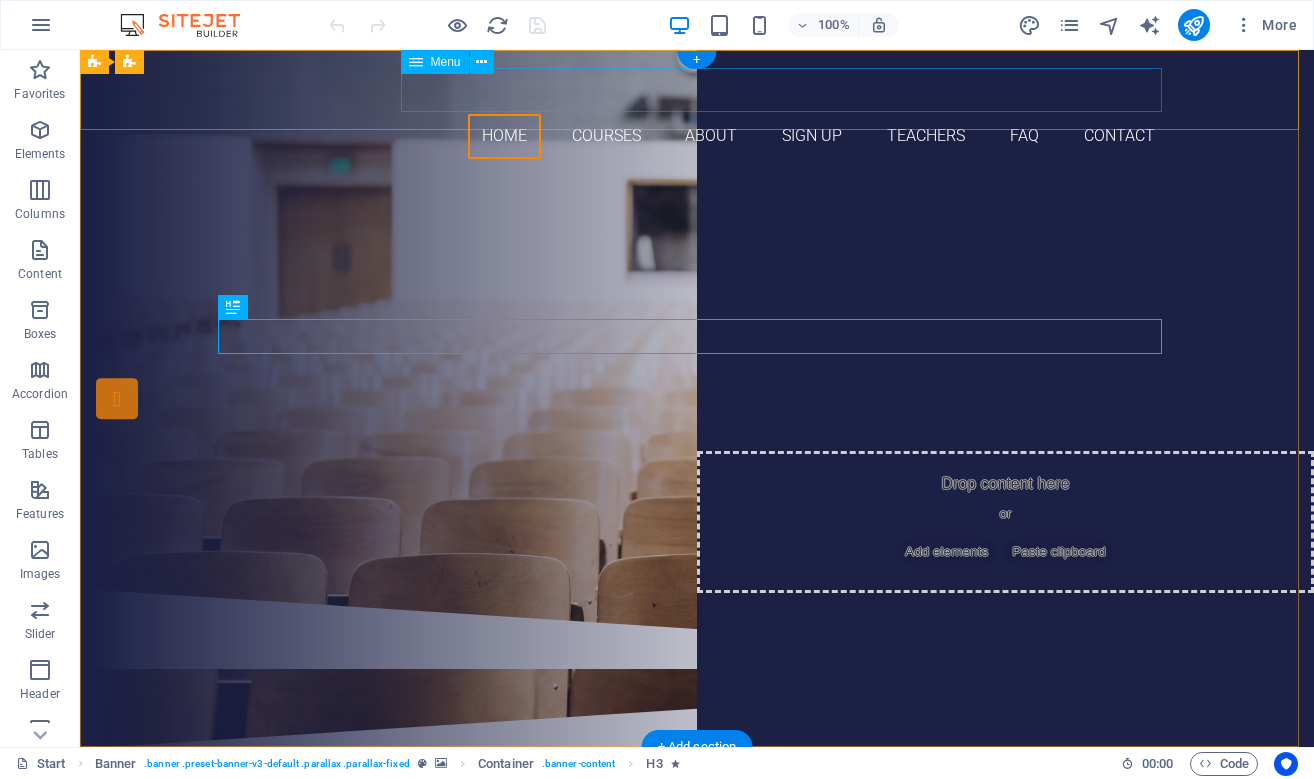 scroll, scrollTop: 0, scrollLeft: 0, axis: both 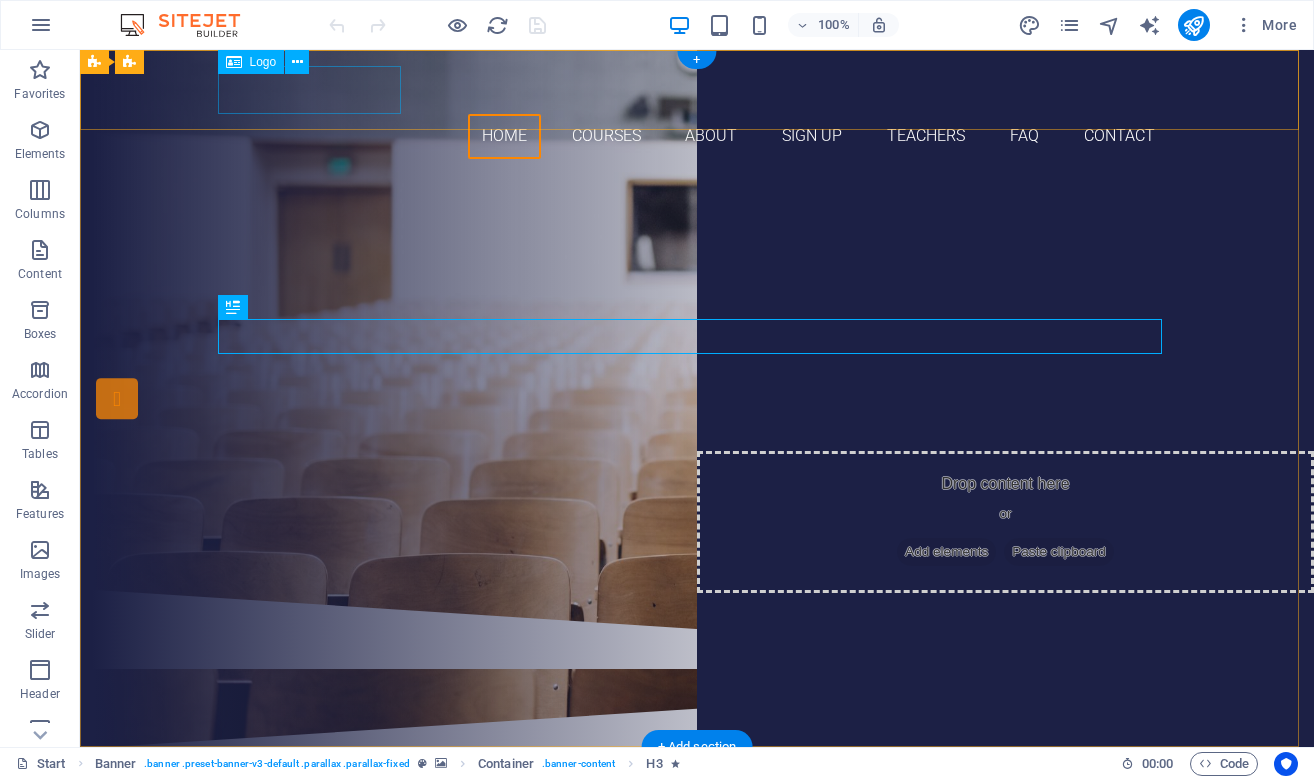 click at bounding box center (697, 90) 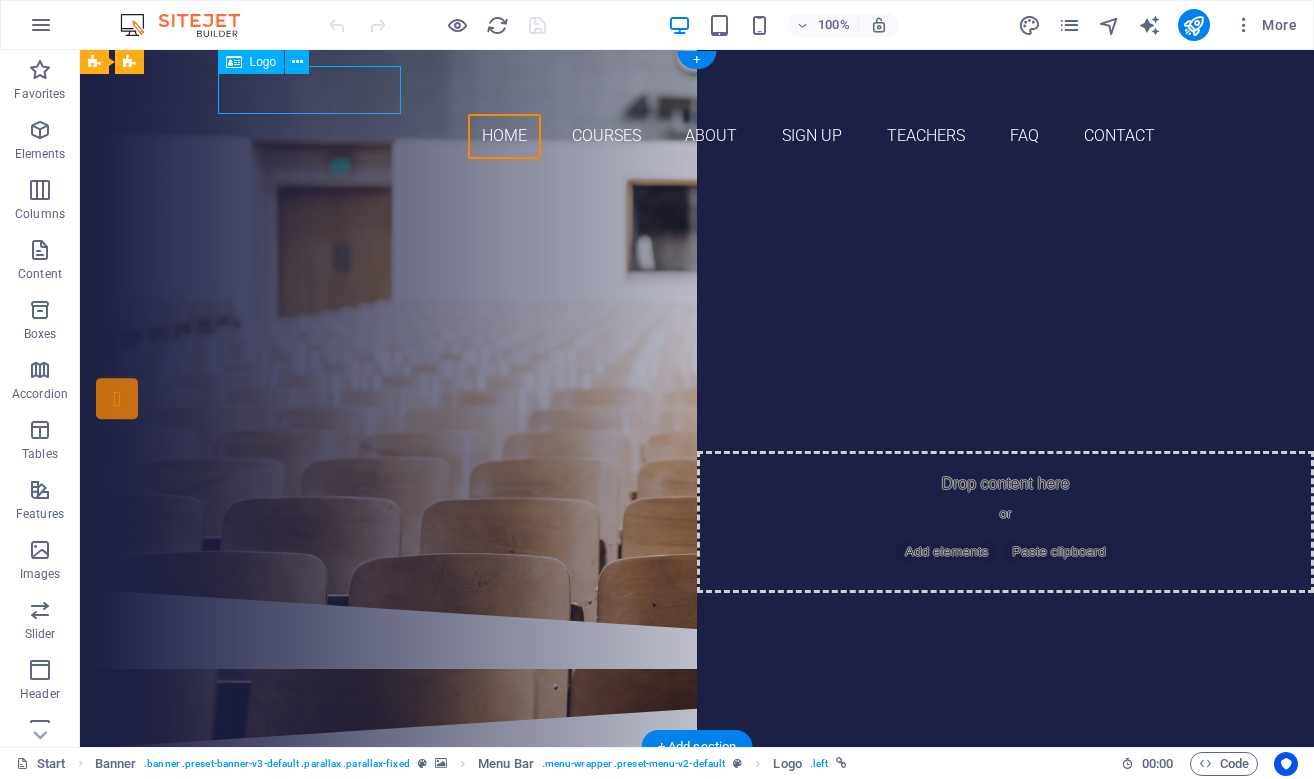 click at bounding box center (697, 90) 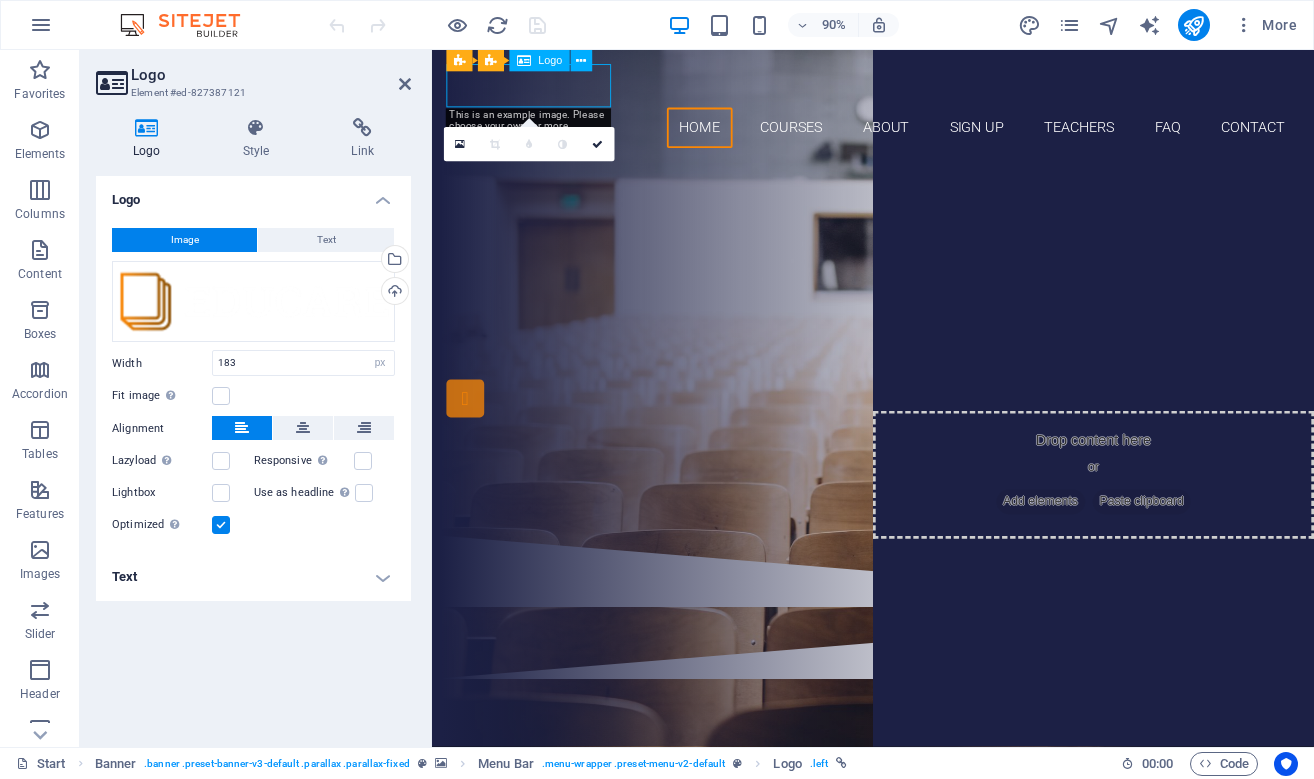 drag, startPoint x: 504, startPoint y: 89, endPoint x: 594, endPoint y: 102, distance: 90.934044 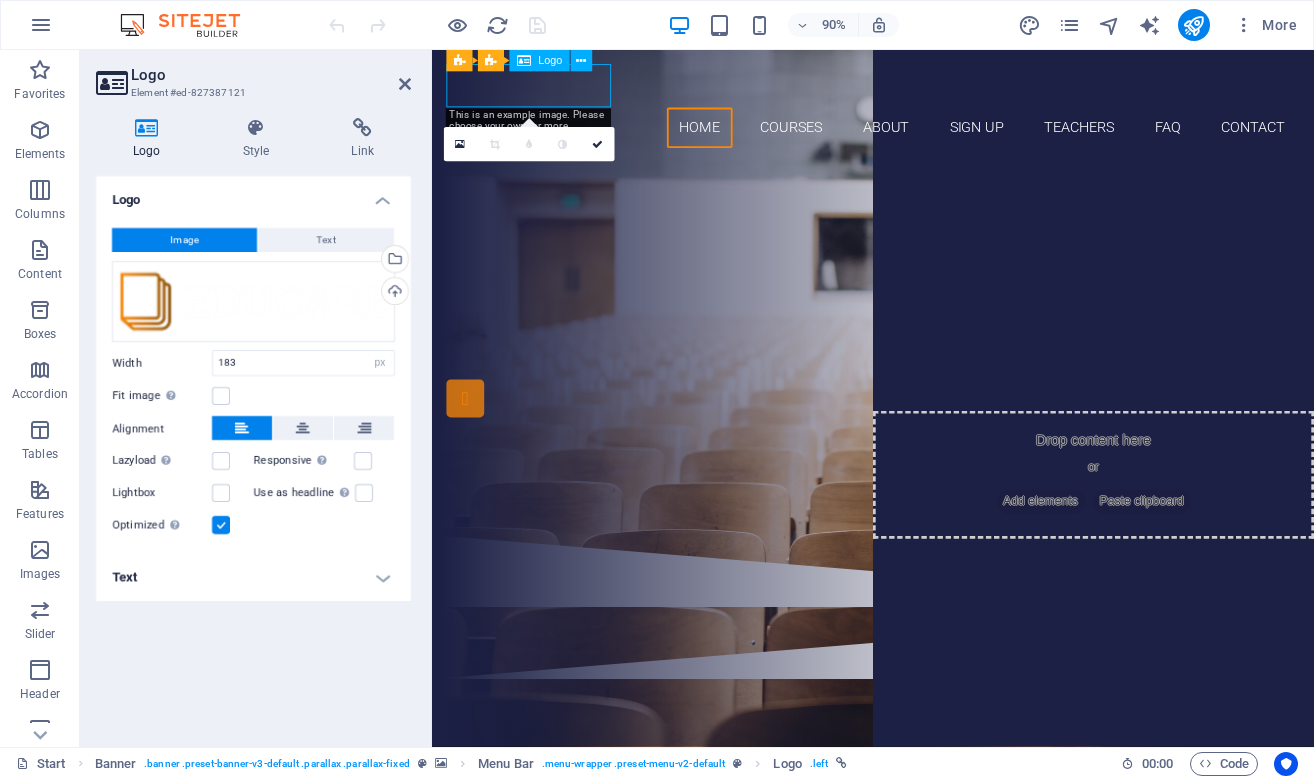 click at bounding box center (922, 90) 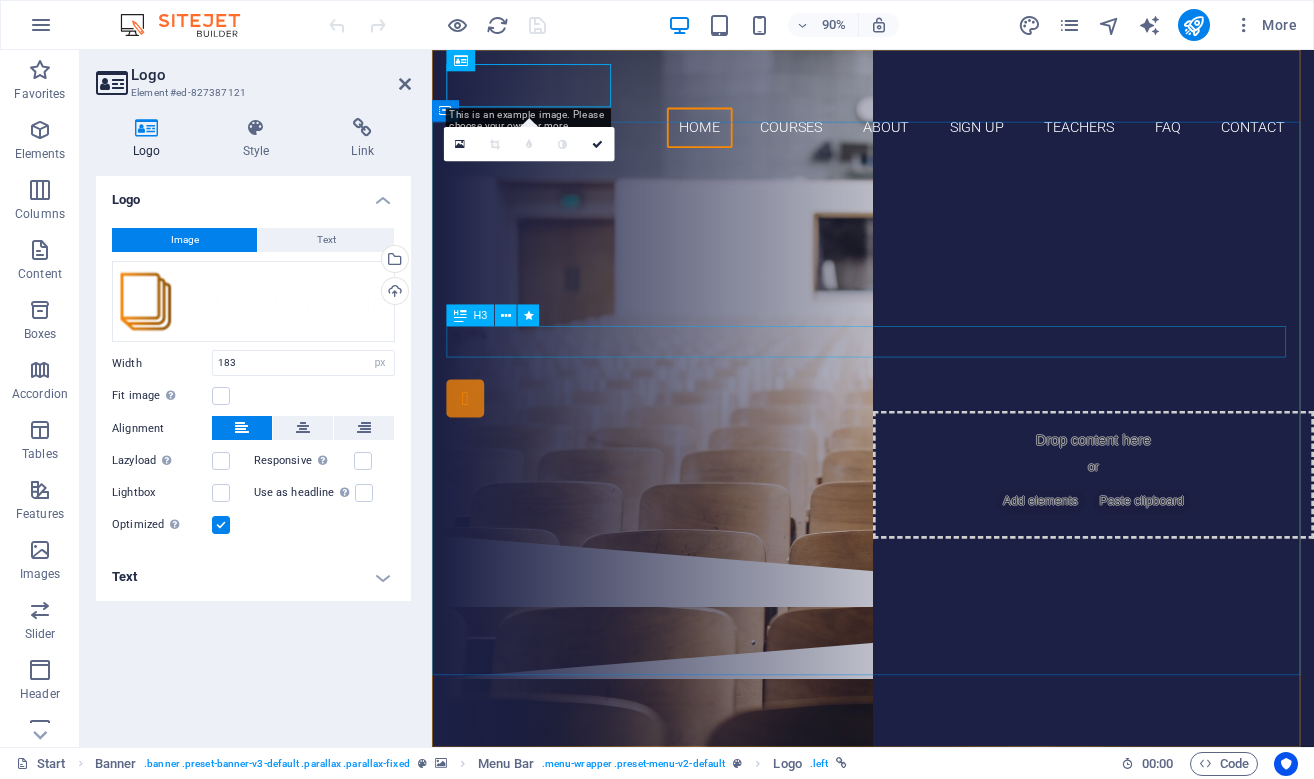 click on "Are you ready to learn new languages?" at bounding box center (922, 288) 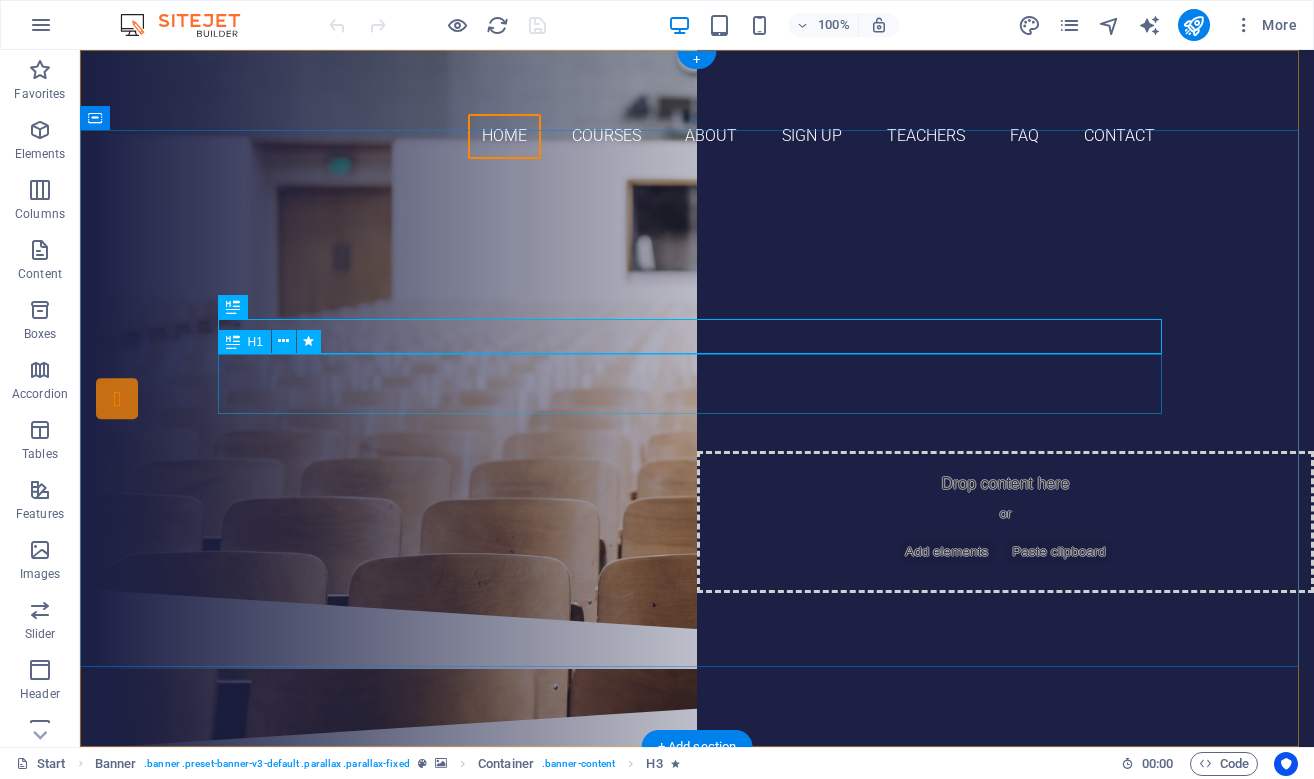 click on "Join our Language School" at bounding box center [697, 336] 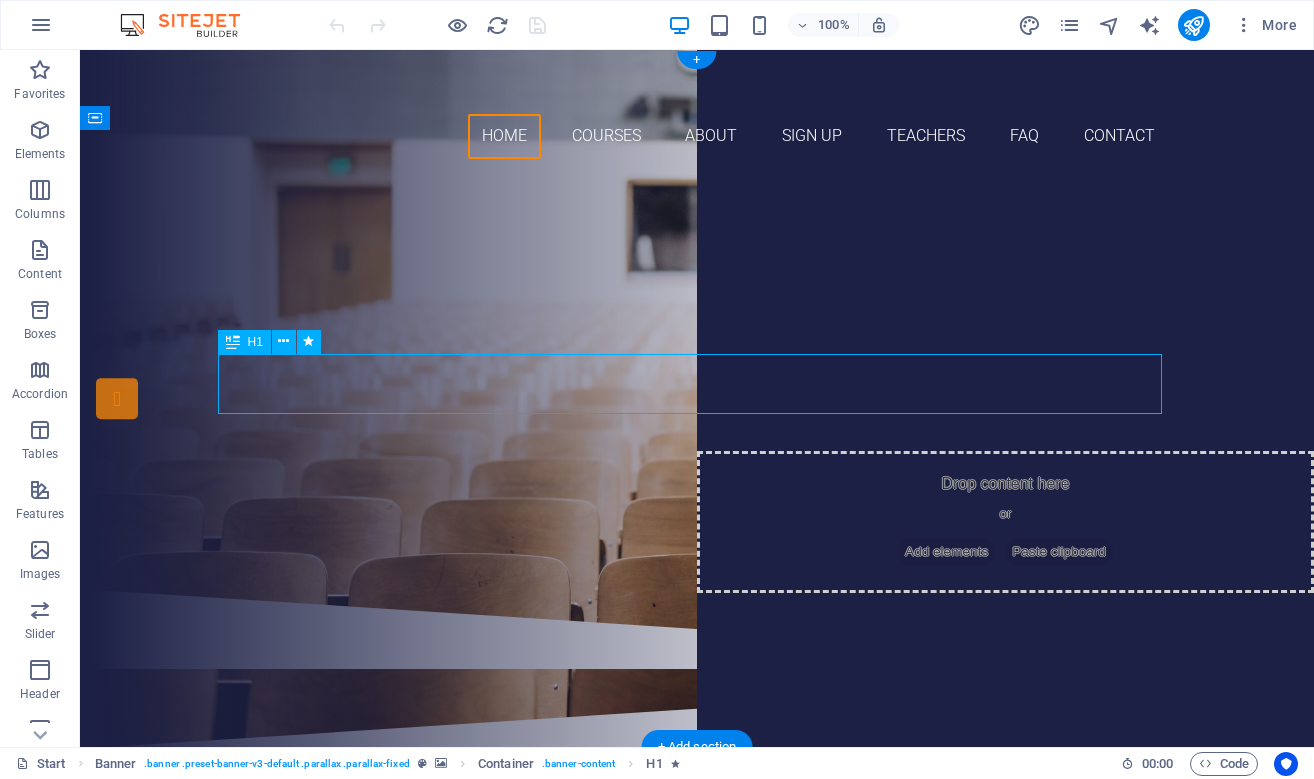 click on "Join our Language School" at bounding box center [697, 336] 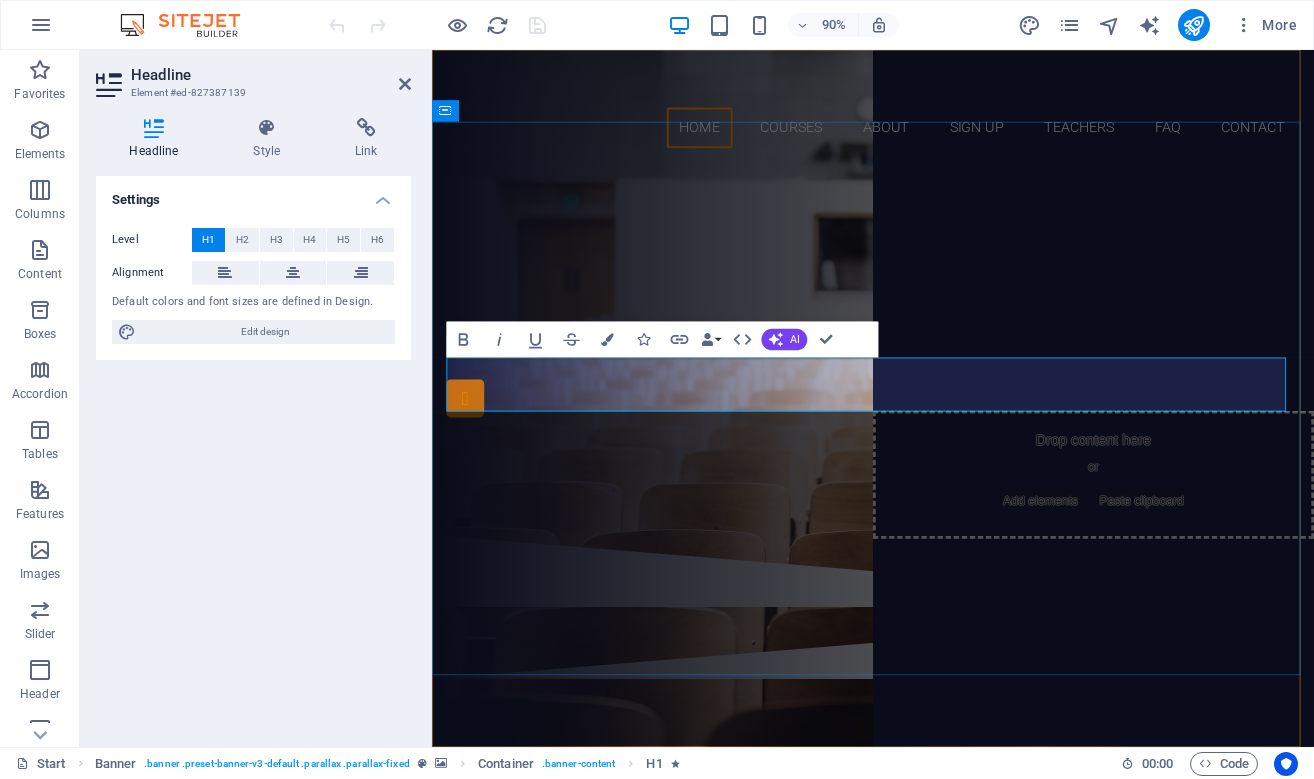 click on "Join our Language School" at bounding box center (922, 335) 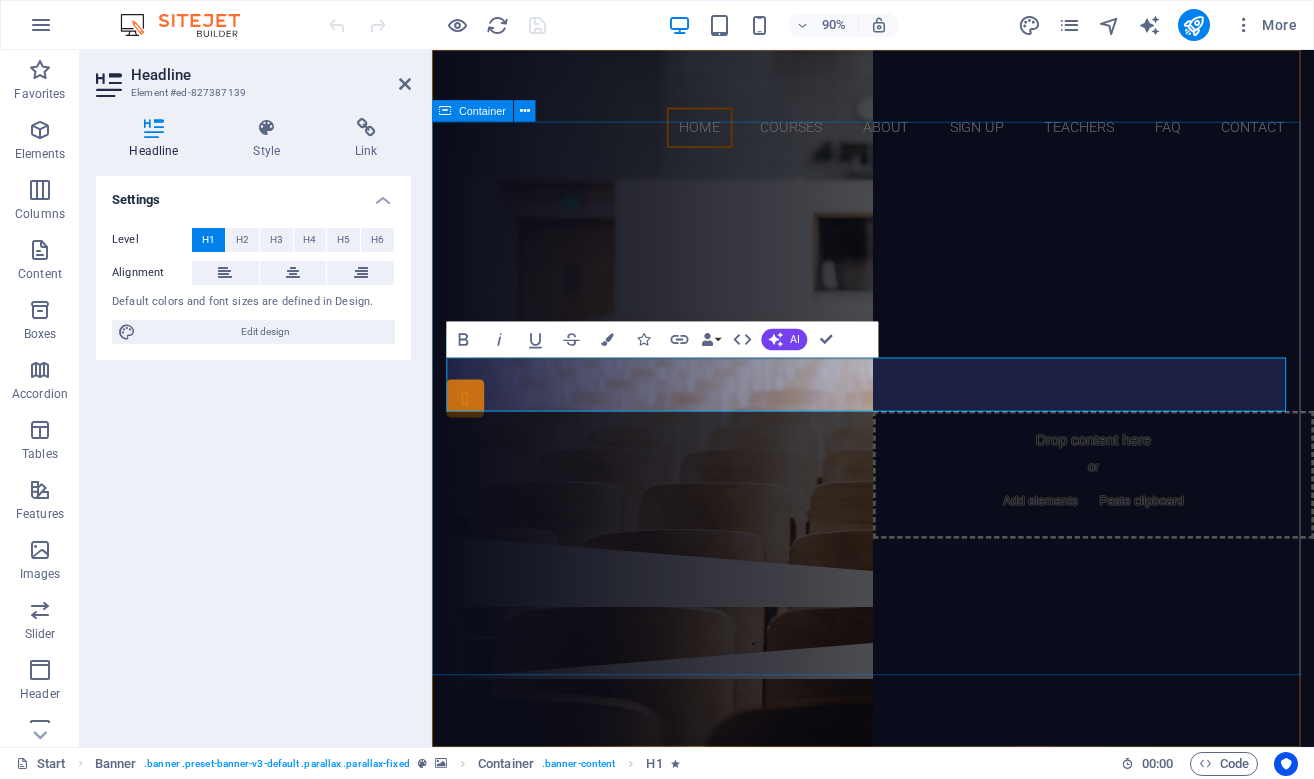 click on "Are you ready to learn new languages? Join Royal College Our Courses Sign up now" at bounding box center [922, 382] 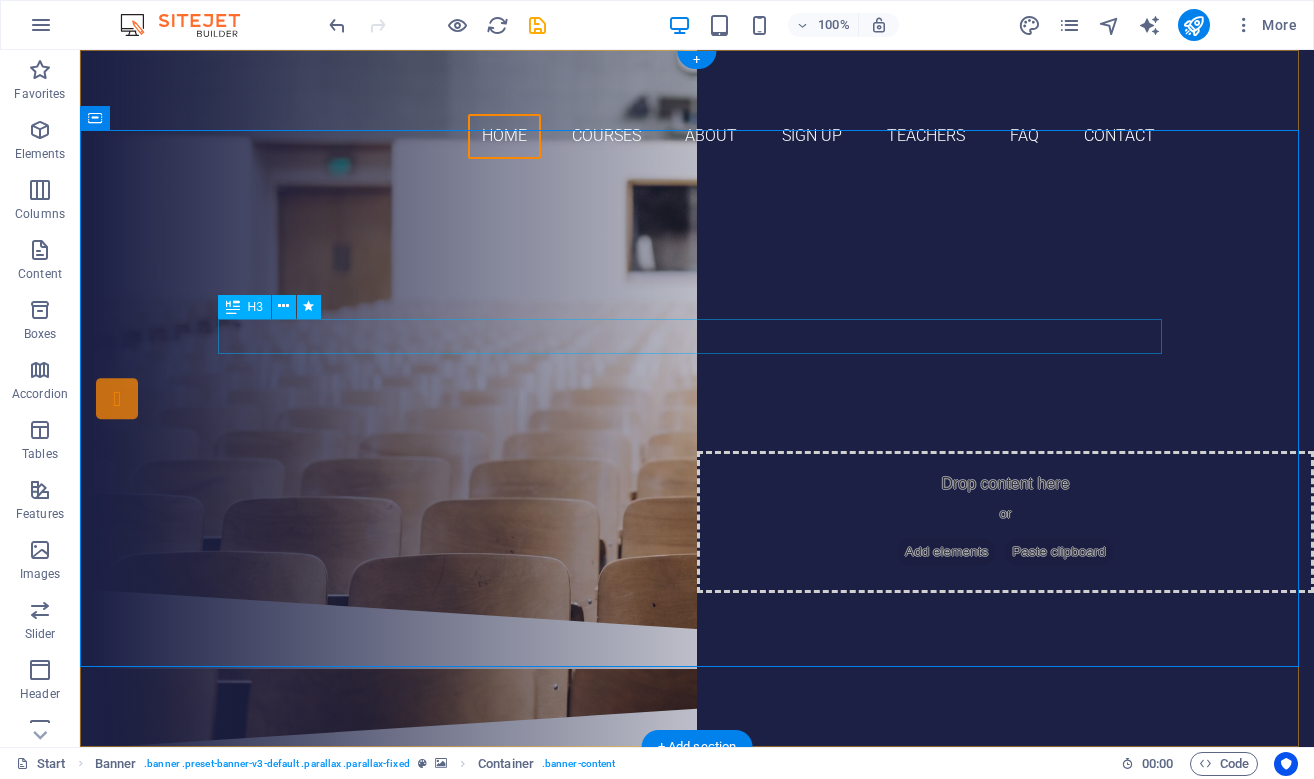 click on "Are you ready to learn new languages?" at bounding box center (697, 288) 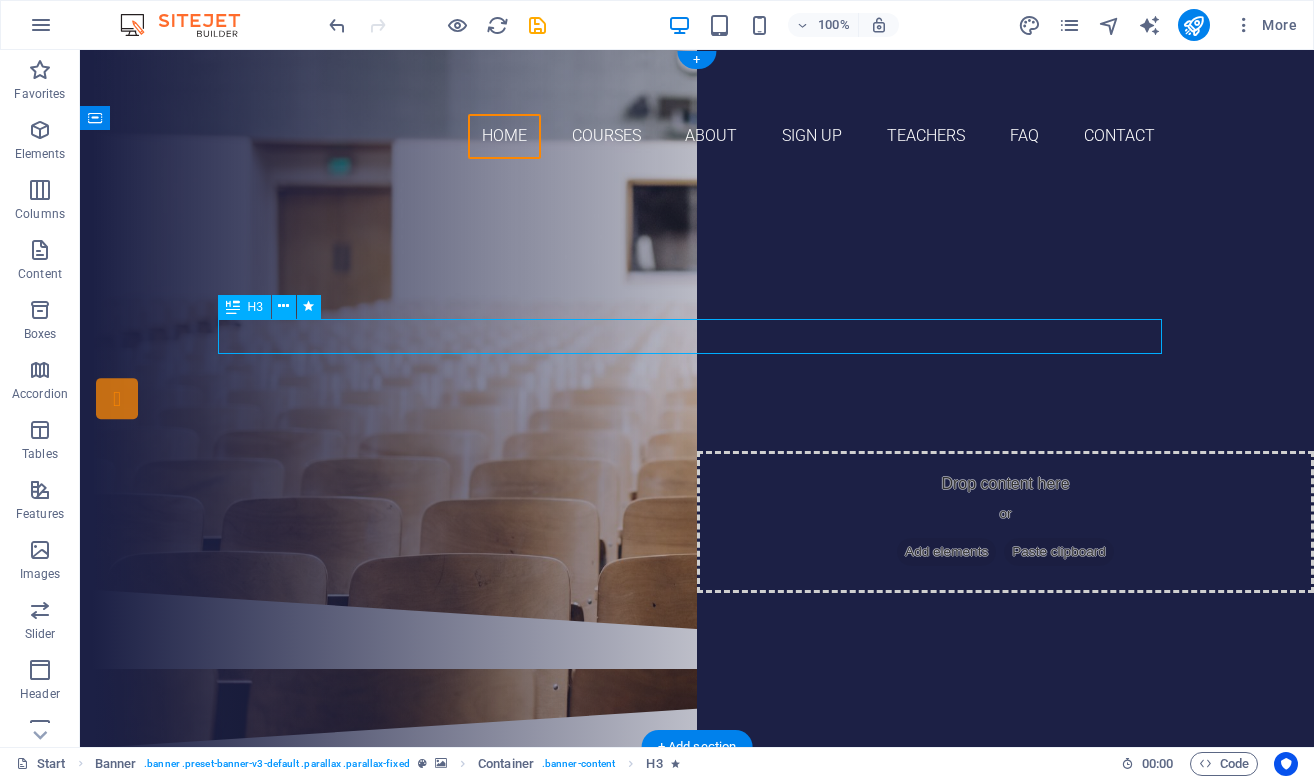 click on "Are you ready to learn new languages?" at bounding box center (697, 288) 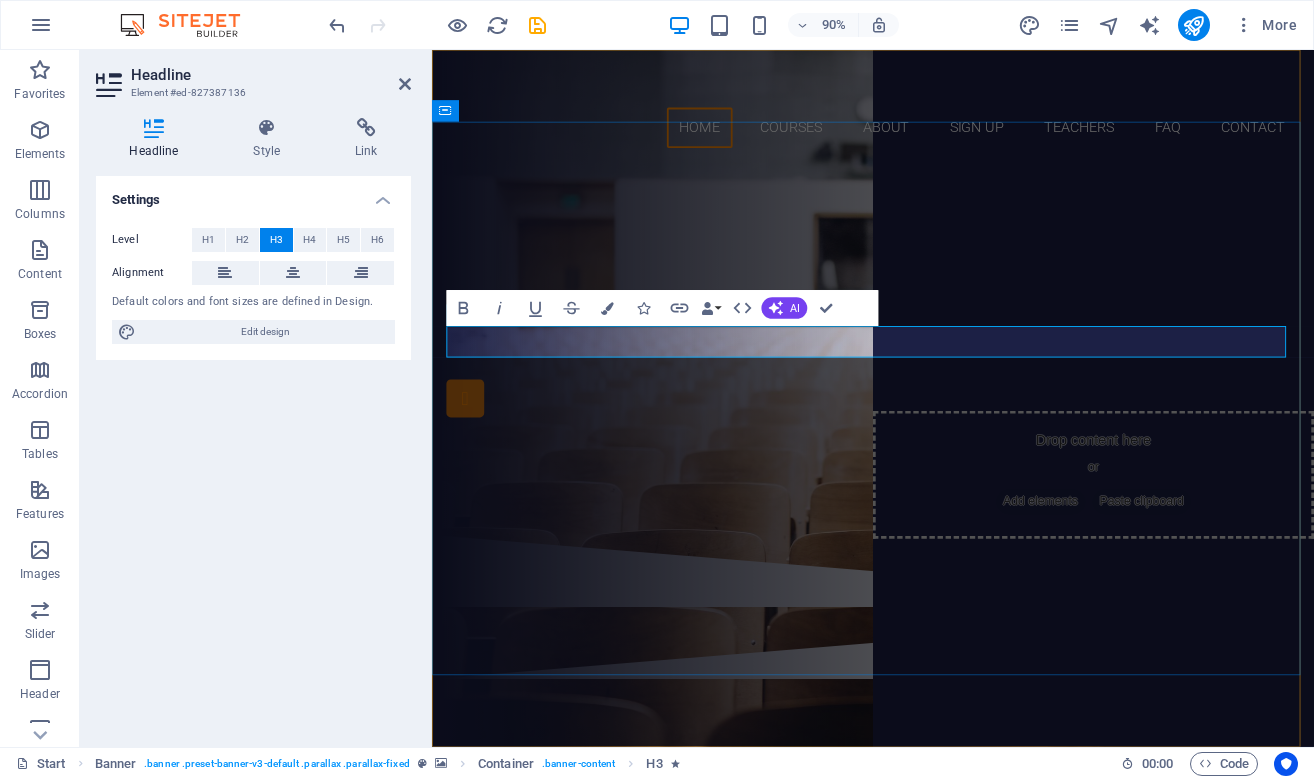 click on "Are you ready to learn new languages?" at bounding box center [922, 288] 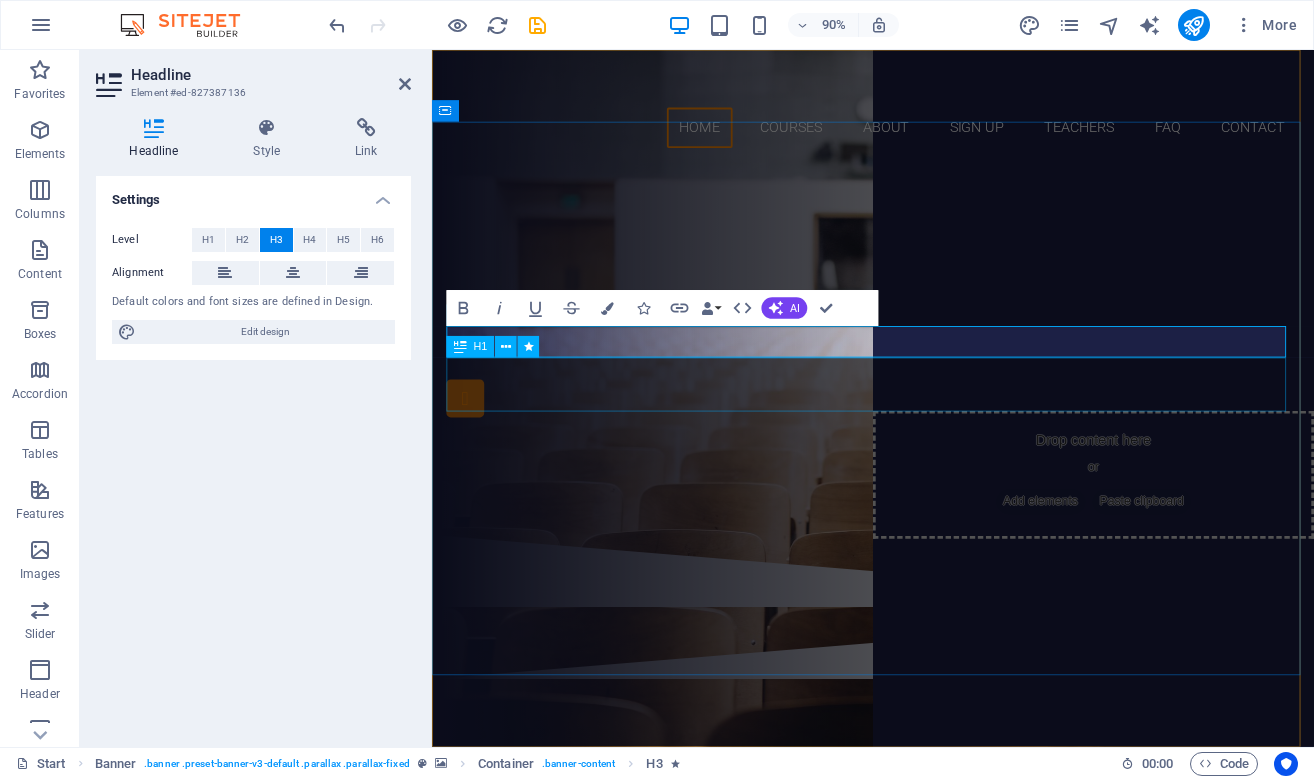 click on "Join Royal College" at bounding box center [922, 336] 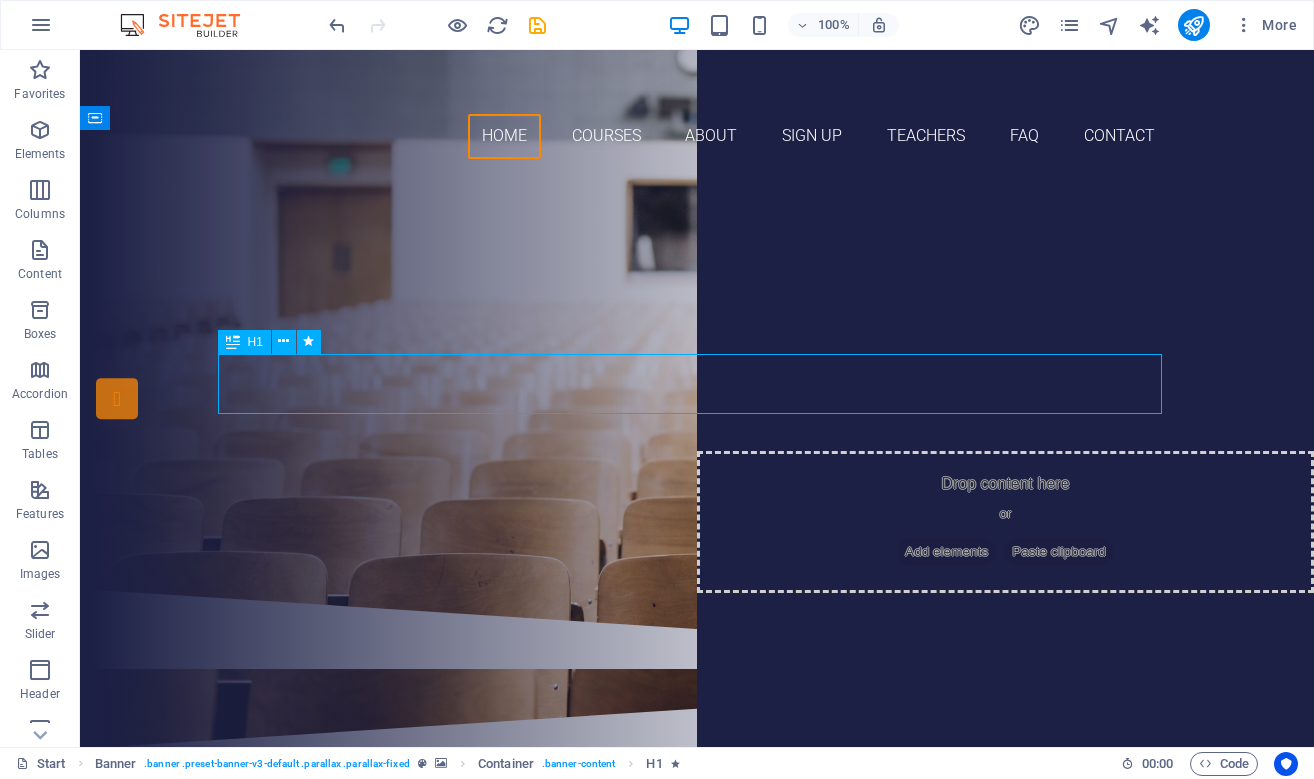 click on "Join Royal College" at bounding box center [697, 336] 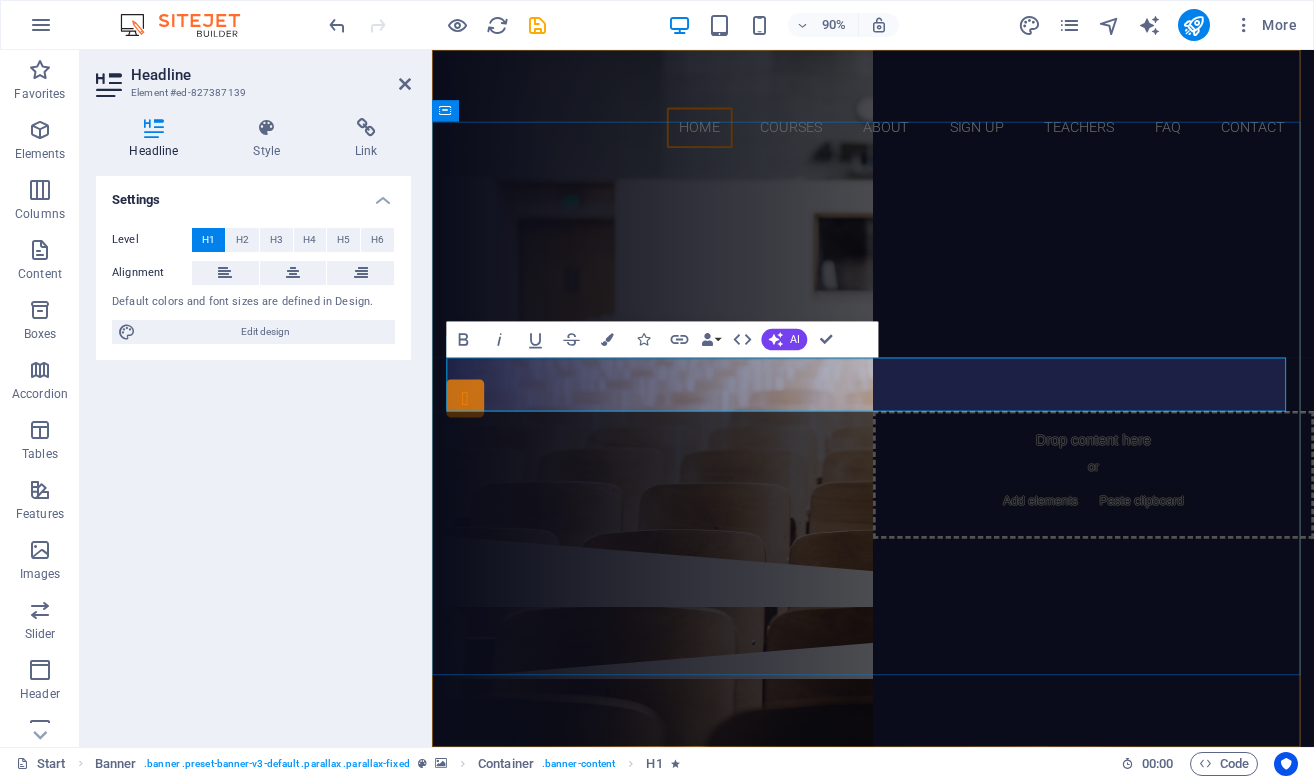 click on "Join Royal College" at bounding box center (922, 335) 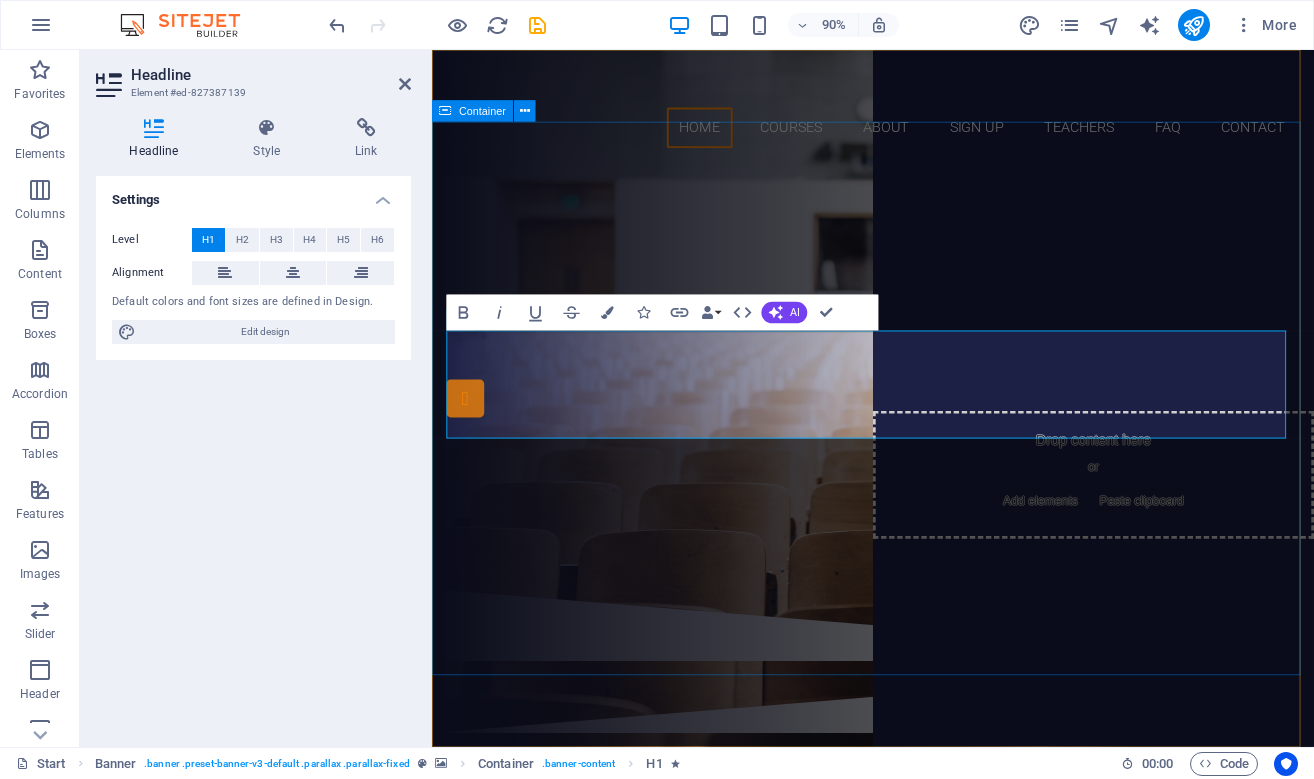 drag, startPoint x: 1227, startPoint y: 662, endPoint x: 1497, endPoint y: 601, distance: 276.805 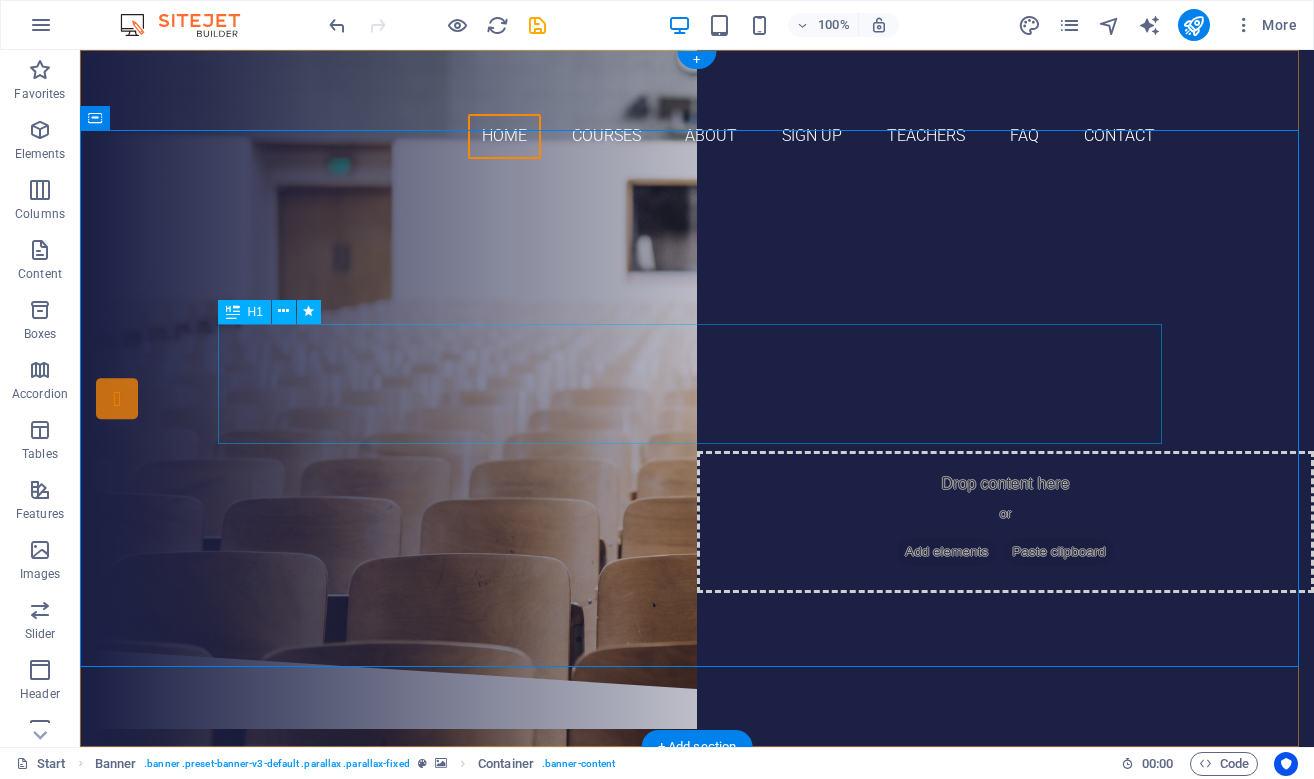 click on "Royal College of science & Technology" at bounding box center (697, 366) 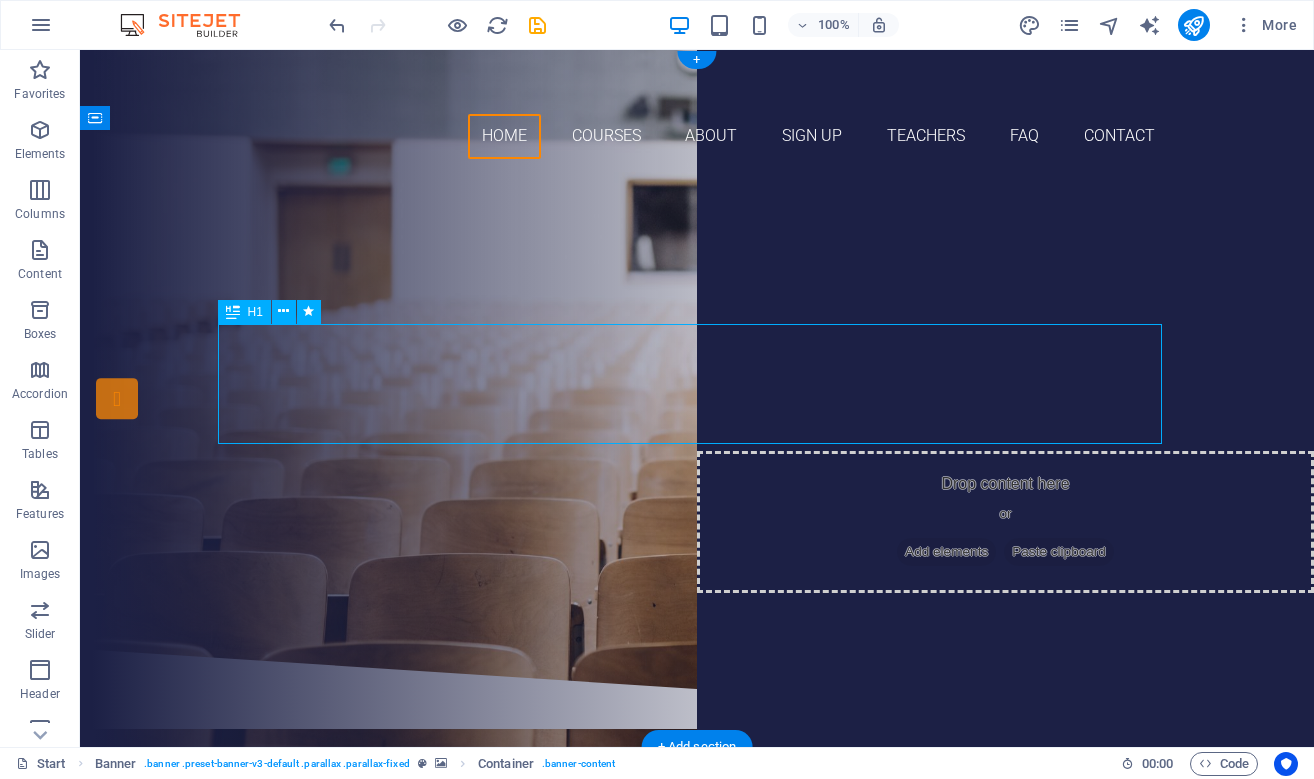 click on "Royal College of science & Technology" at bounding box center (697, 366) 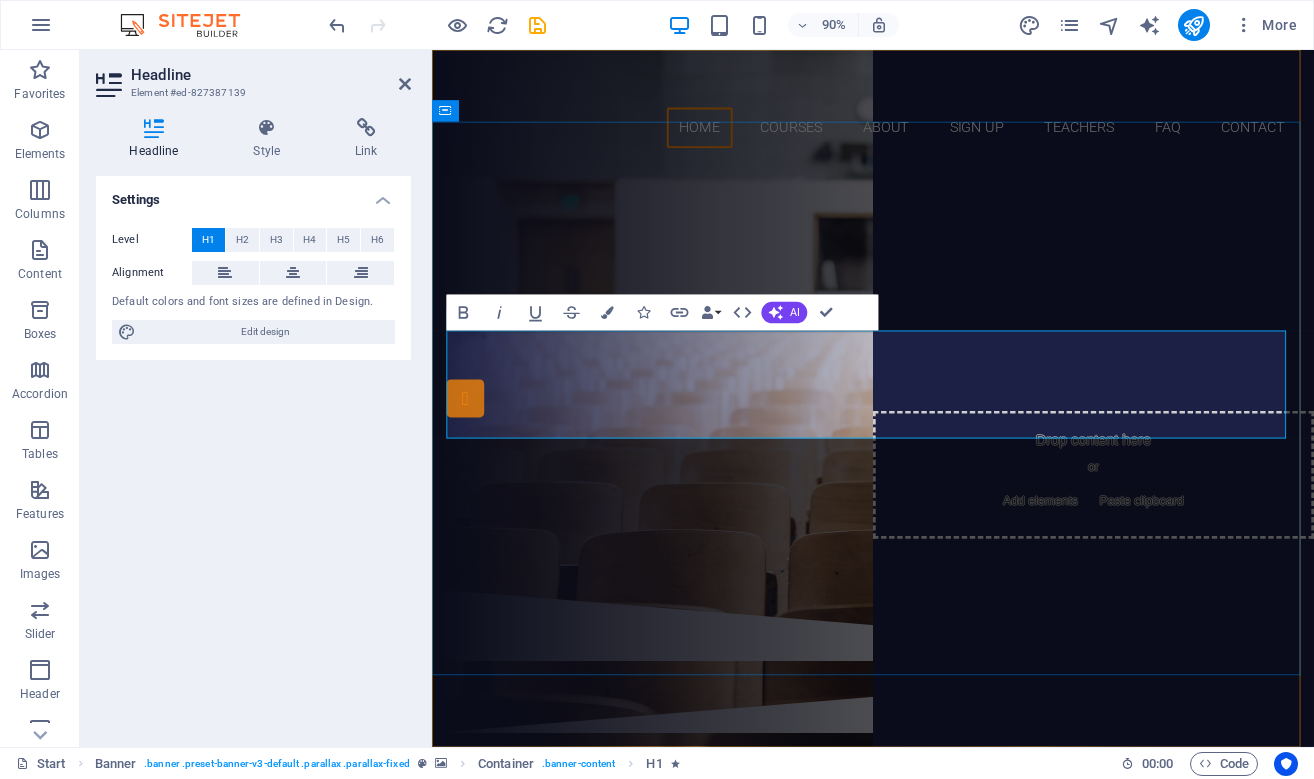 click on "Royal College of science & Technology" at bounding box center (922, 365) 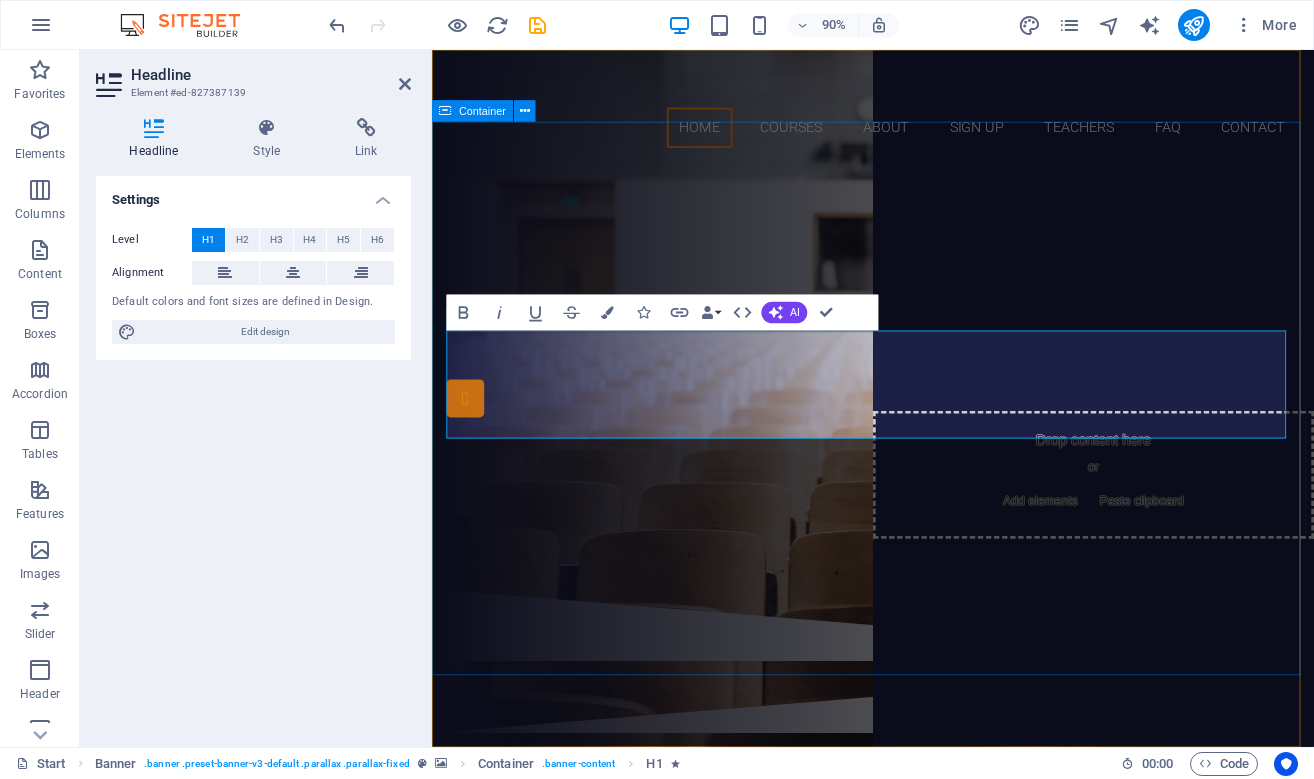 click on "Are you ready to learn ? Royal College  ‌of science & Technology Our Courses Sign up now" at bounding box center (922, 412) 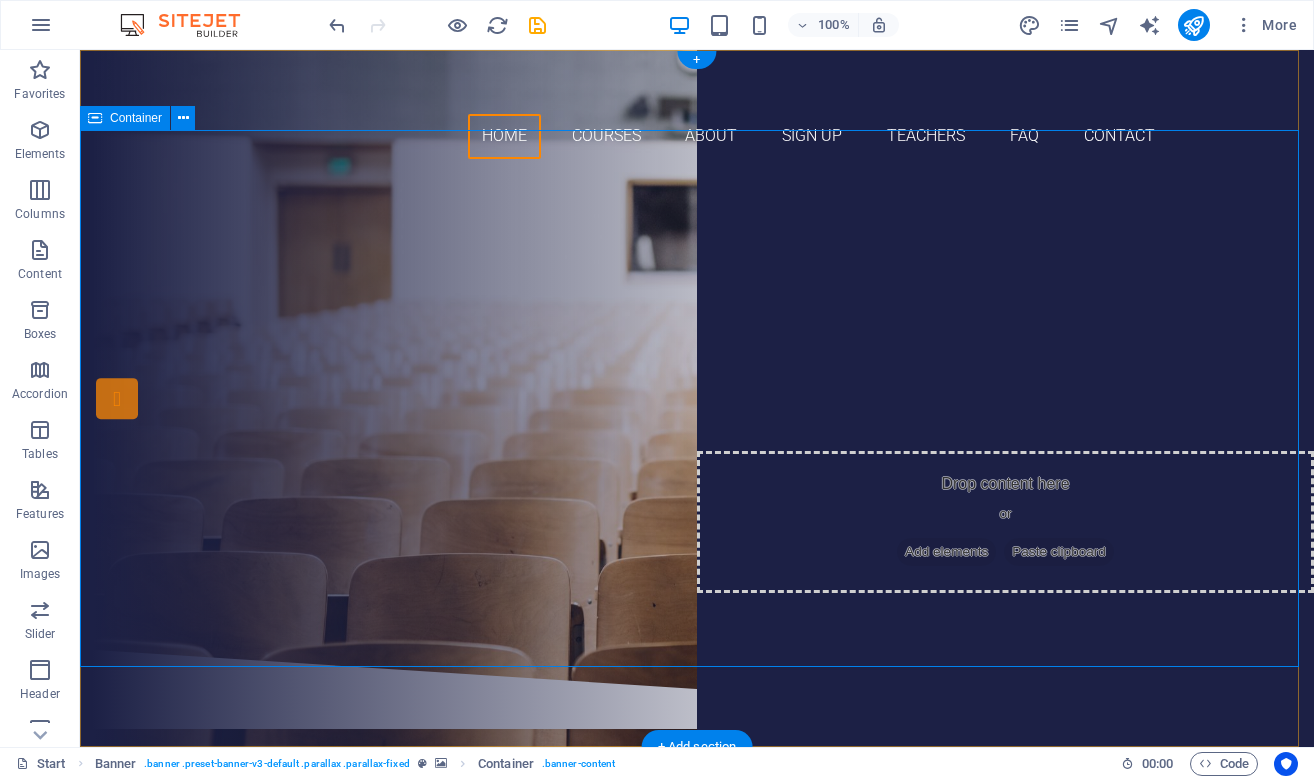click on "Are you ready to learn ? Royal College  of science & Technology Our Courses Sign up now" at bounding box center (697, 412) 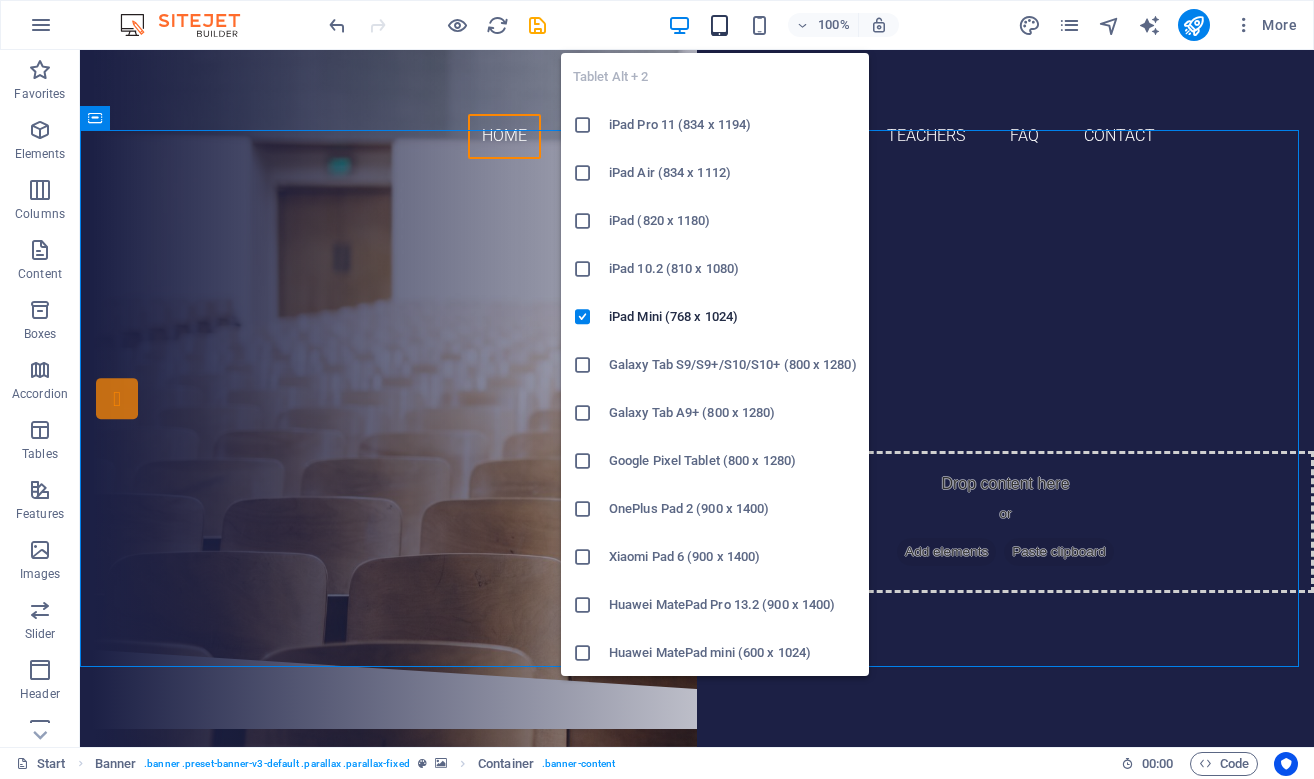 click at bounding box center (719, 25) 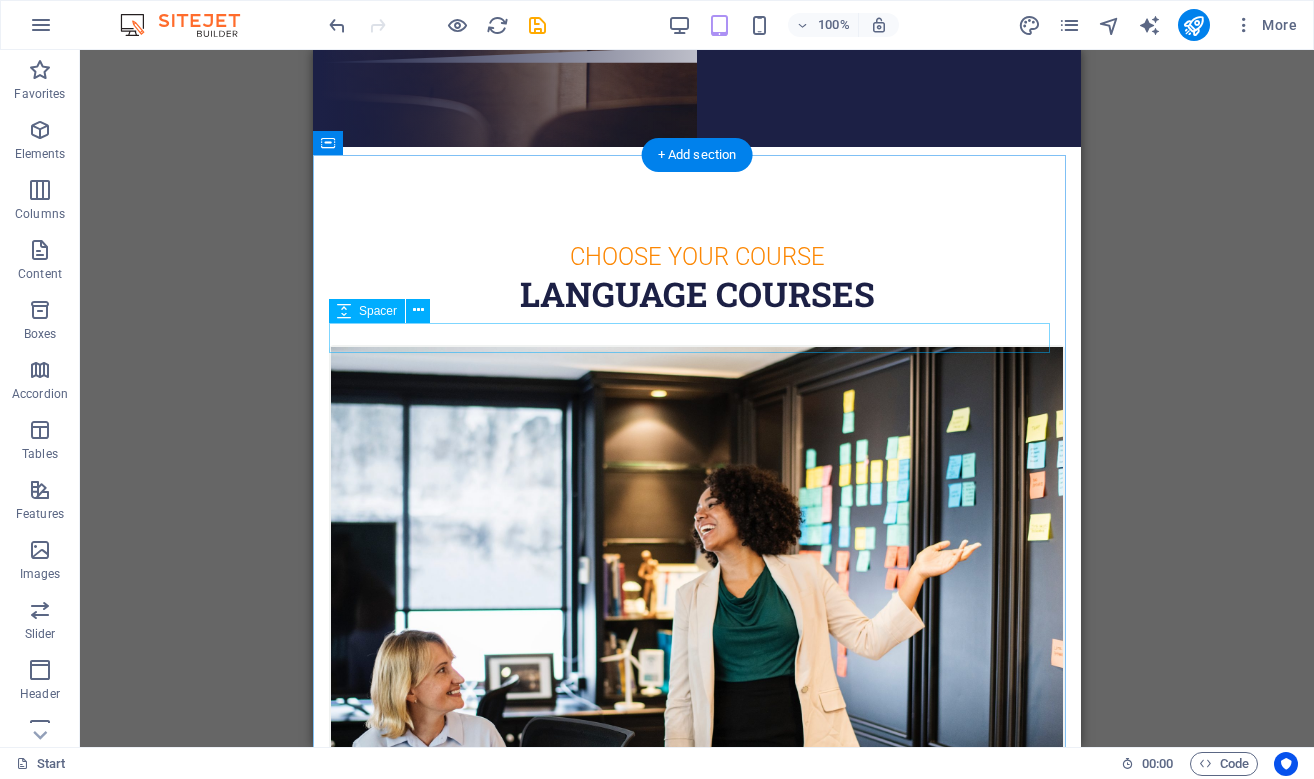 scroll, scrollTop: 0, scrollLeft: 0, axis: both 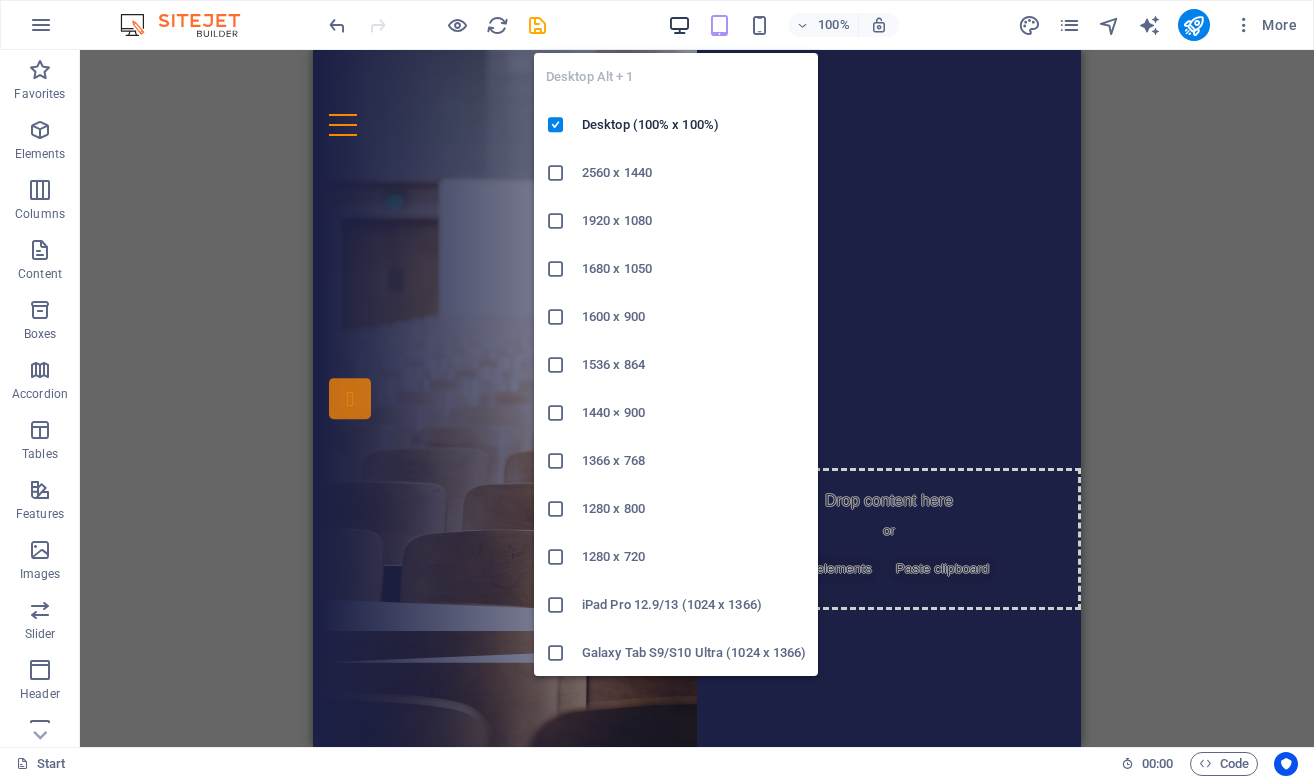 click at bounding box center (679, 25) 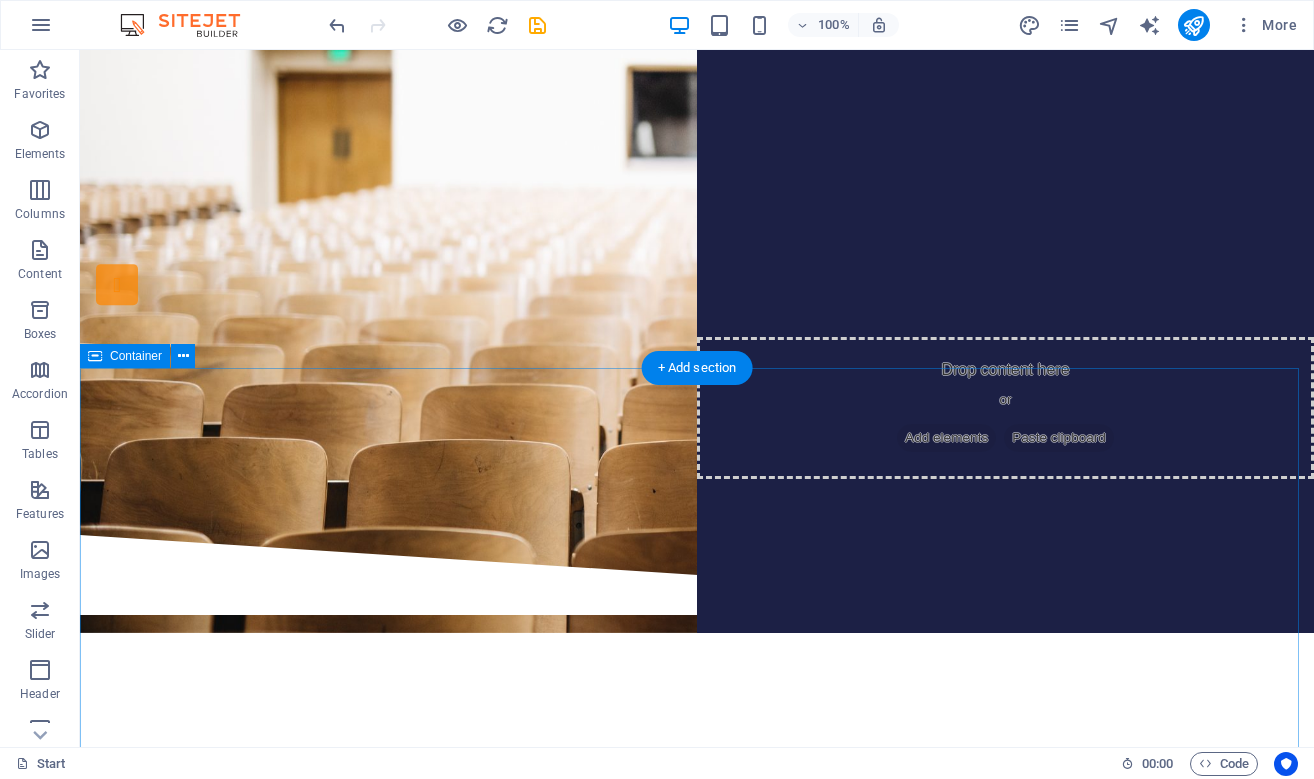 scroll, scrollTop: 0, scrollLeft: 0, axis: both 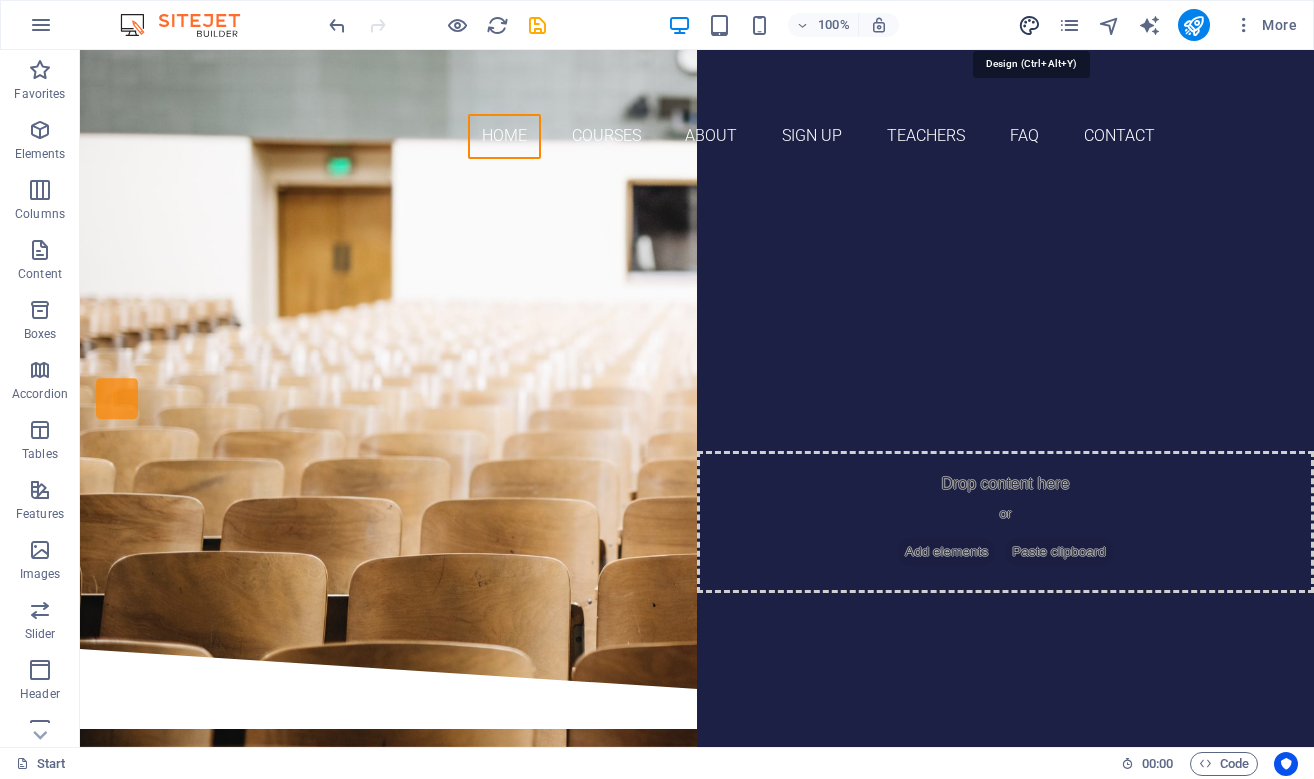 click at bounding box center (1029, 25) 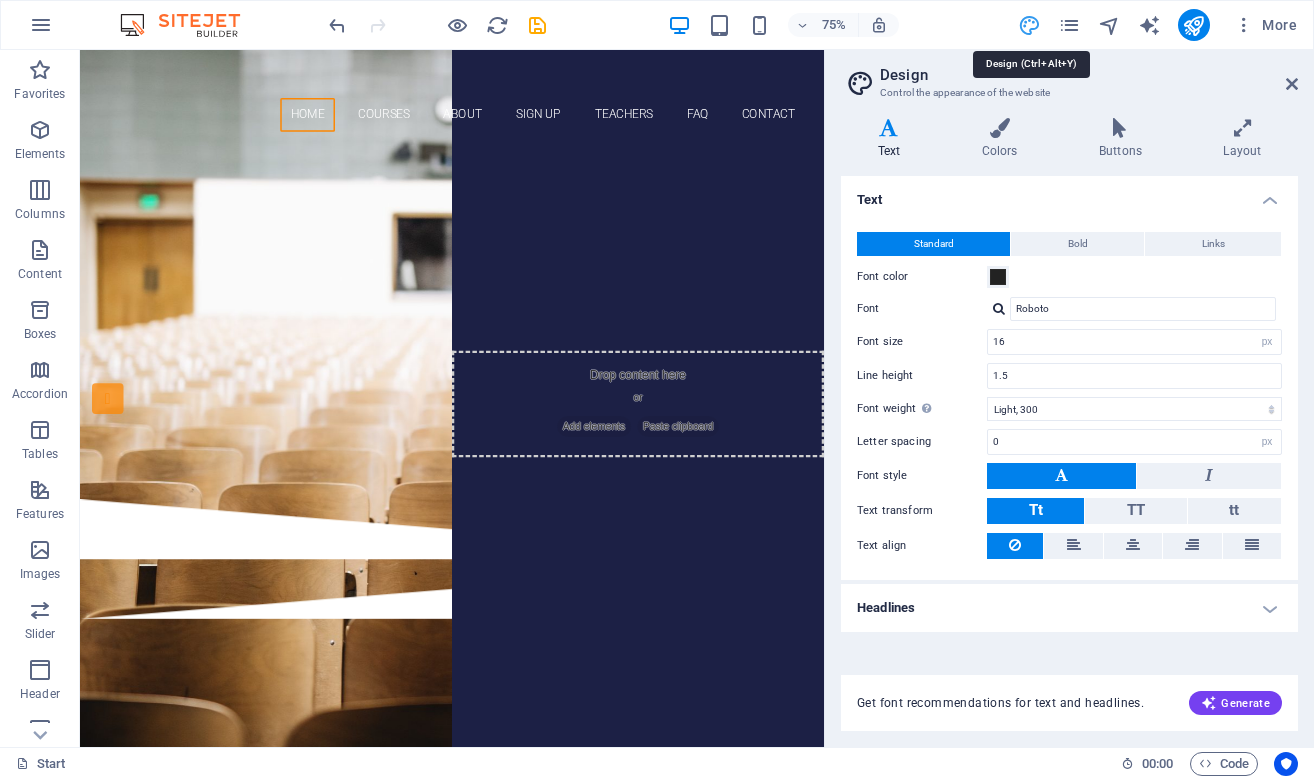 click at bounding box center (1029, 25) 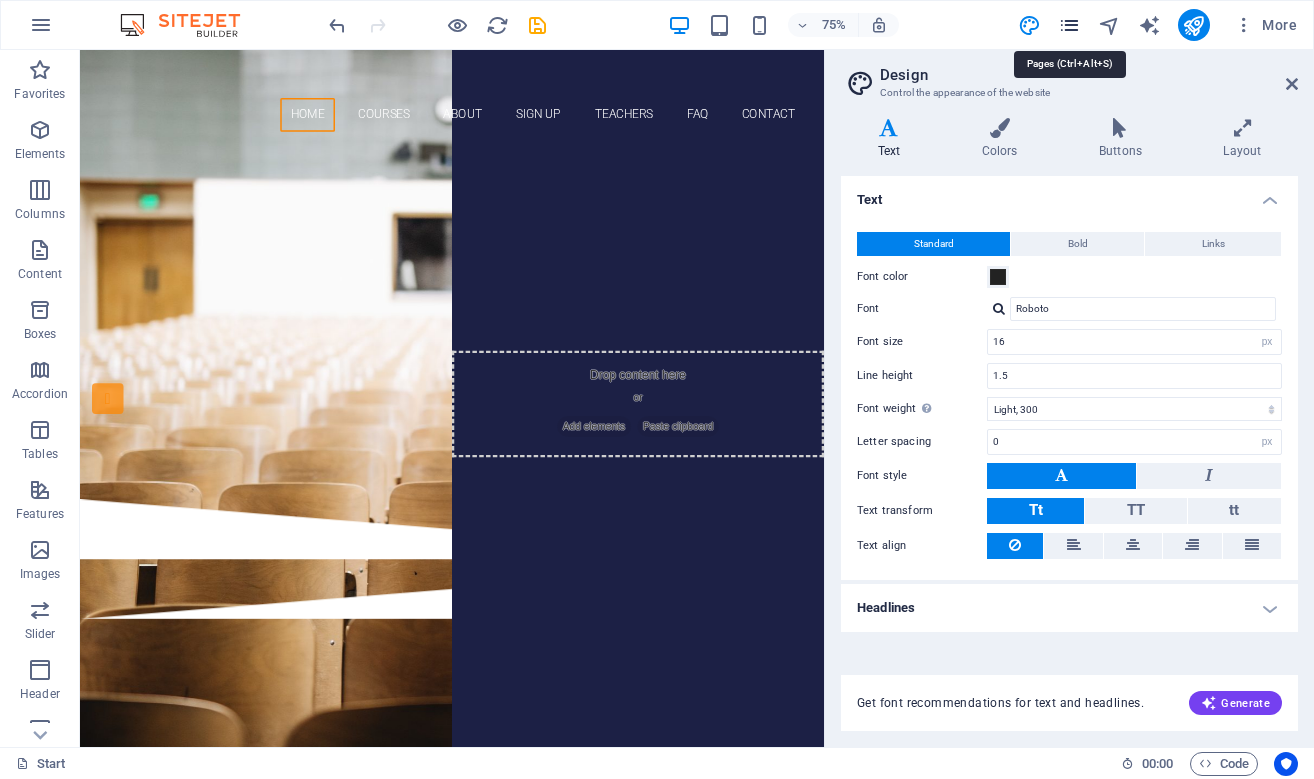 click at bounding box center [1069, 25] 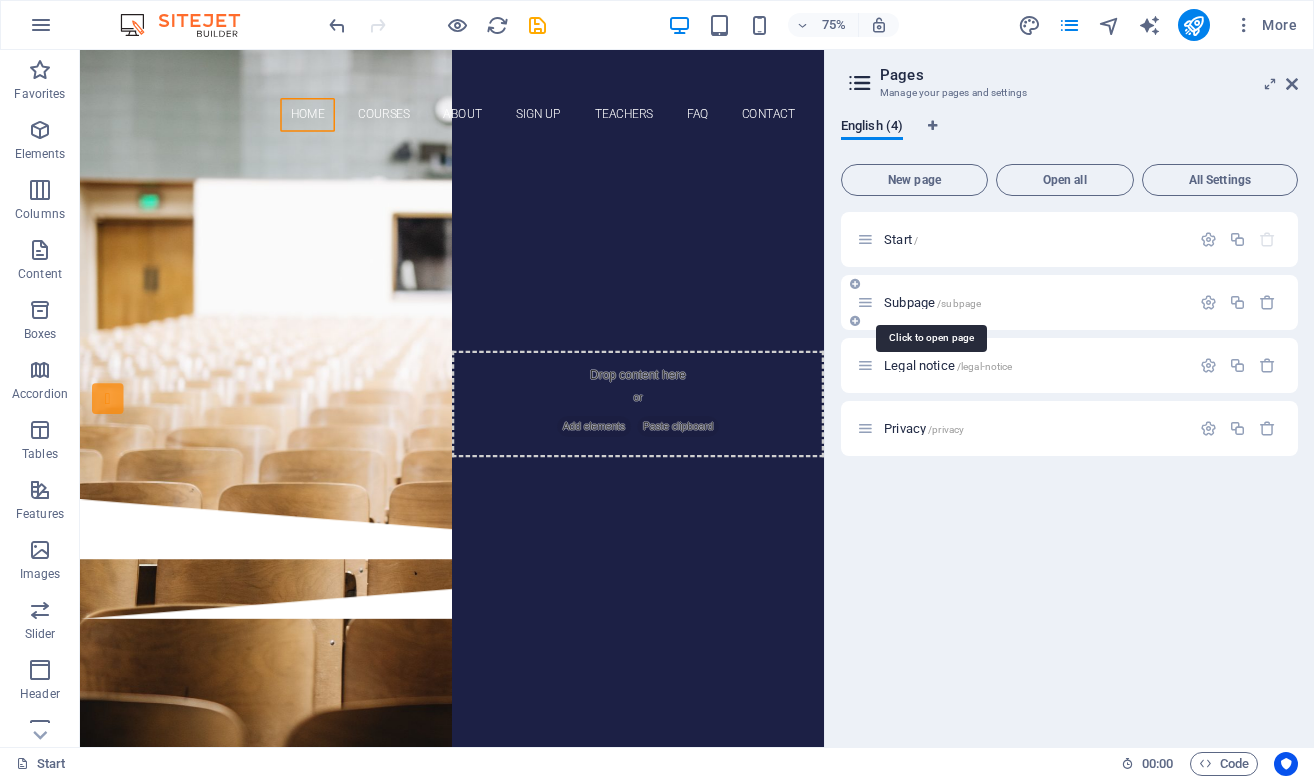 click on "Subpage /subpage" at bounding box center (932, 302) 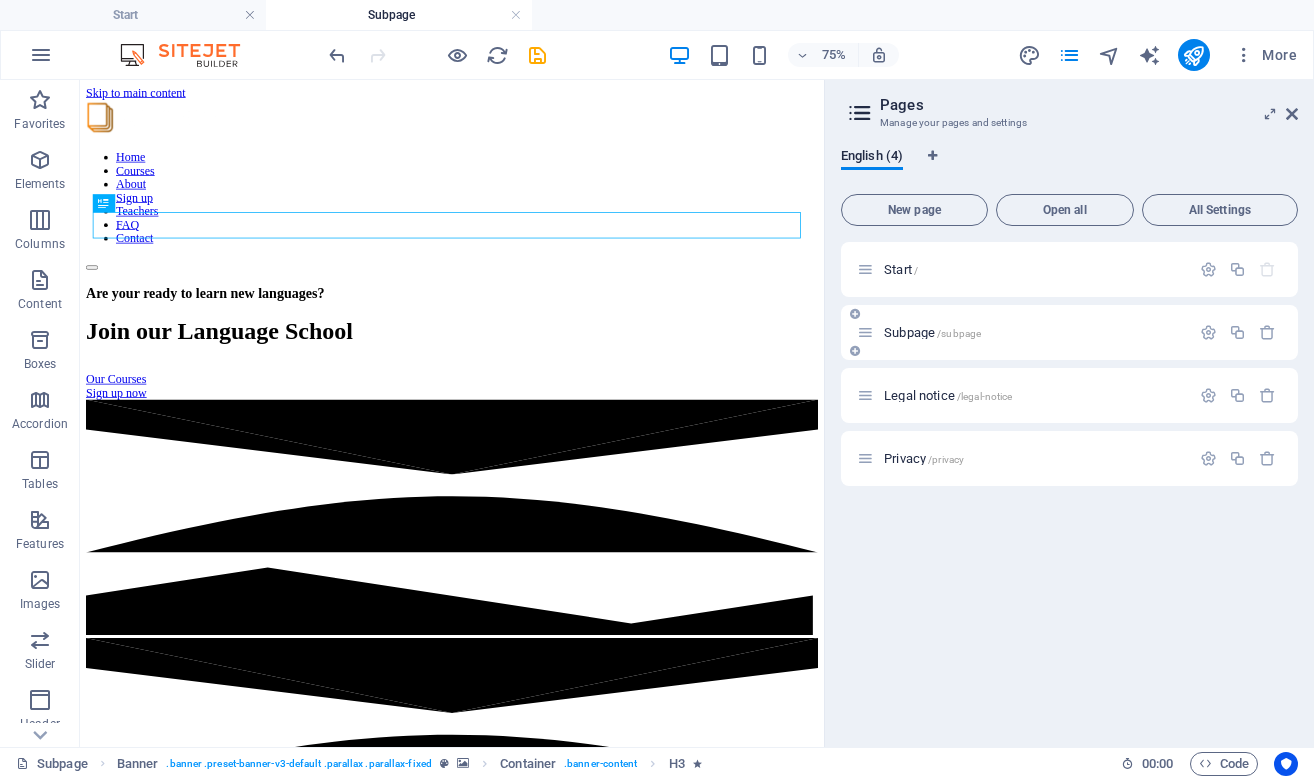 scroll, scrollTop: 0, scrollLeft: 0, axis: both 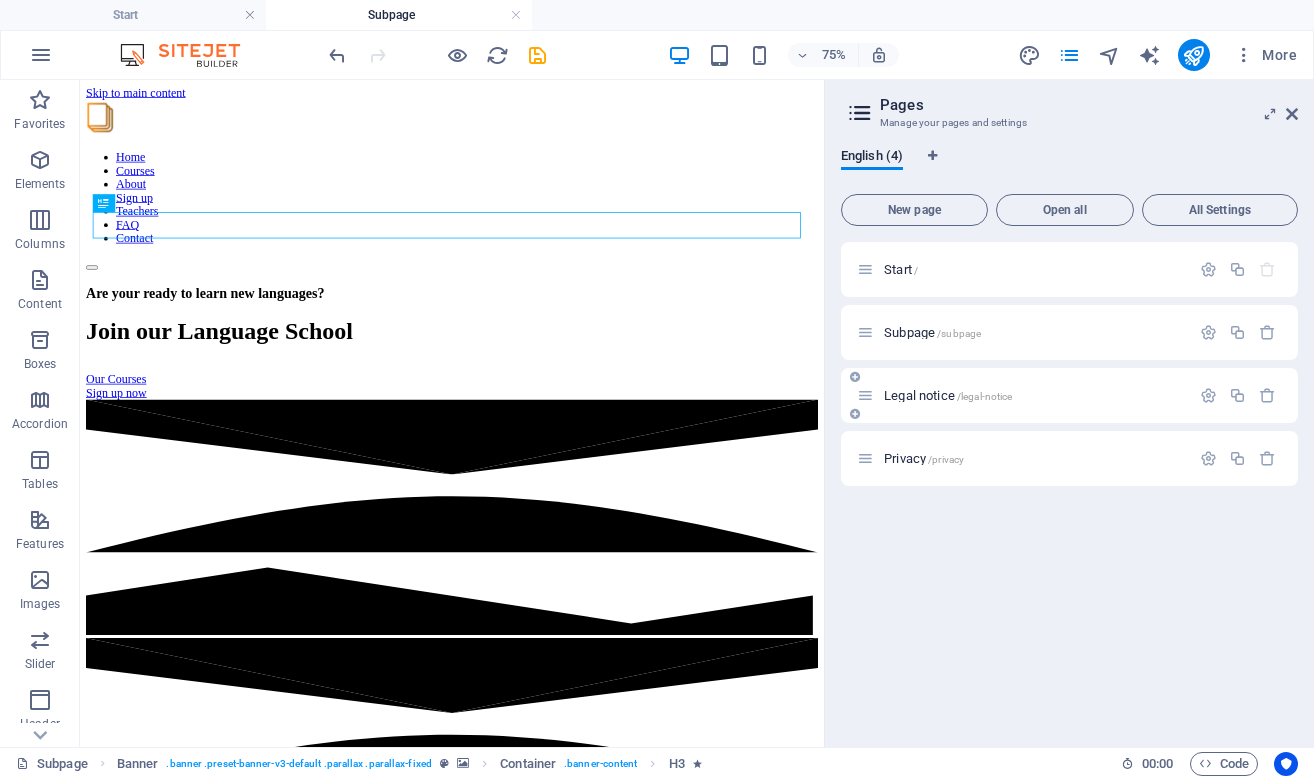 click on "Legal notice /legal-notice" at bounding box center [948, 395] 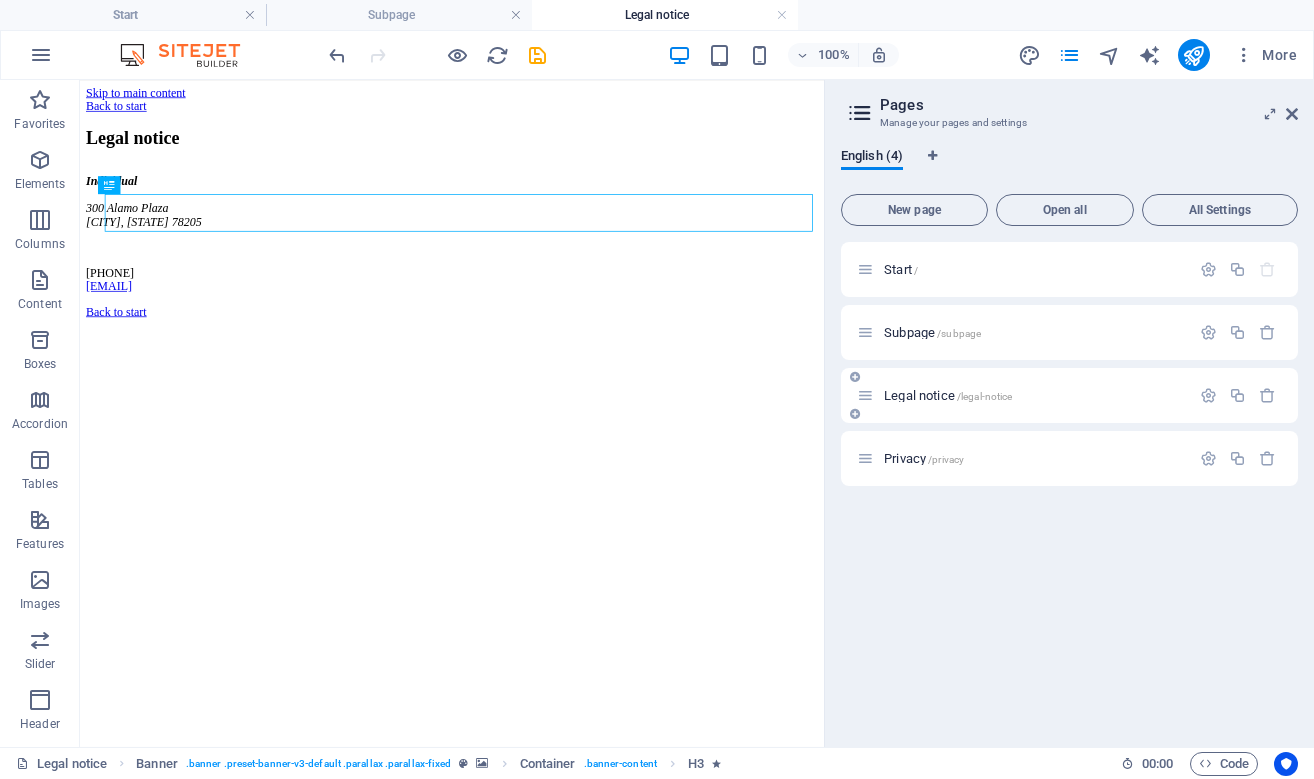 scroll, scrollTop: 0, scrollLeft: 0, axis: both 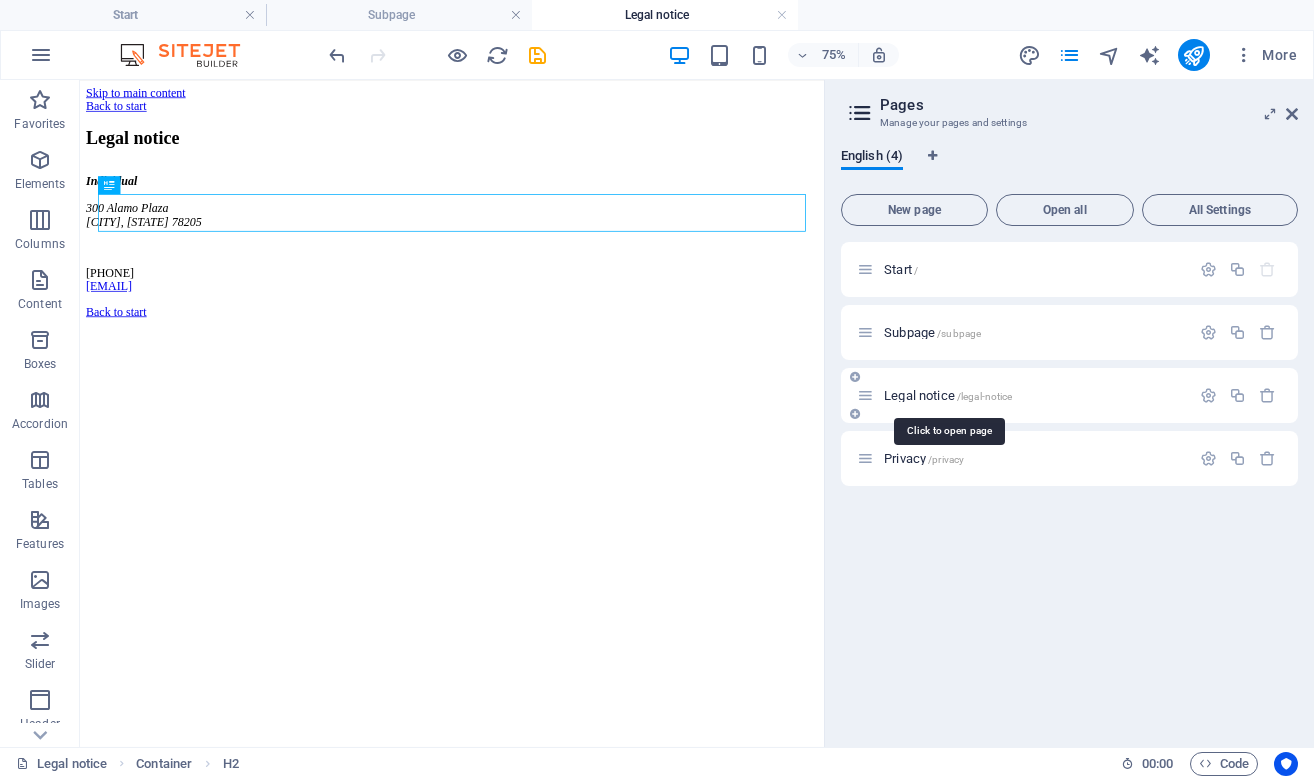 click on "Legal notice /legal-notice" at bounding box center [948, 395] 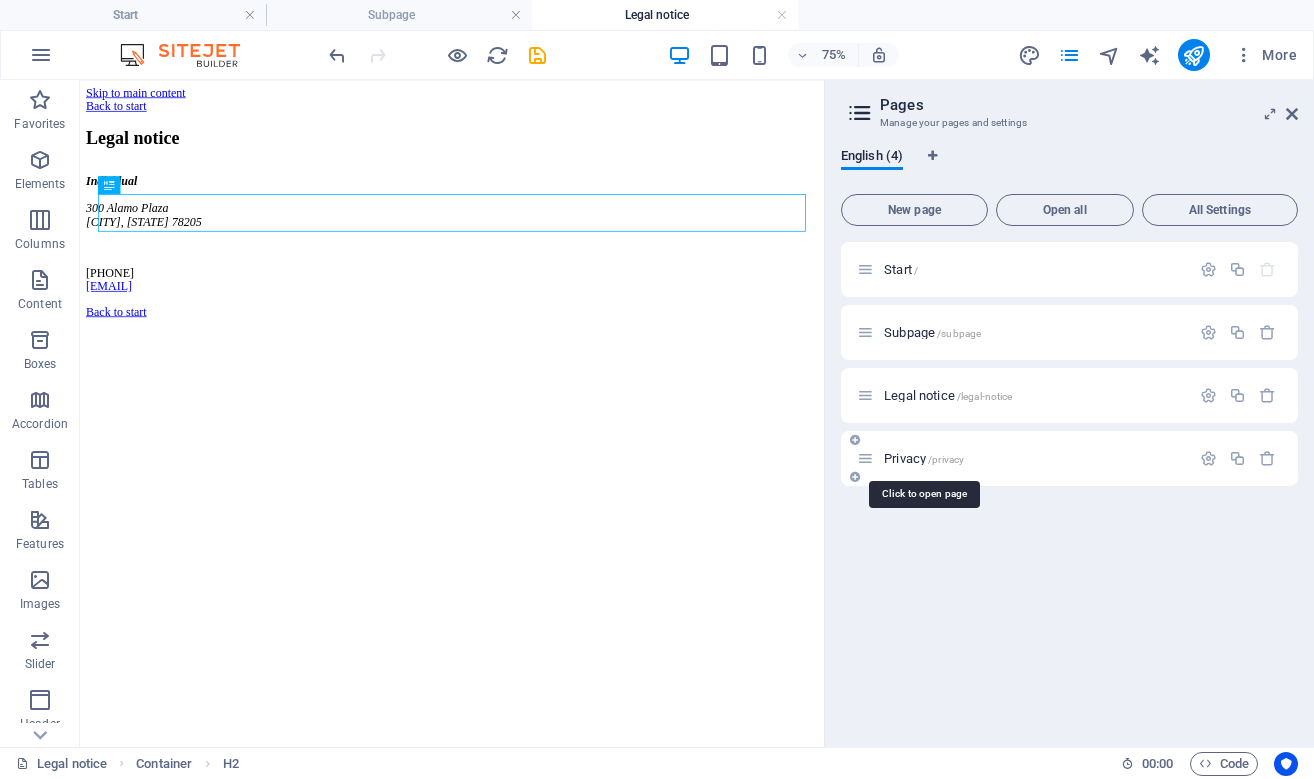 click on "Privacy /privacy" at bounding box center (924, 458) 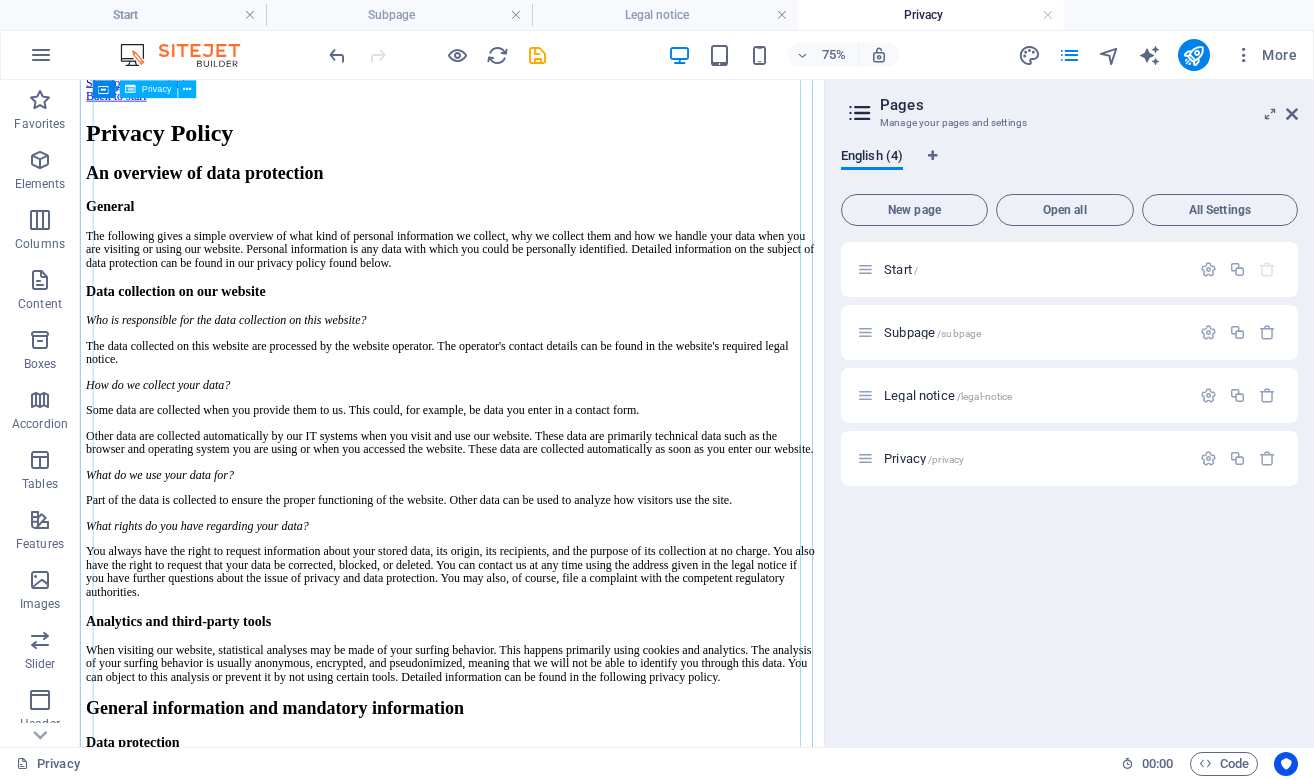scroll, scrollTop: 0, scrollLeft: 0, axis: both 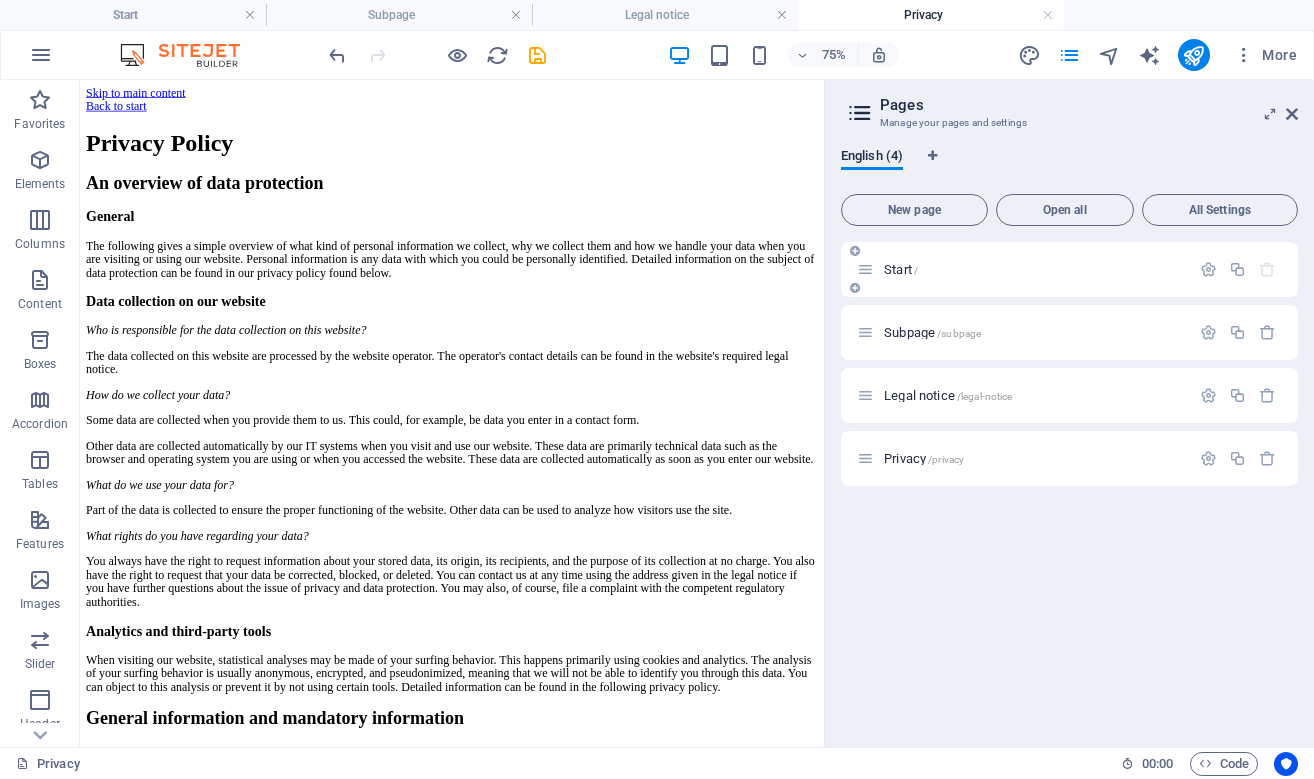 click on "Start /" at bounding box center (901, 269) 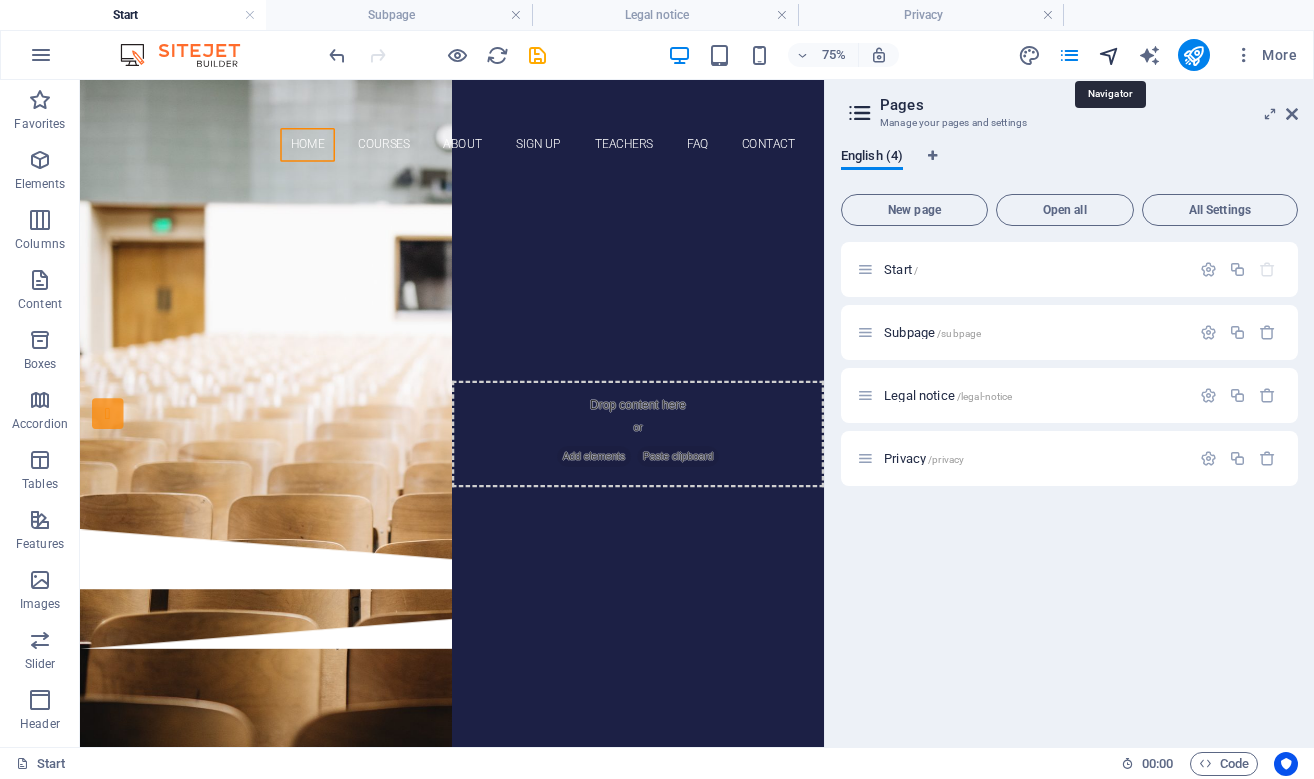 click at bounding box center [1109, 55] 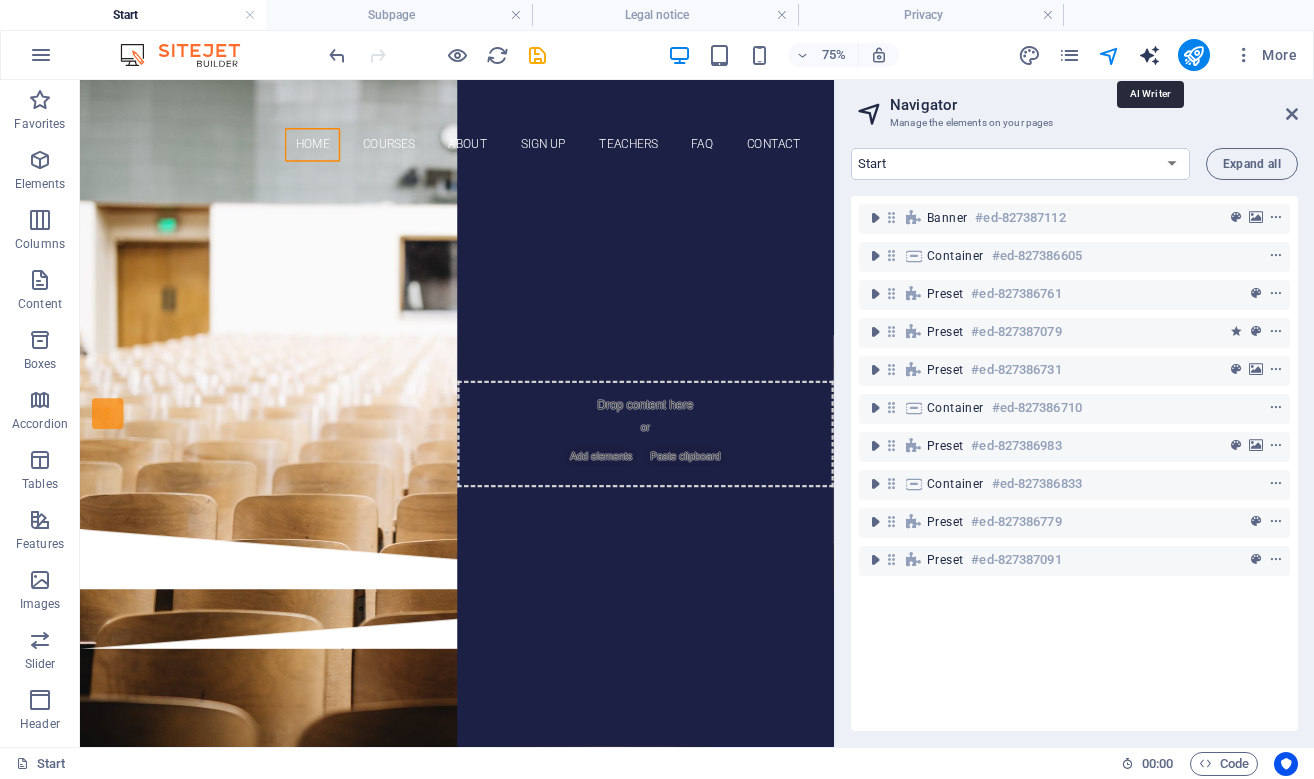 click at bounding box center [1149, 55] 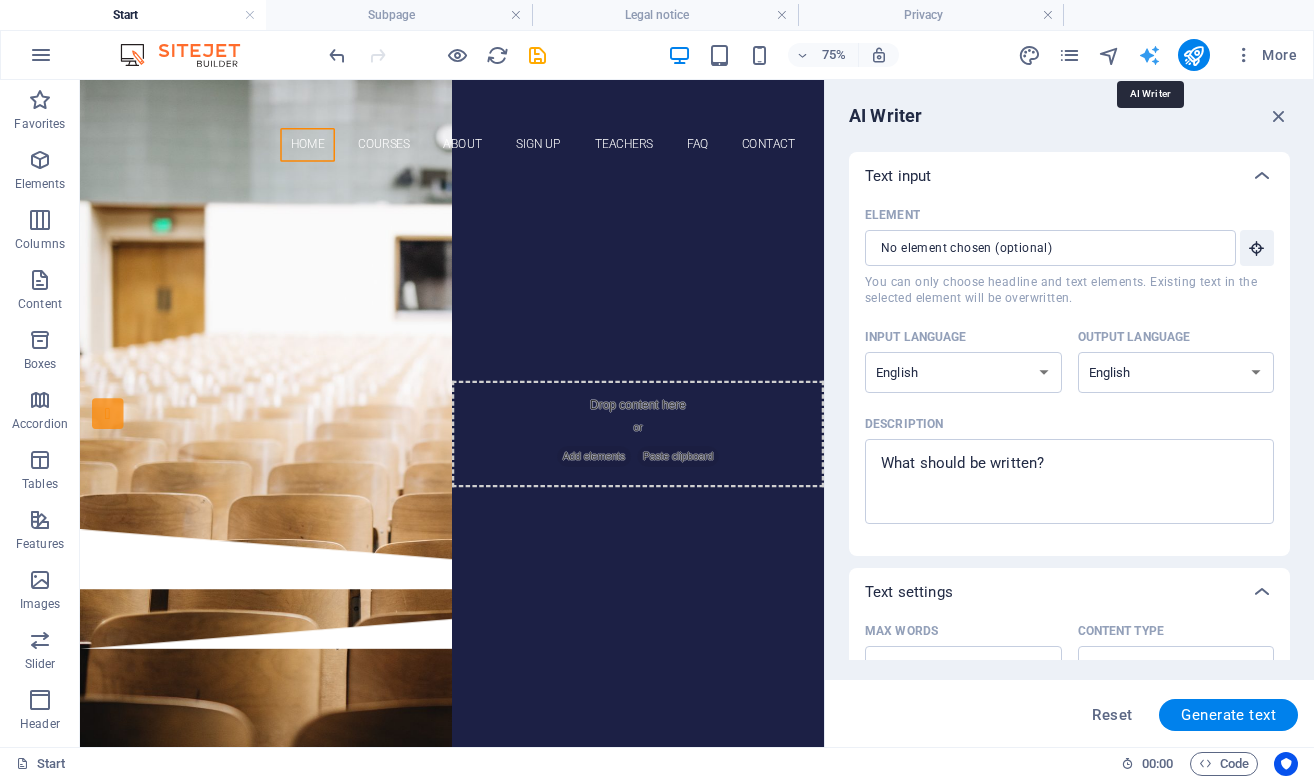 scroll, scrollTop: 0, scrollLeft: 0, axis: both 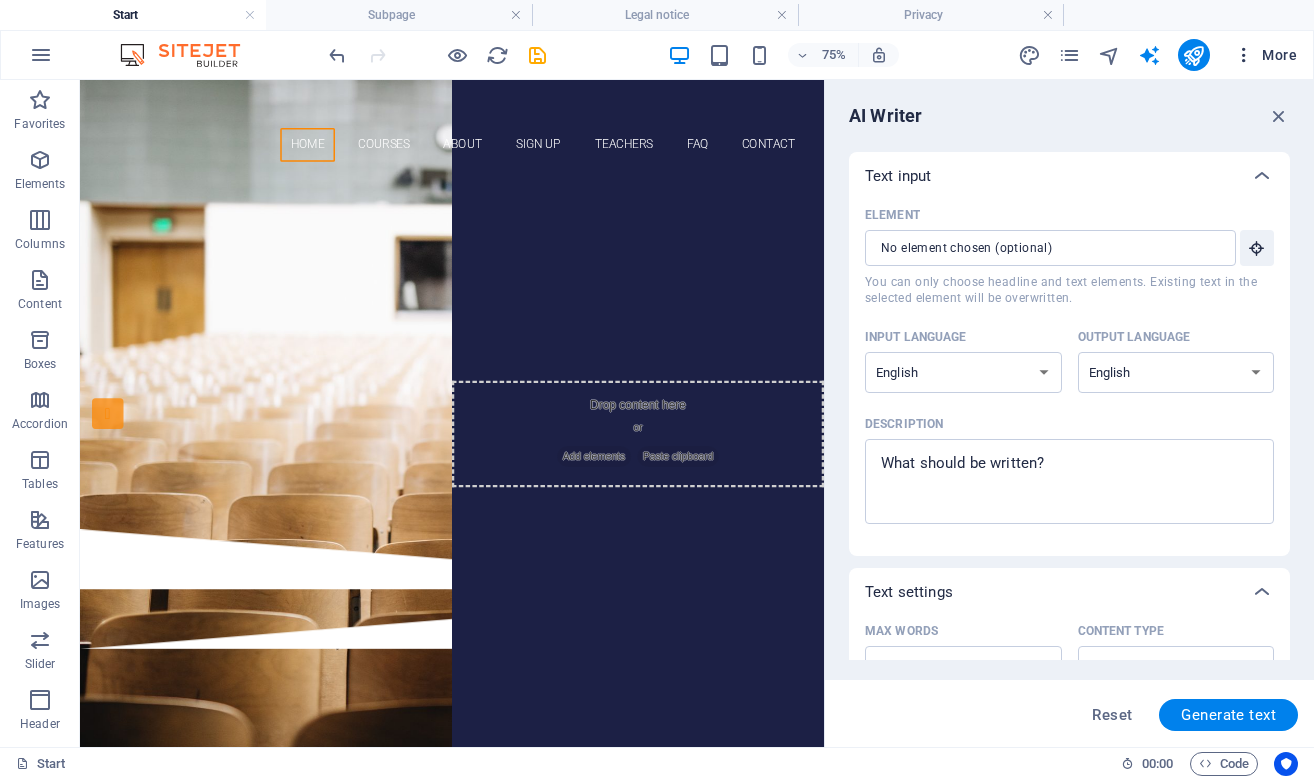 click on "More" at bounding box center (1265, 55) 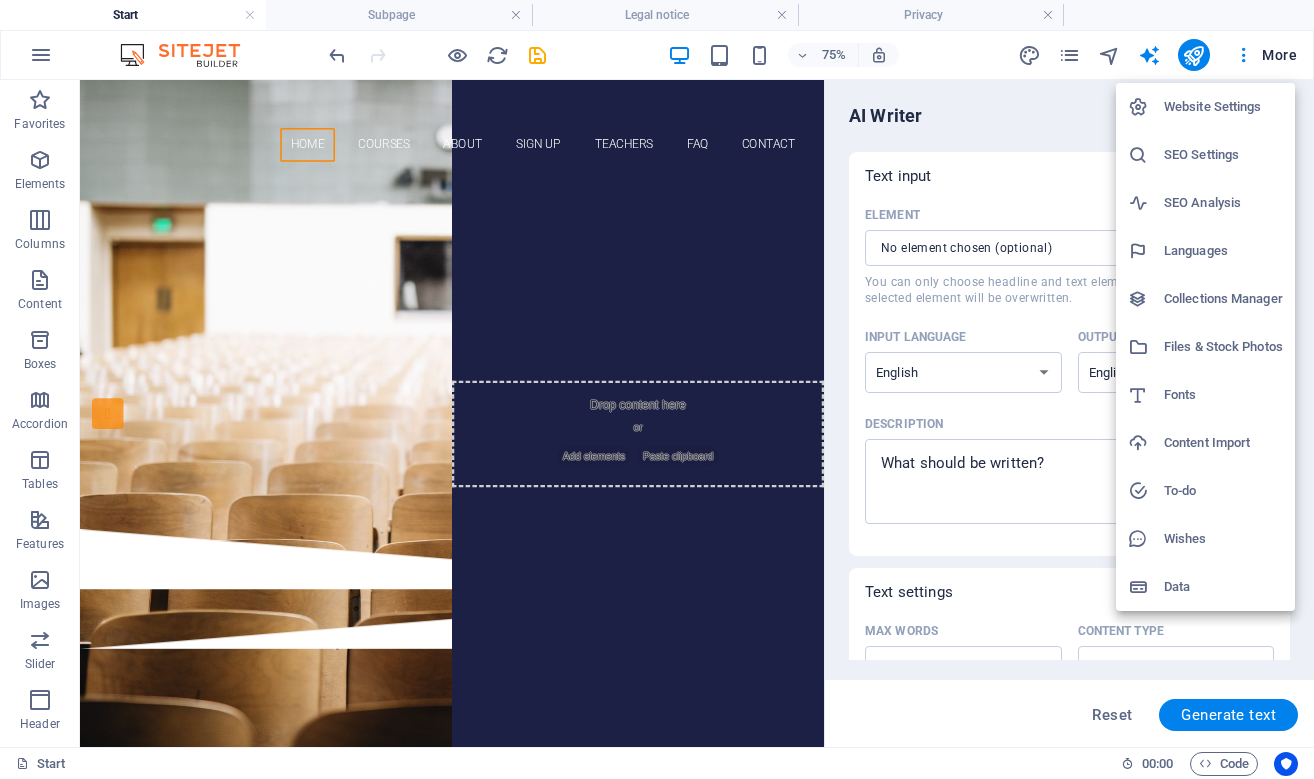 click on "SEO Settings" at bounding box center [1223, 155] 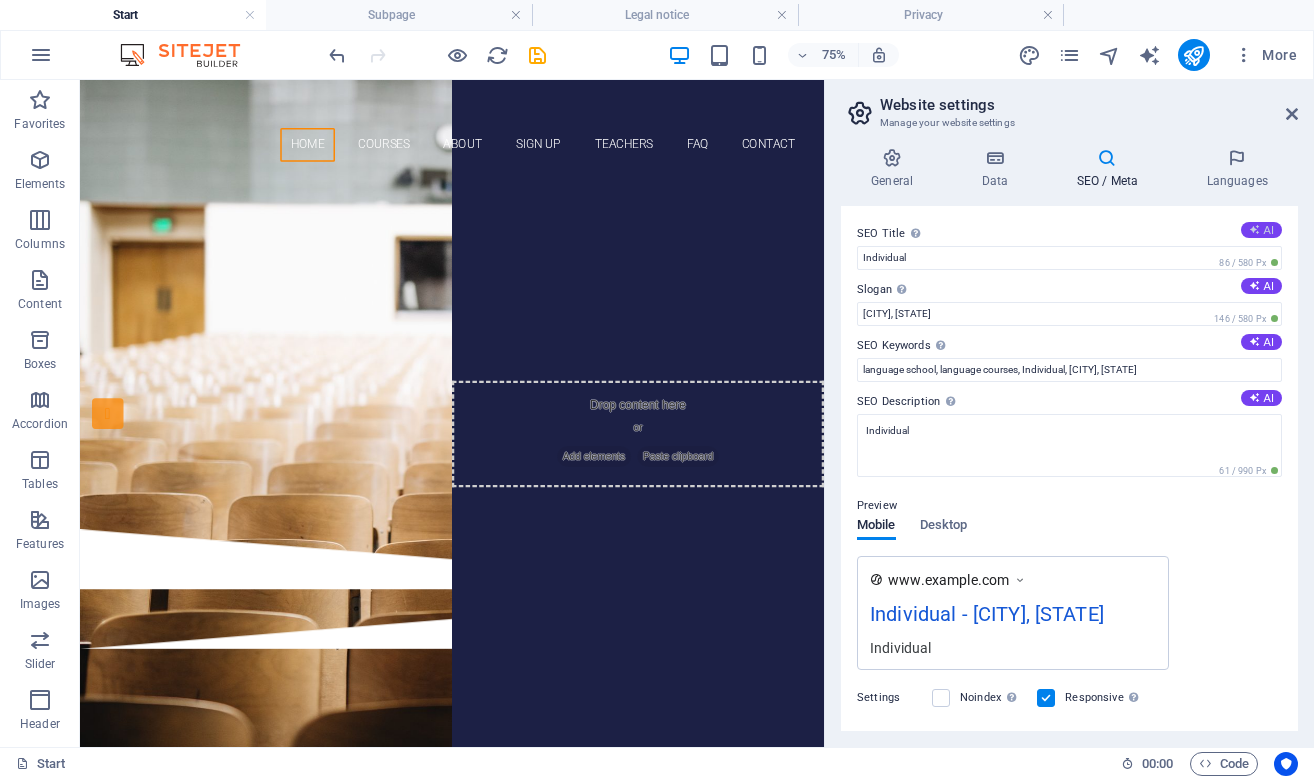 click on "AI" at bounding box center (1261, 230) 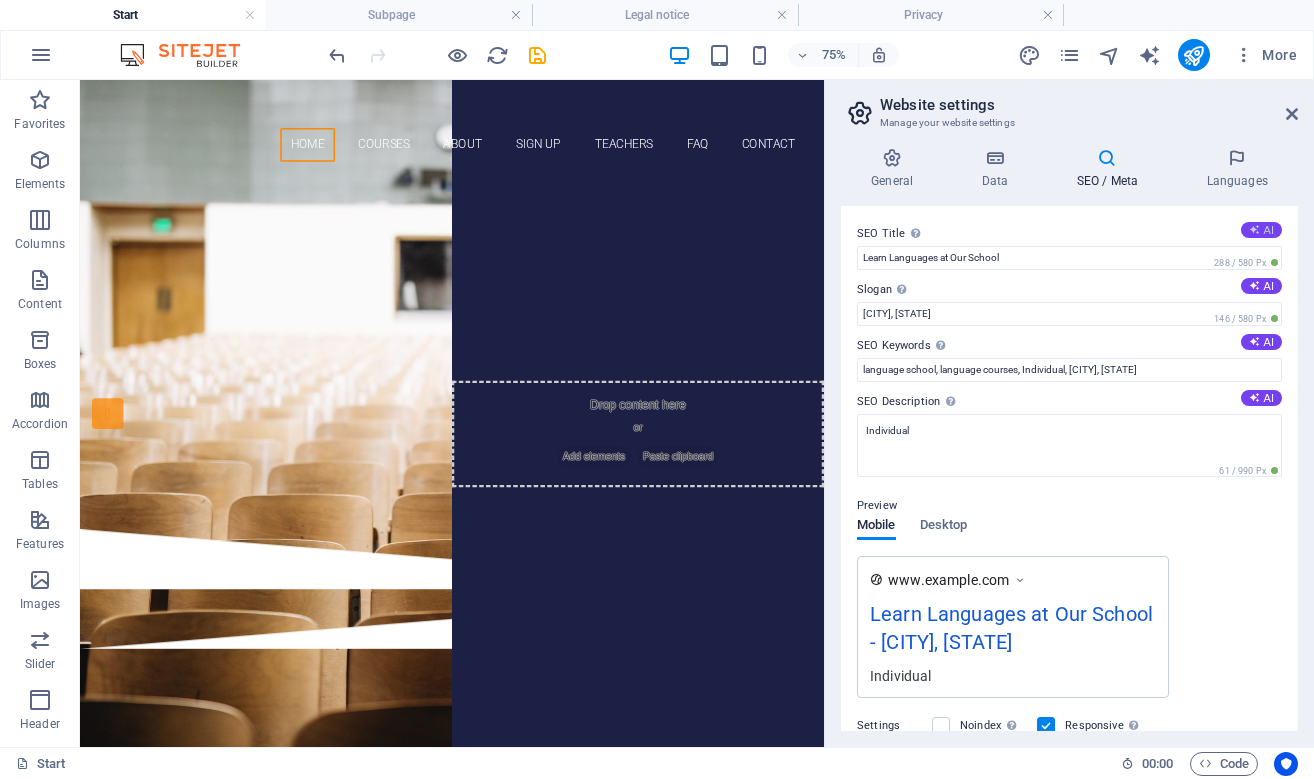 click on "AI" at bounding box center (1261, 230) 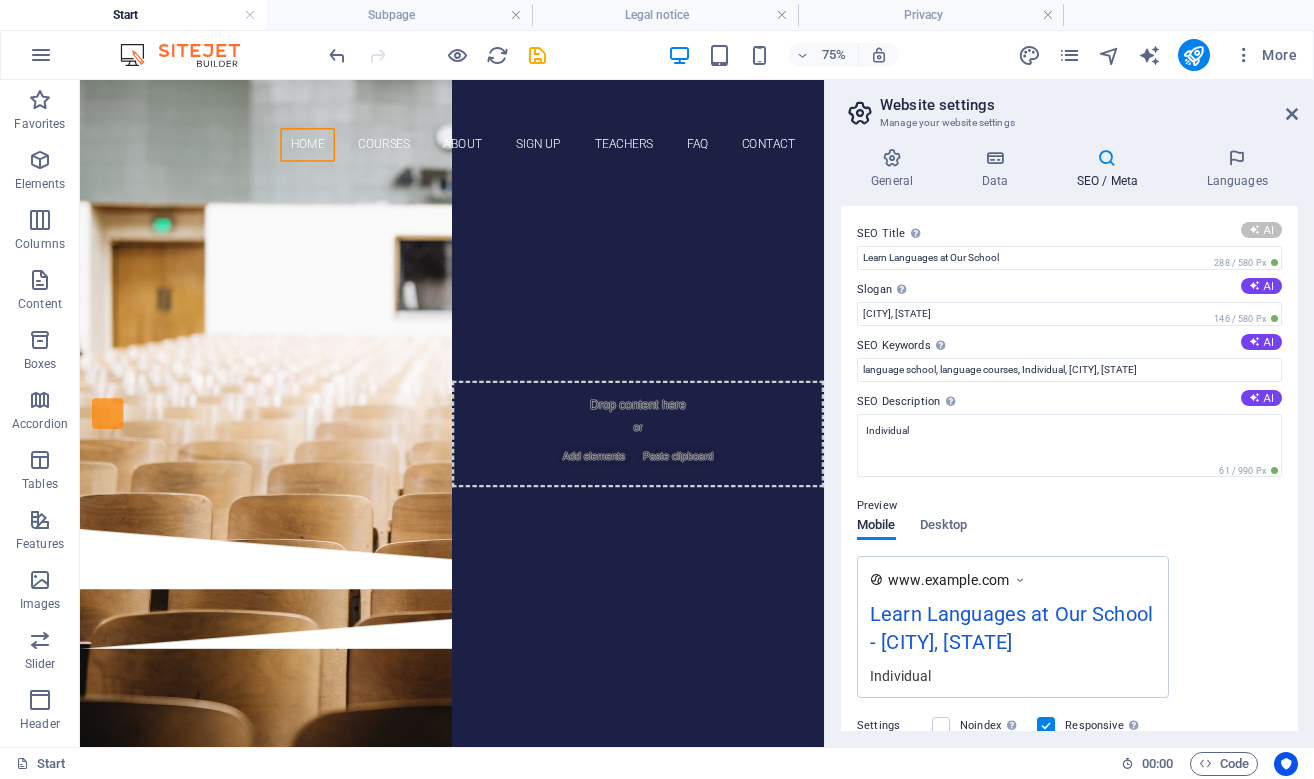 type on "Master New Languages Today!" 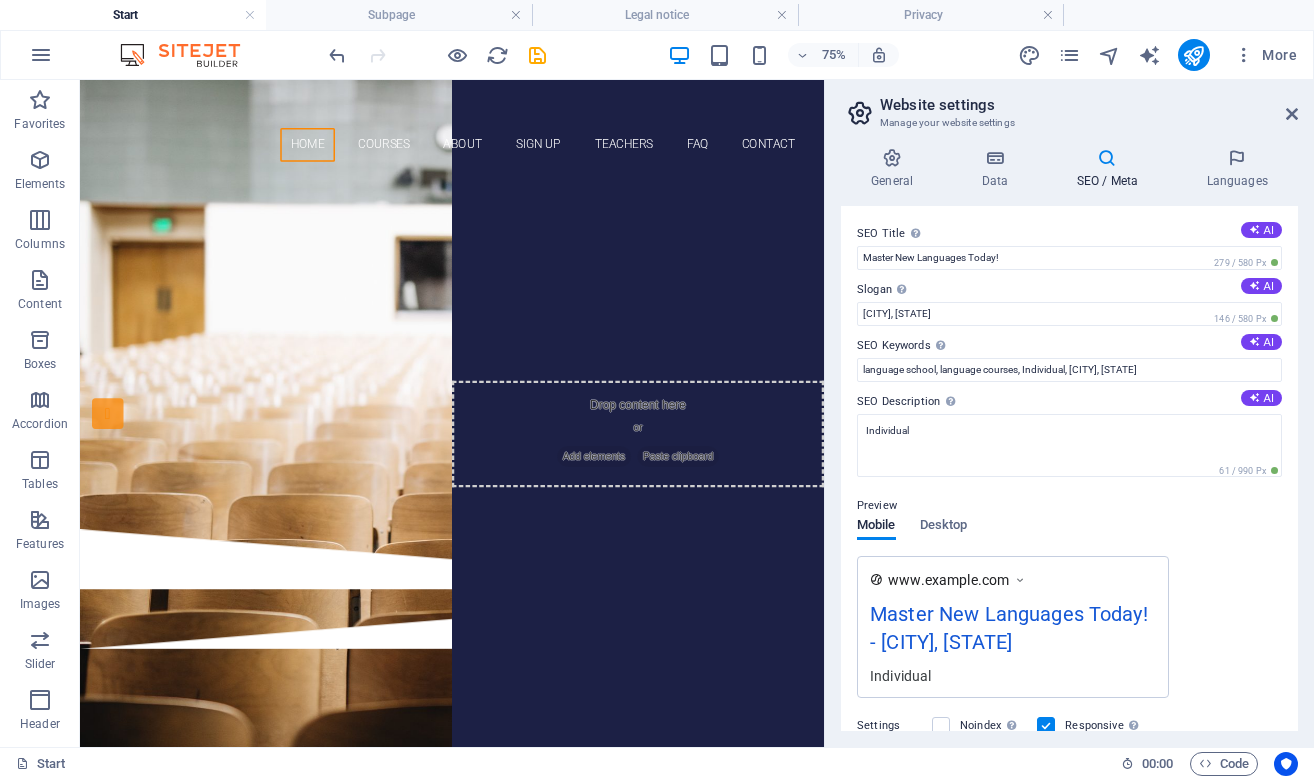 click on "www.example.com Master New Languages Today! - [CITY], [STATE] Individual" at bounding box center [1069, 588] 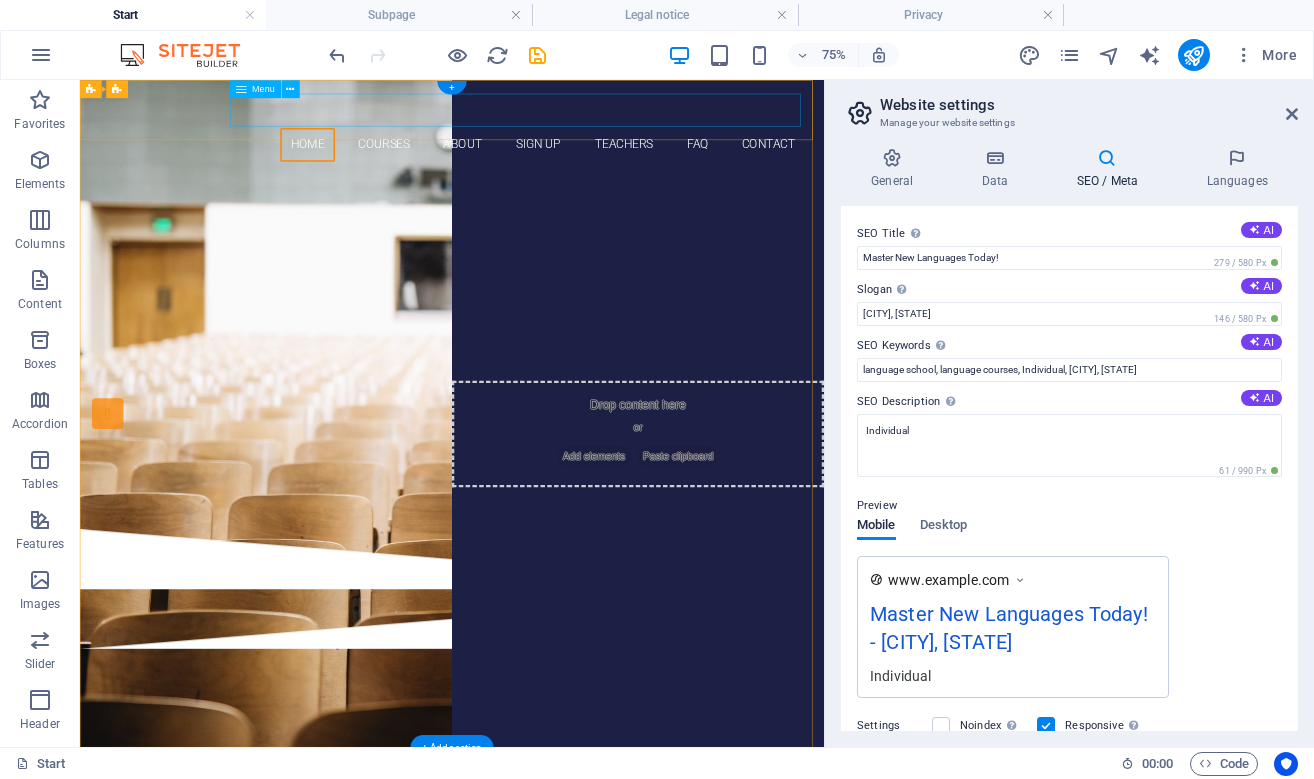 click on "Home Courses About Sign up Teachers FAQ Contact" at bounding box center [576, 166] 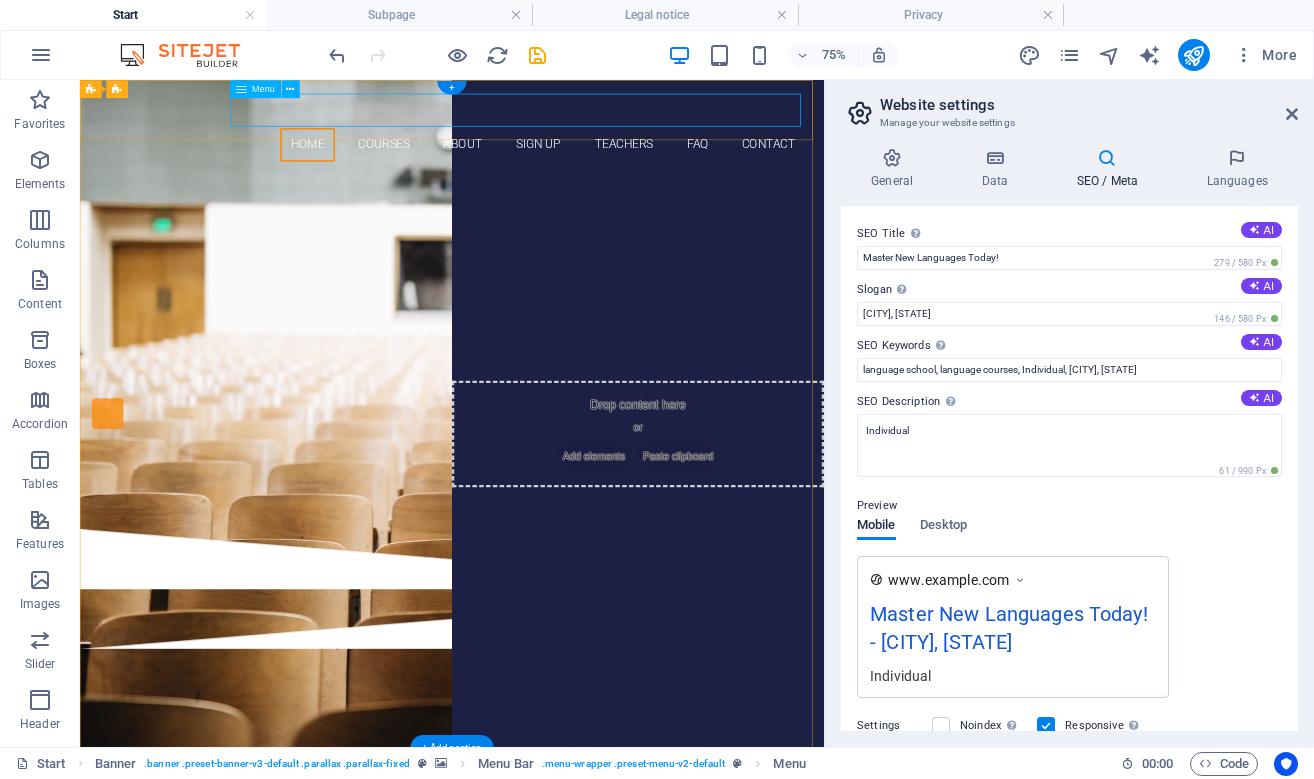 click on "Home Courses About Sign up Teachers FAQ Contact" at bounding box center (576, 166) 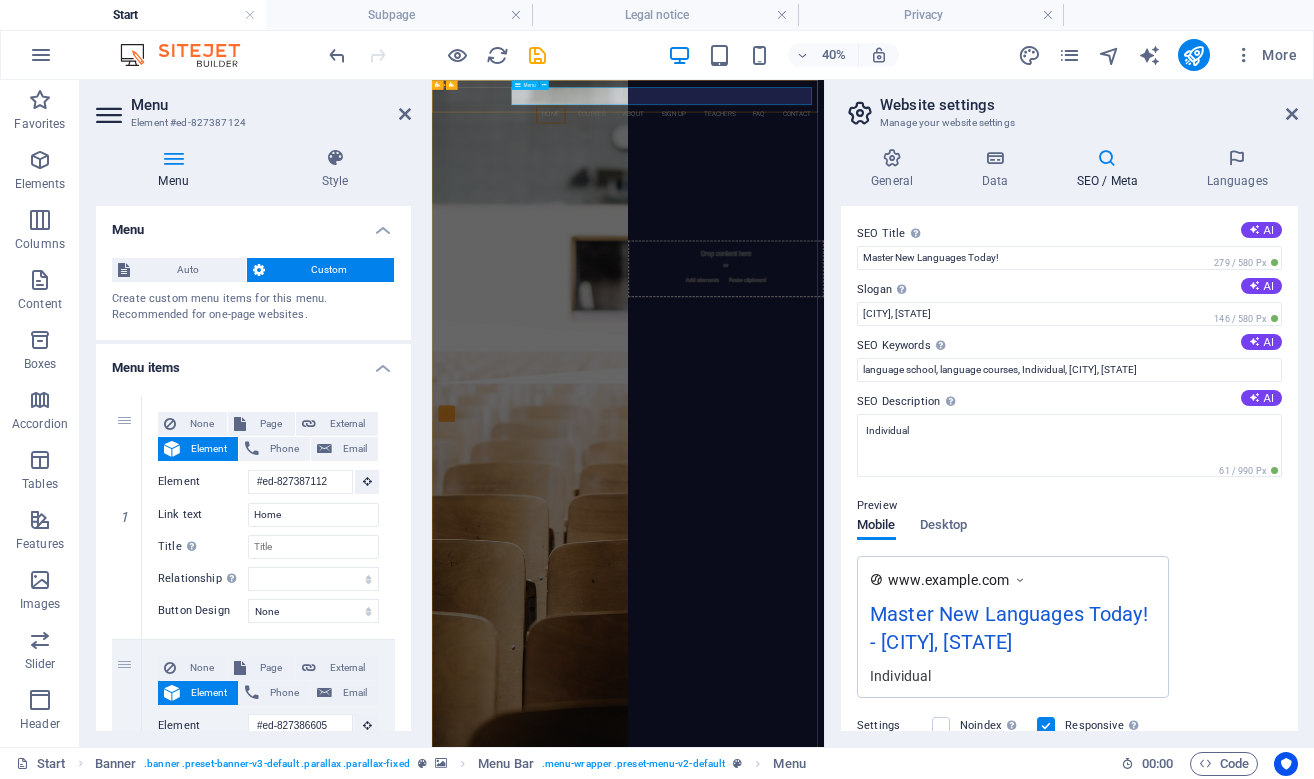 click on "Home Courses About Sign up Teachers FAQ Contact" at bounding box center [922, 166] 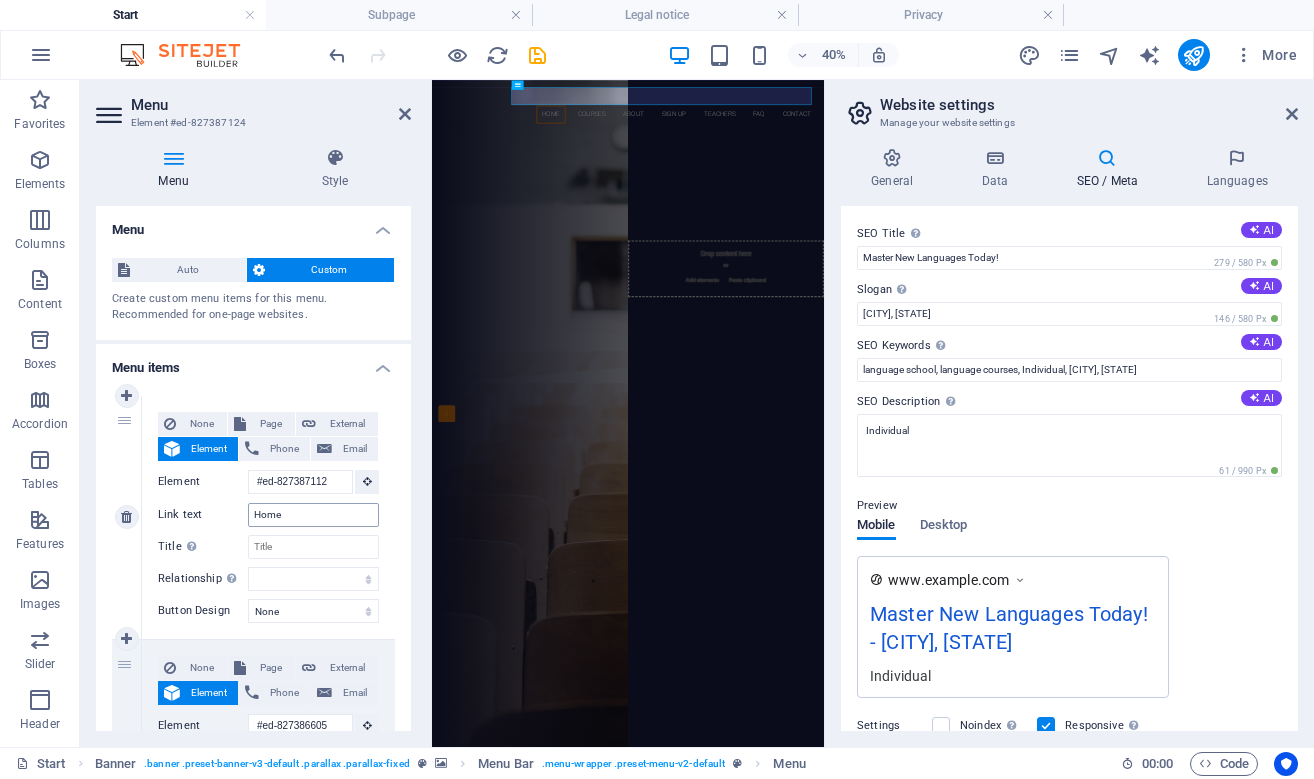 scroll, scrollTop: 0, scrollLeft: 0, axis: both 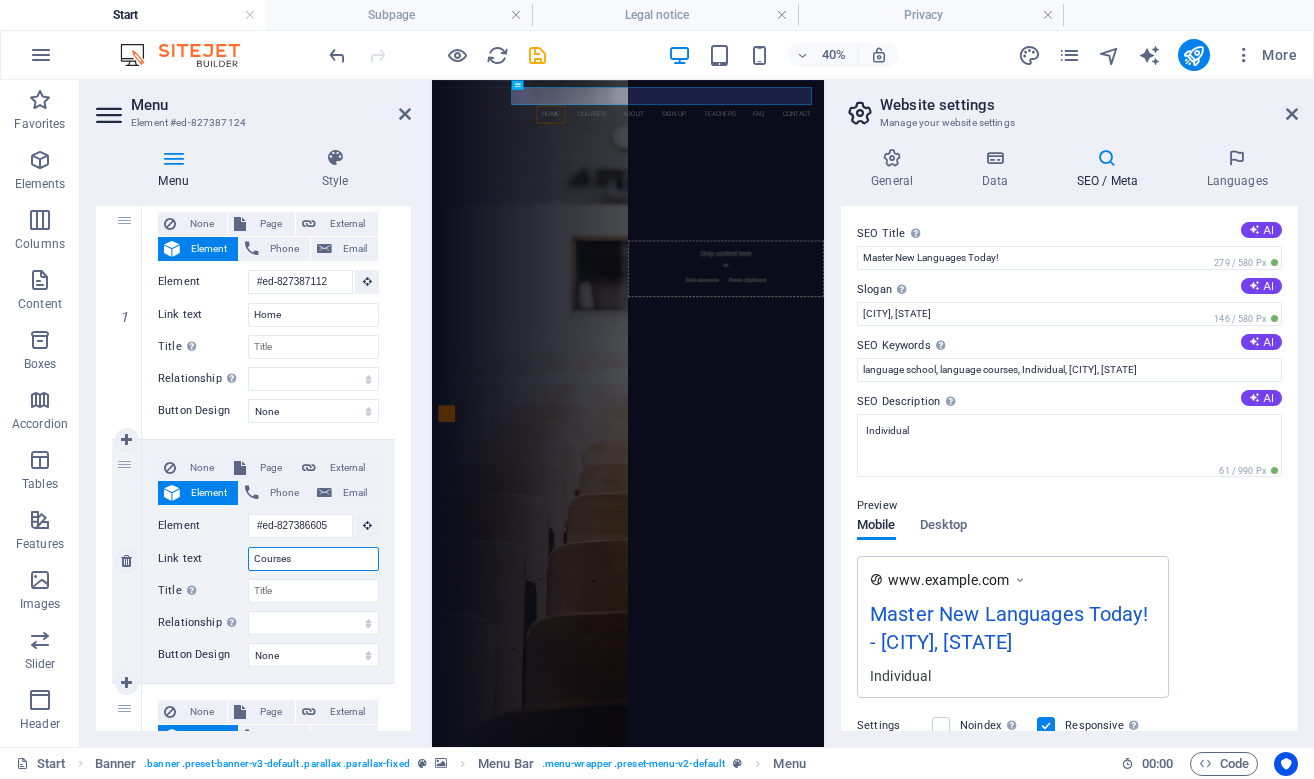 drag, startPoint x: 307, startPoint y: 560, endPoint x: 222, endPoint y: 553, distance: 85.28775 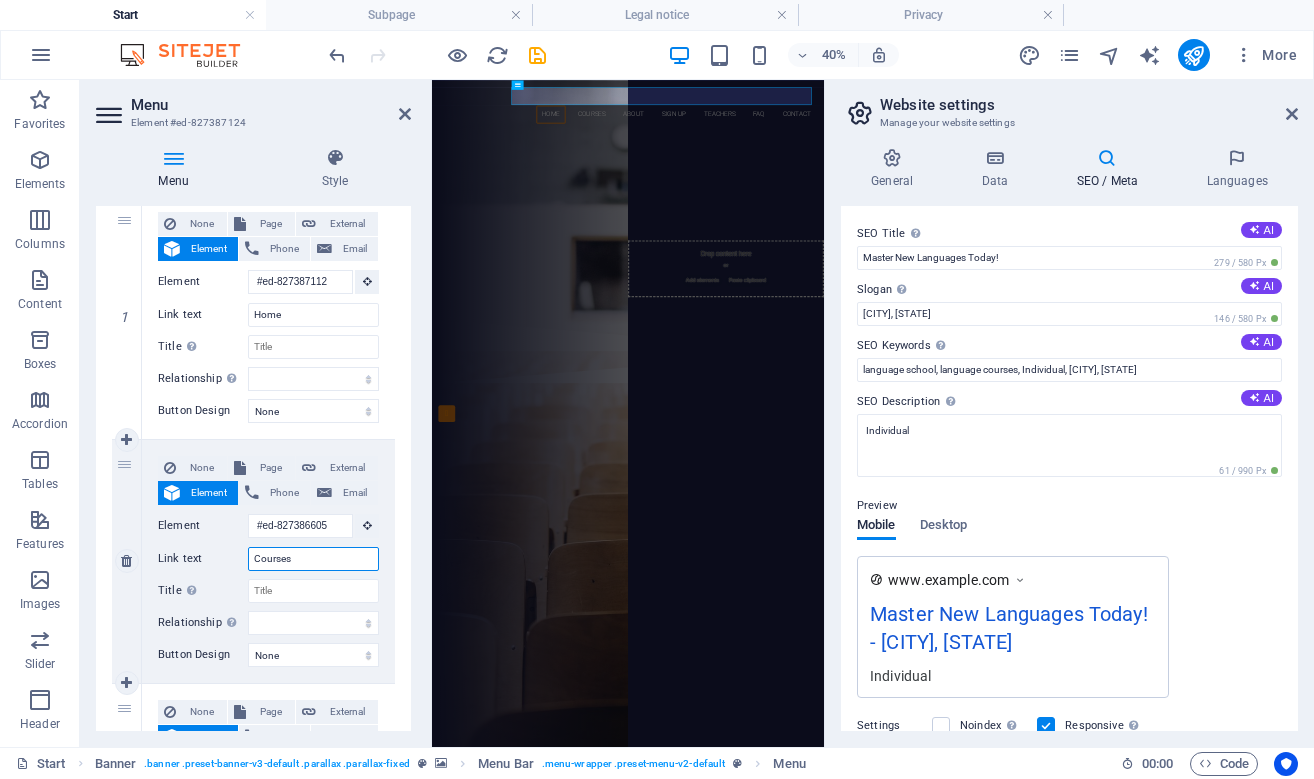 paste on "Program" 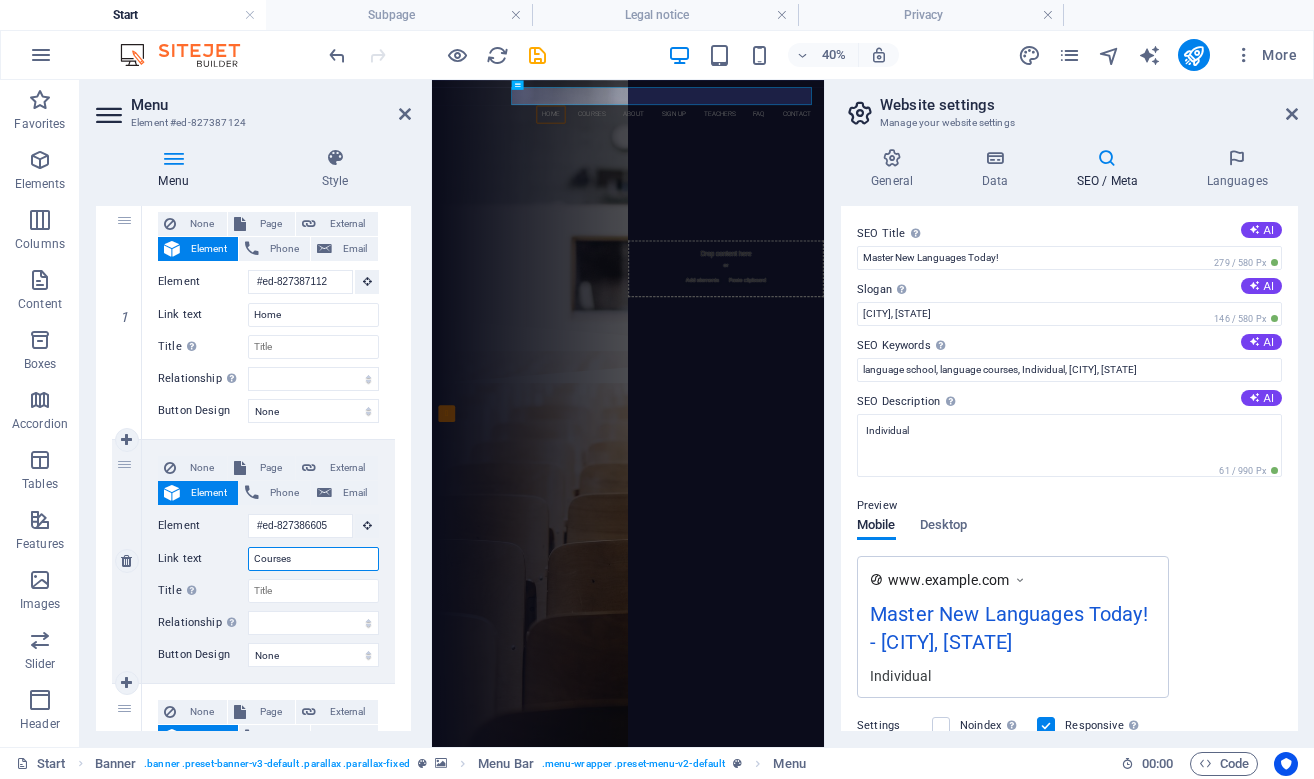 type on "Programs" 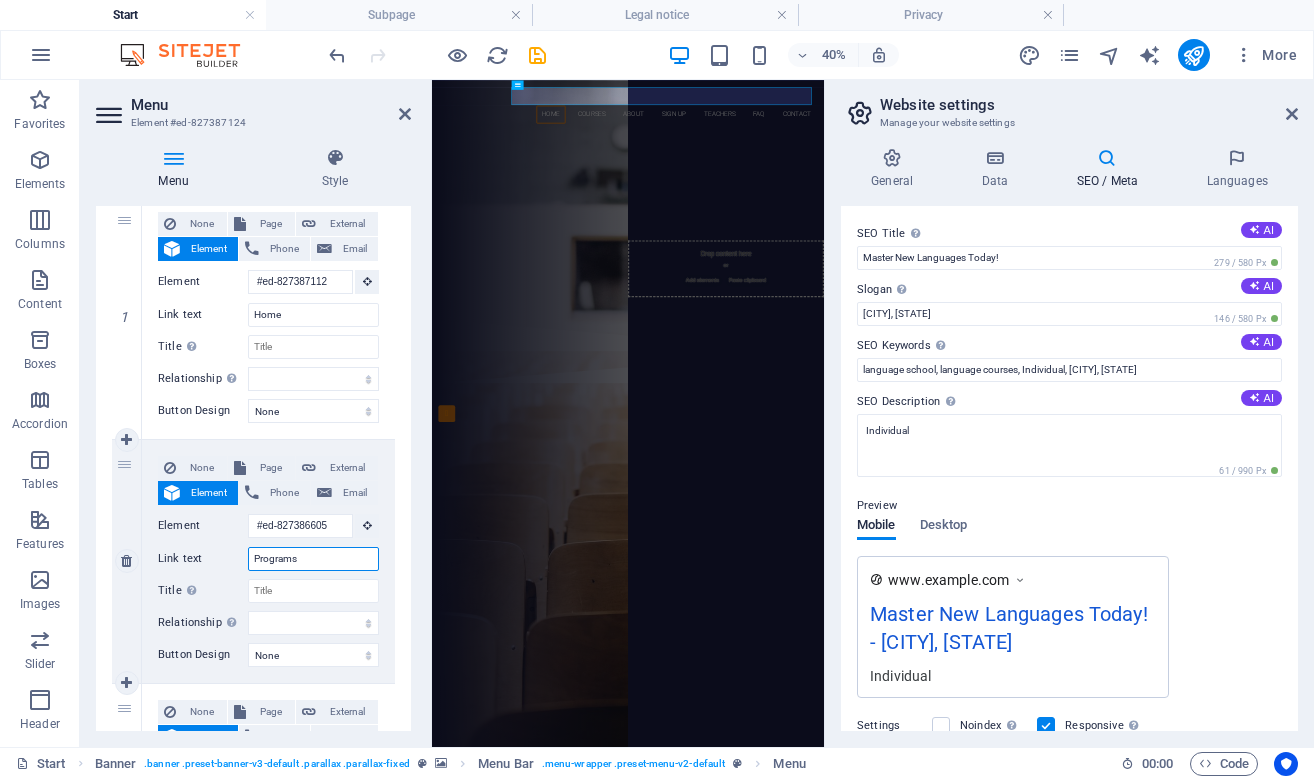 select 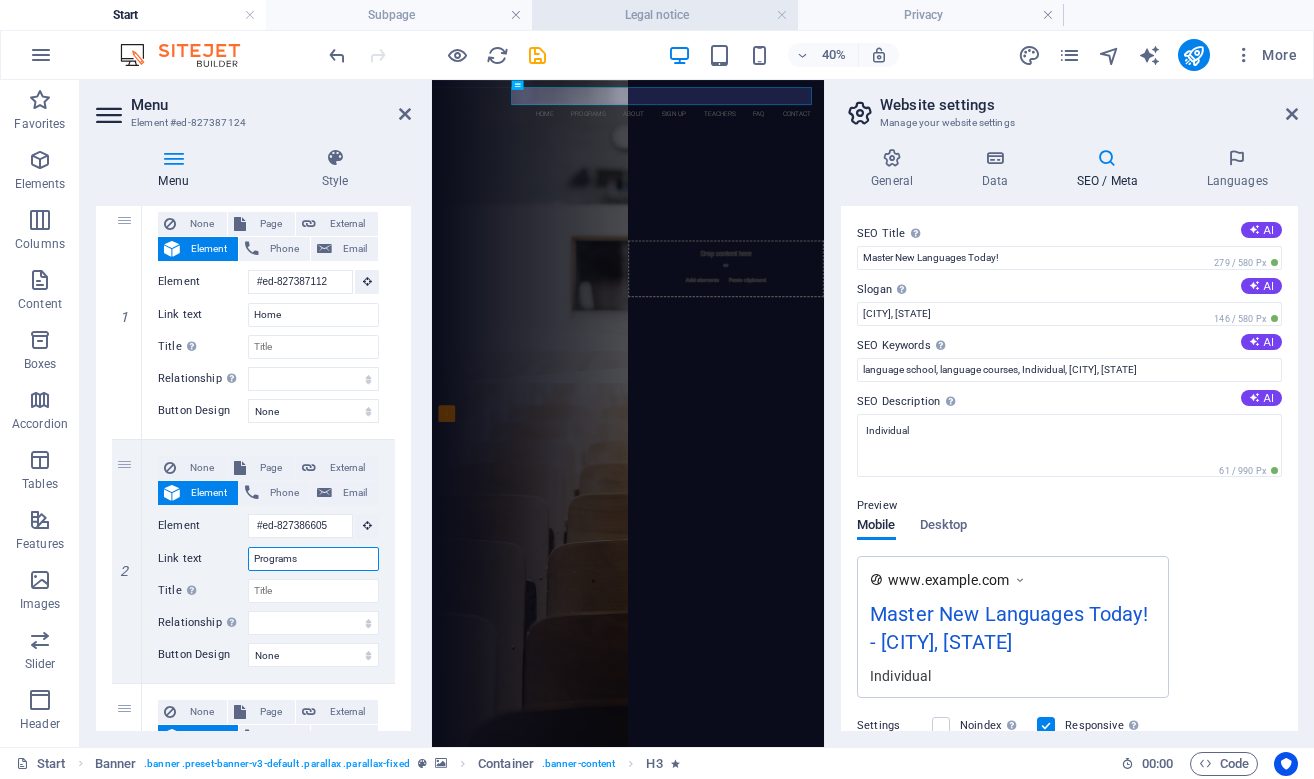 type on "Programs" 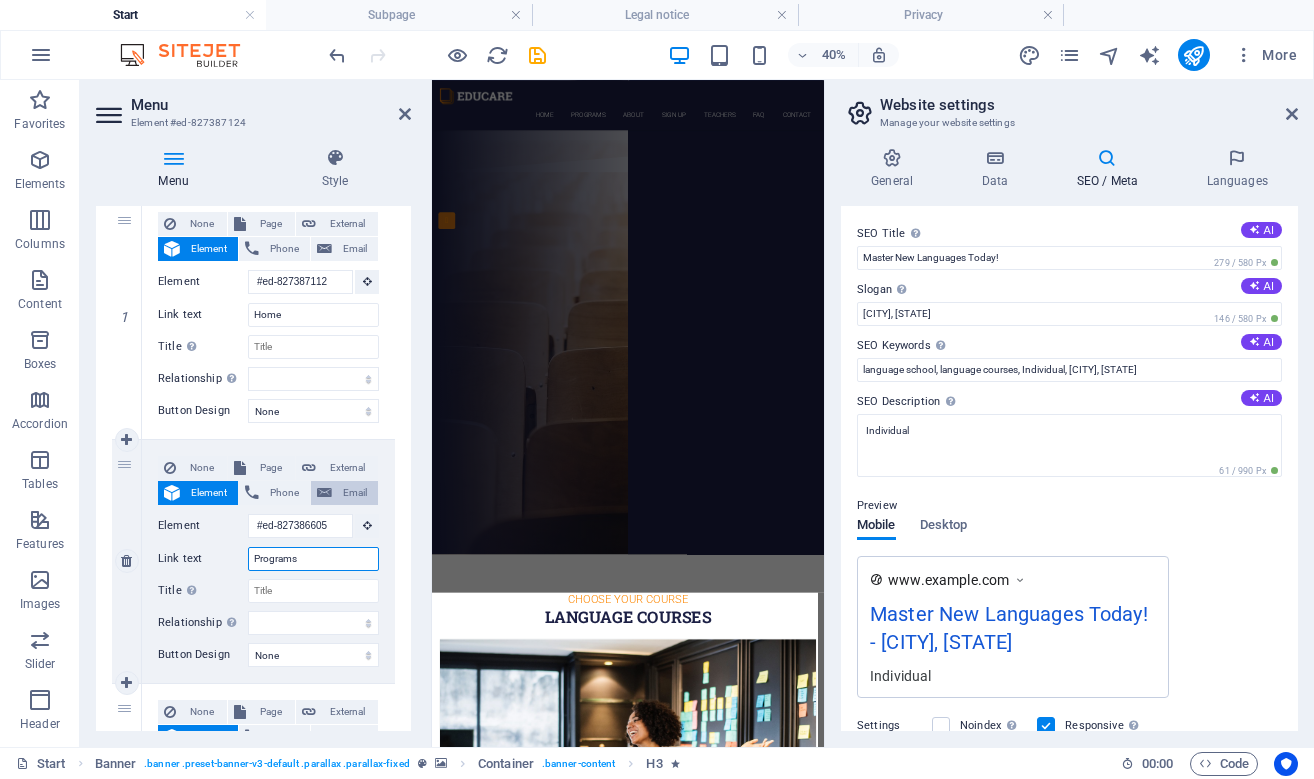 scroll, scrollTop: 0, scrollLeft: 0, axis: both 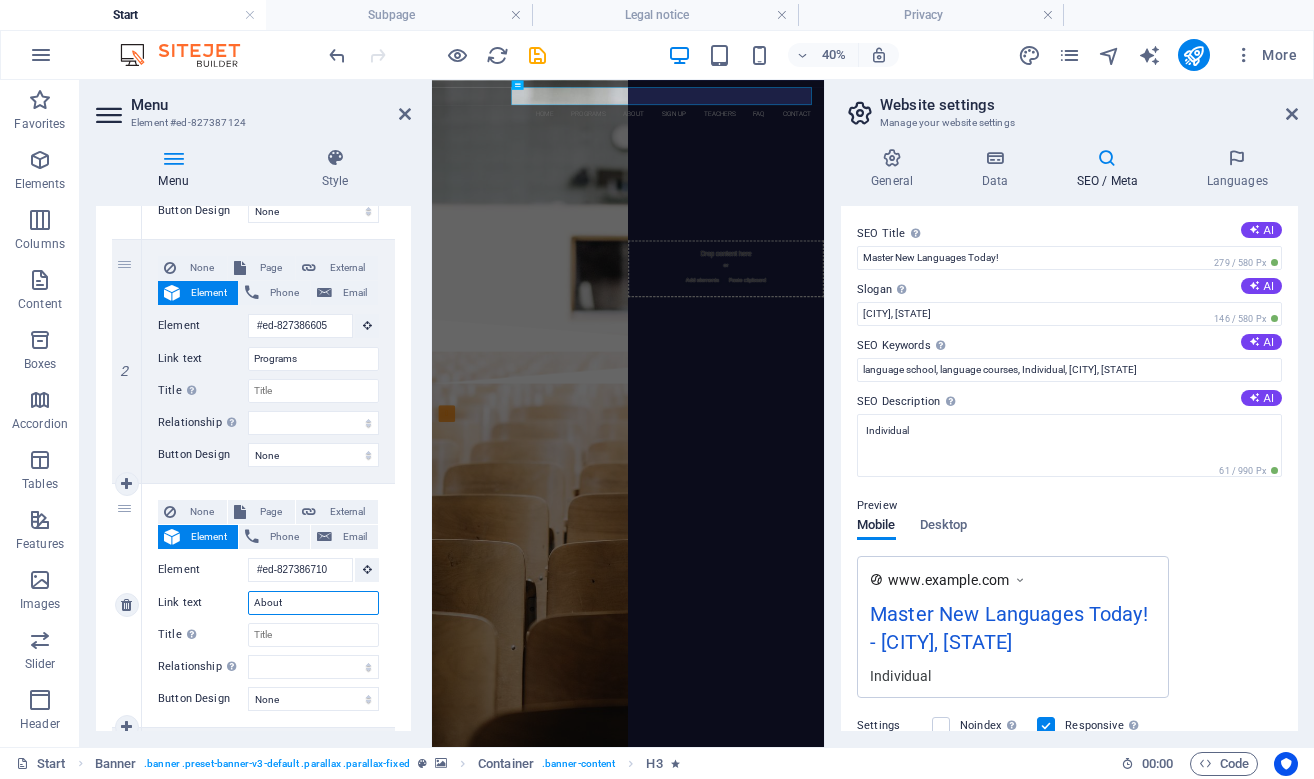 drag, startPoint x: 306, startPoint y: 604, endPoint x: 228, endPoint y: 604, distance: 78 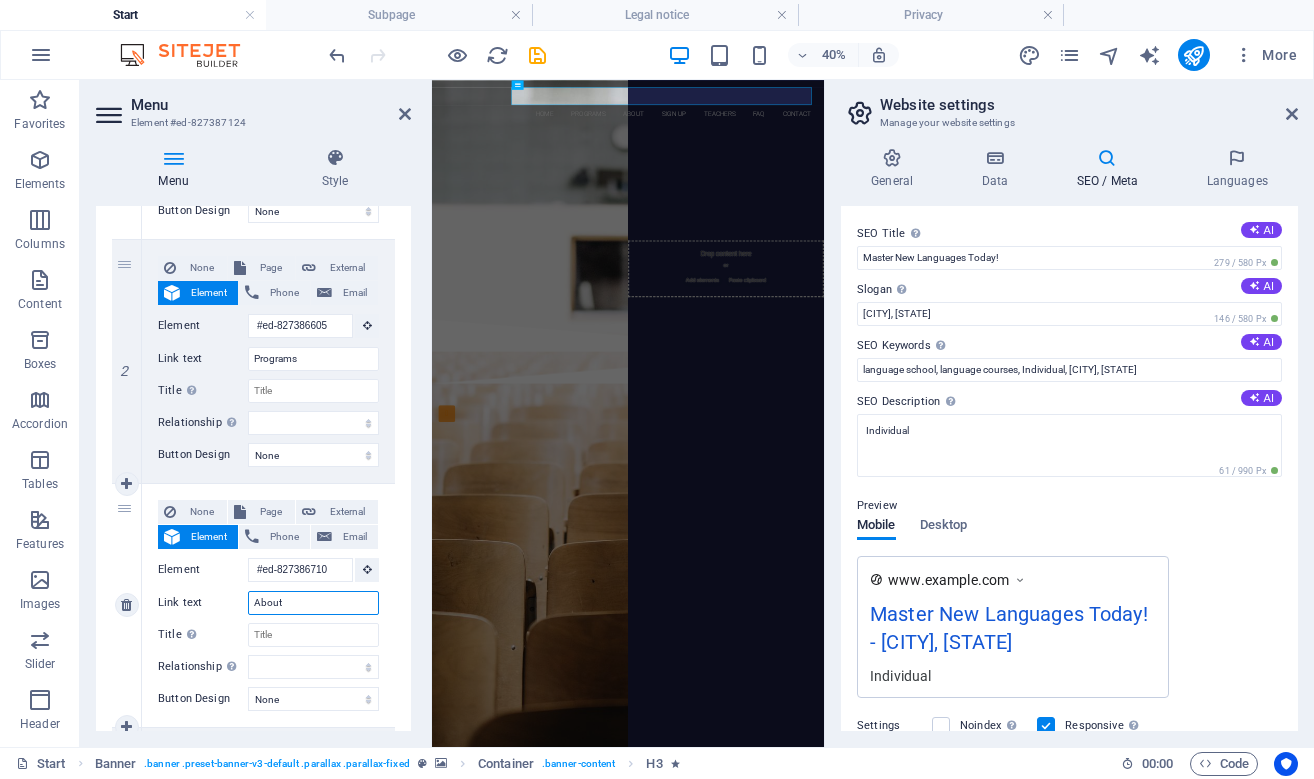 paste on "cademic System" 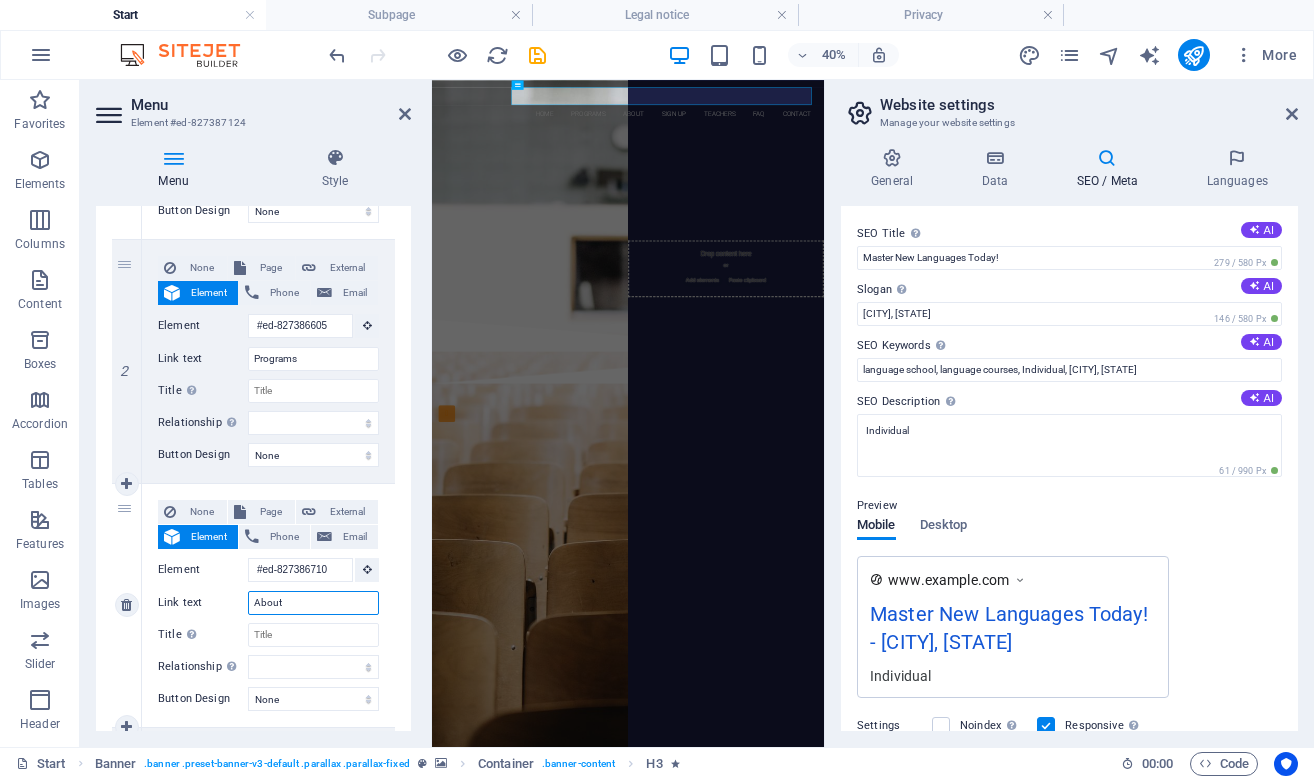 type on "Academic System" 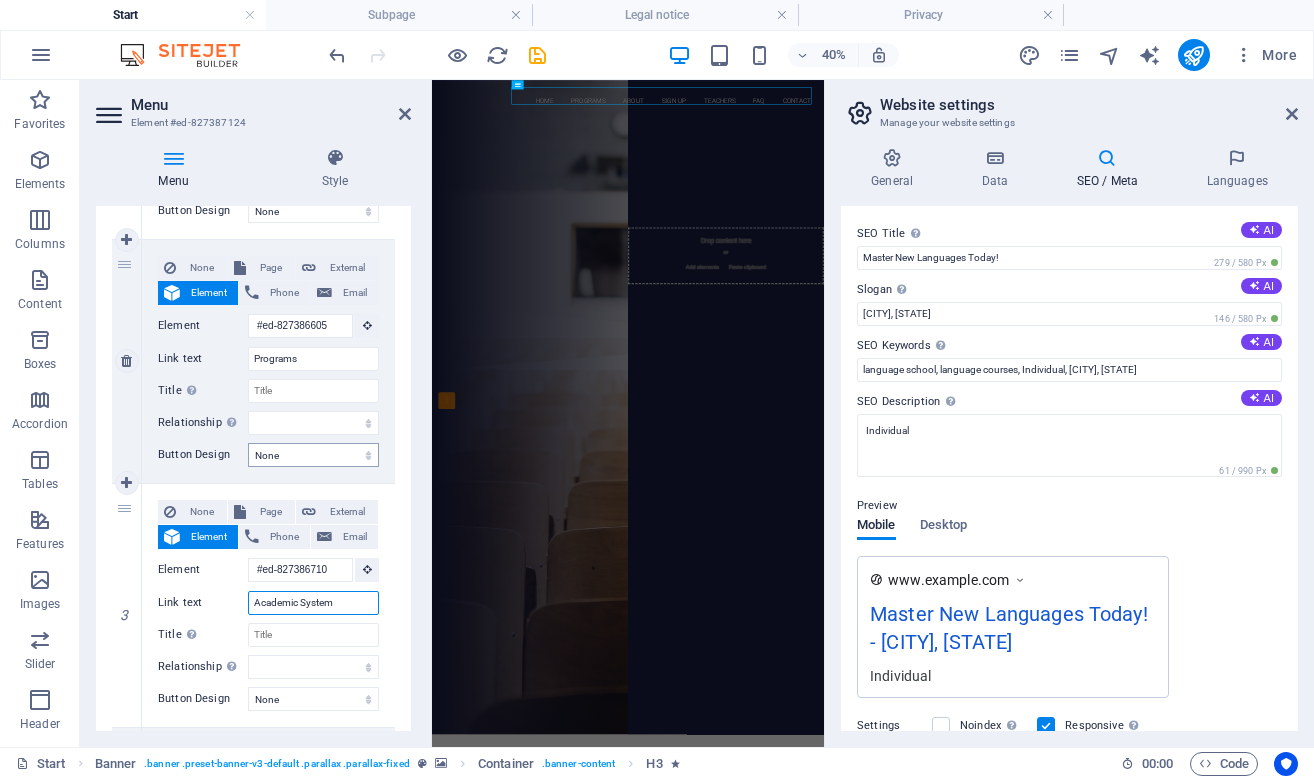 select 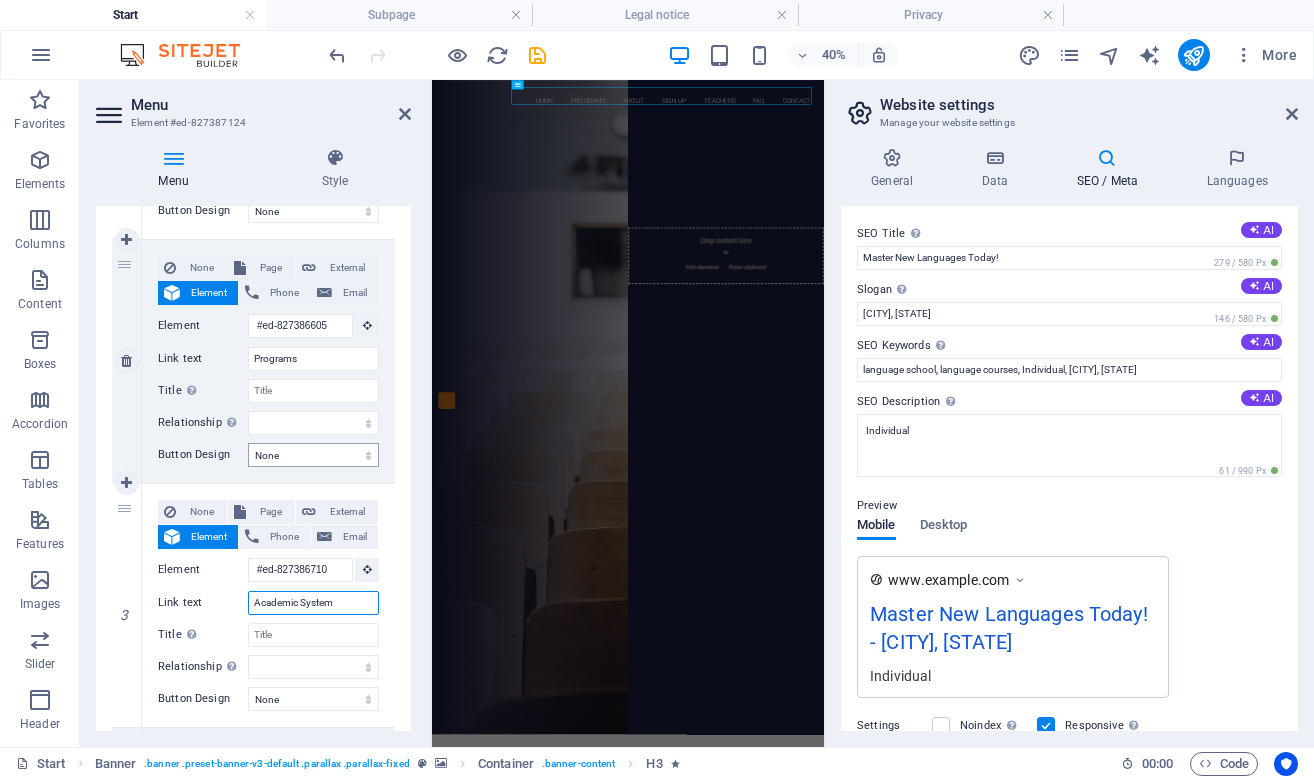 select 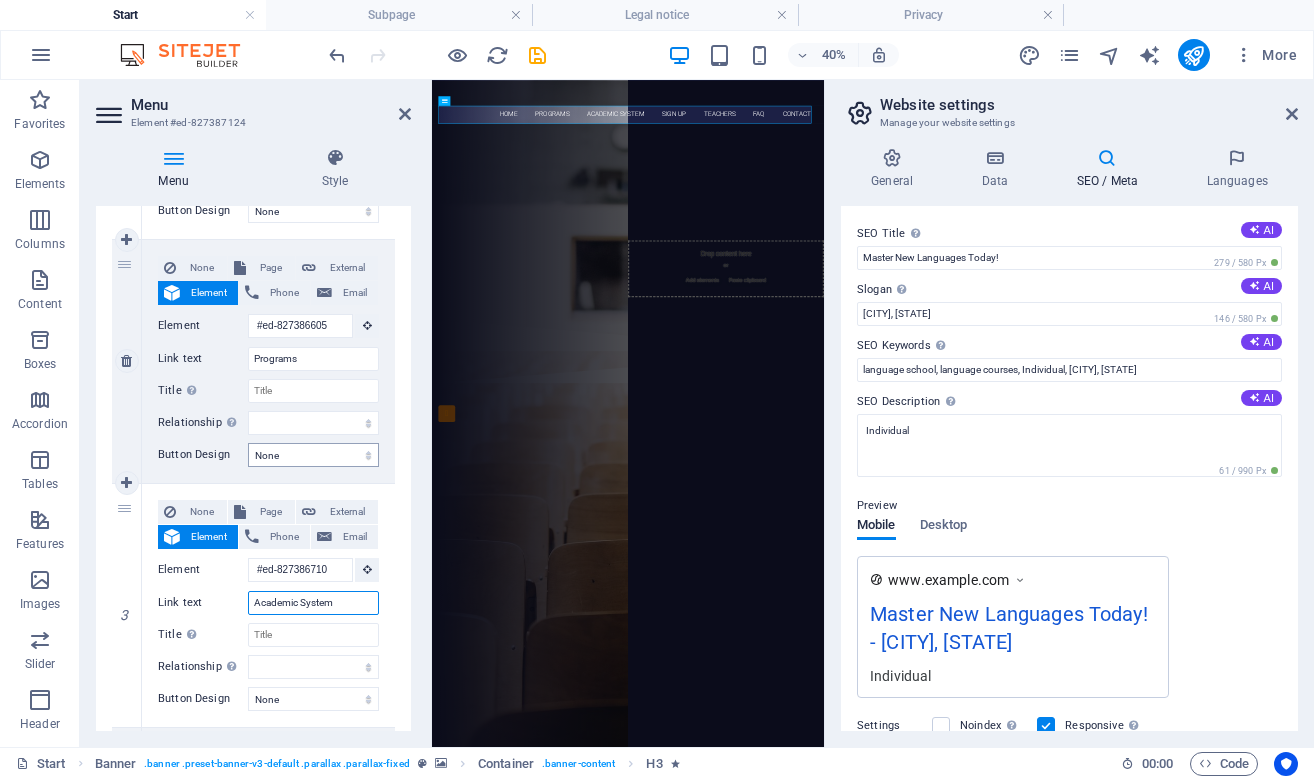 scroll, scrollTop: 0, scrollLeft: 0, axis: both 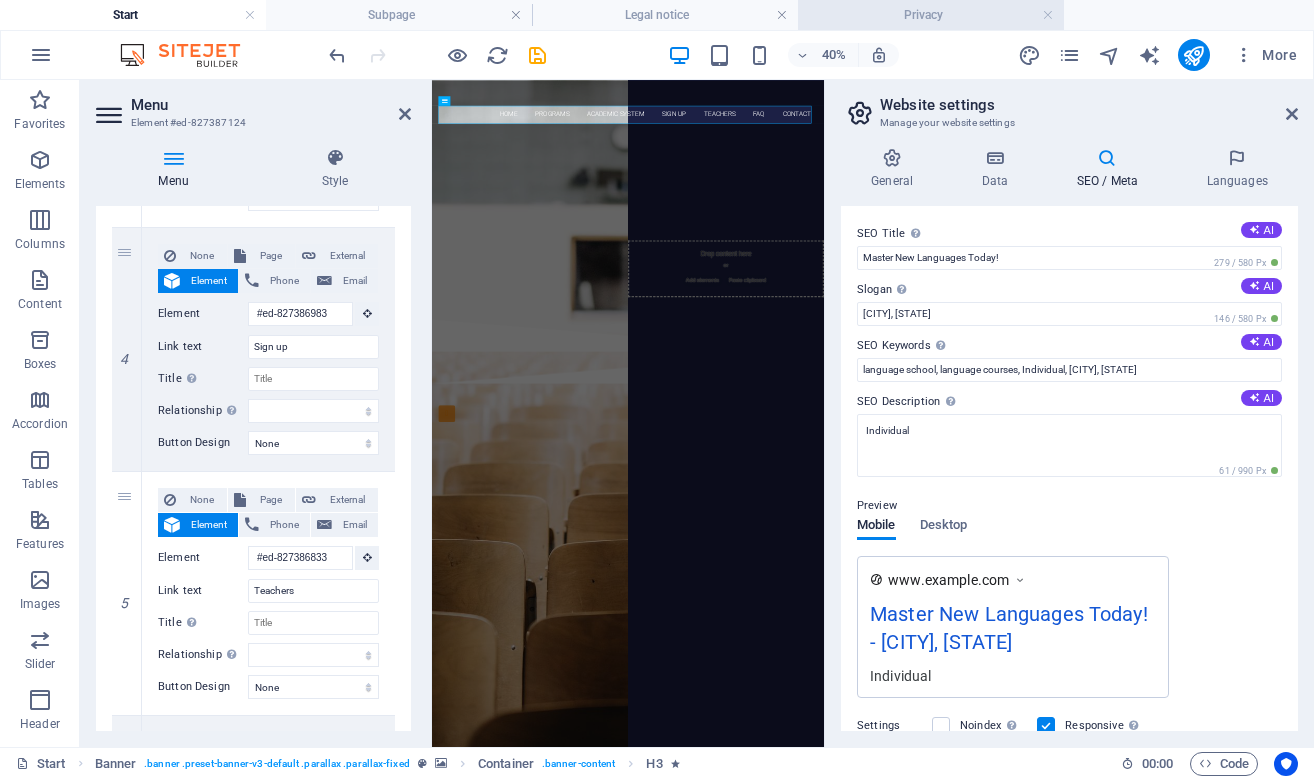 type on "Academic System" 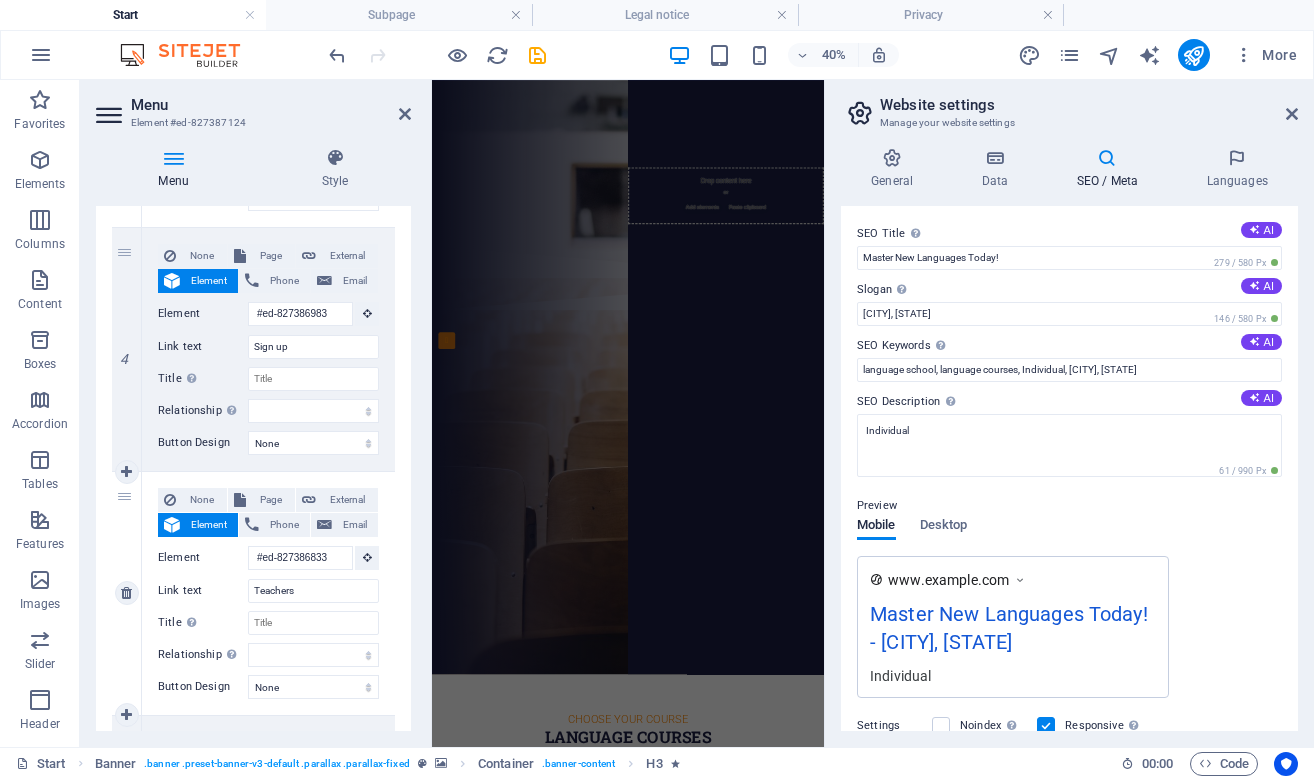 scroll, scrollTop: 0, scrollLeft: 0, axis: both 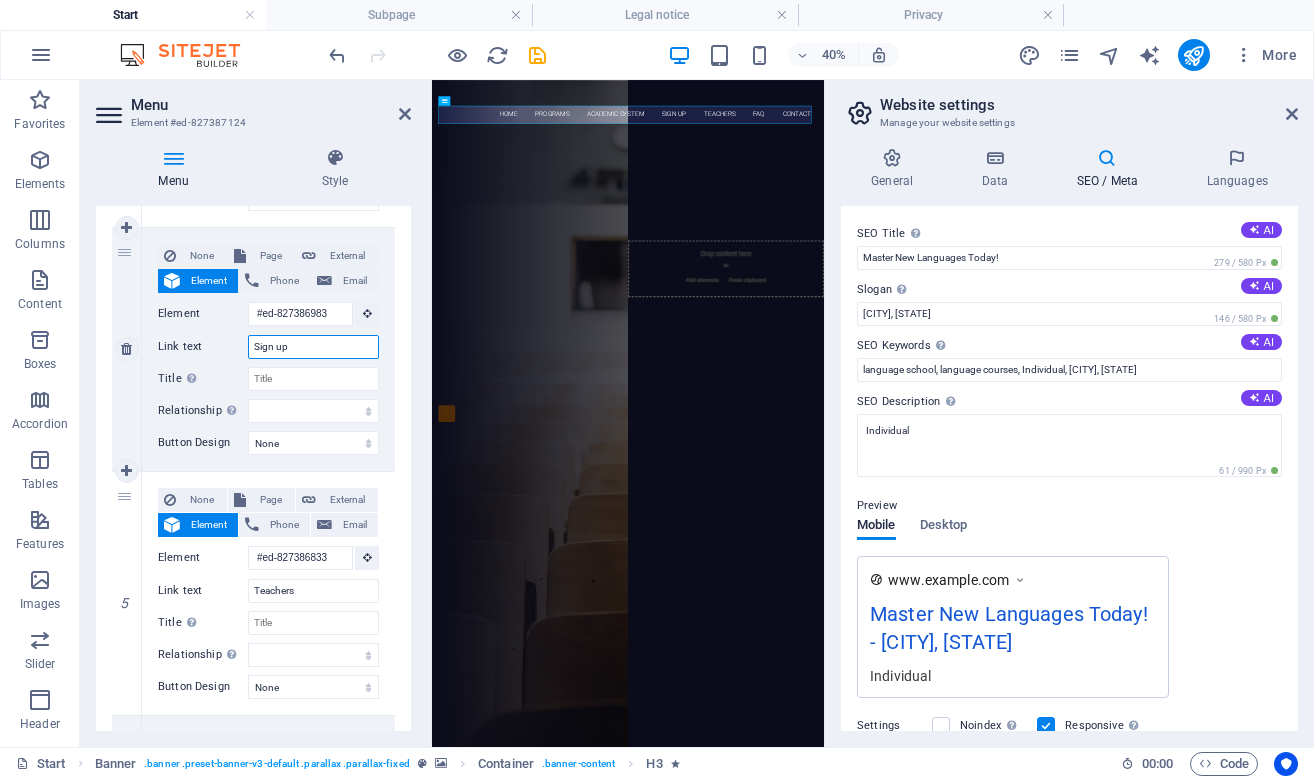drag, startPoint x: 305, startPoint y: 350, endPoint x: 221, endPoint y: 340, distance: 84.59315 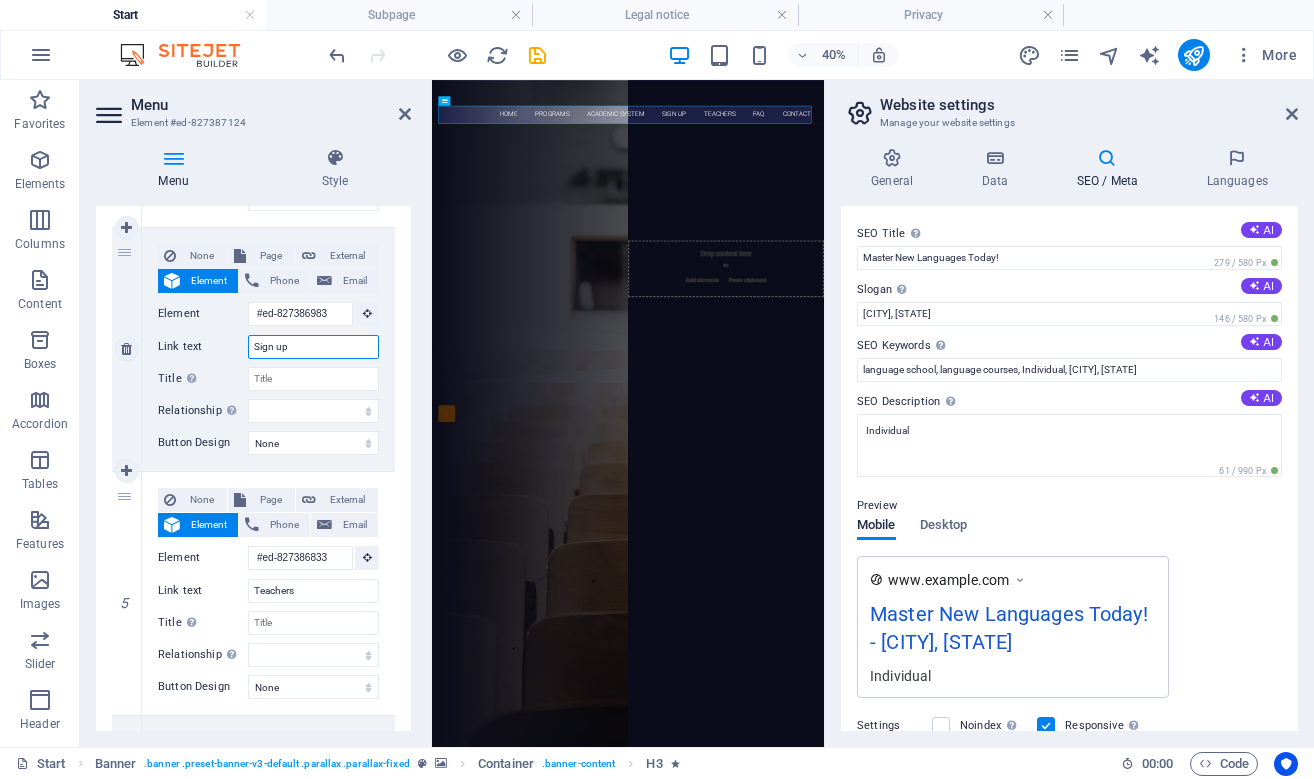 paste on "Gallery" 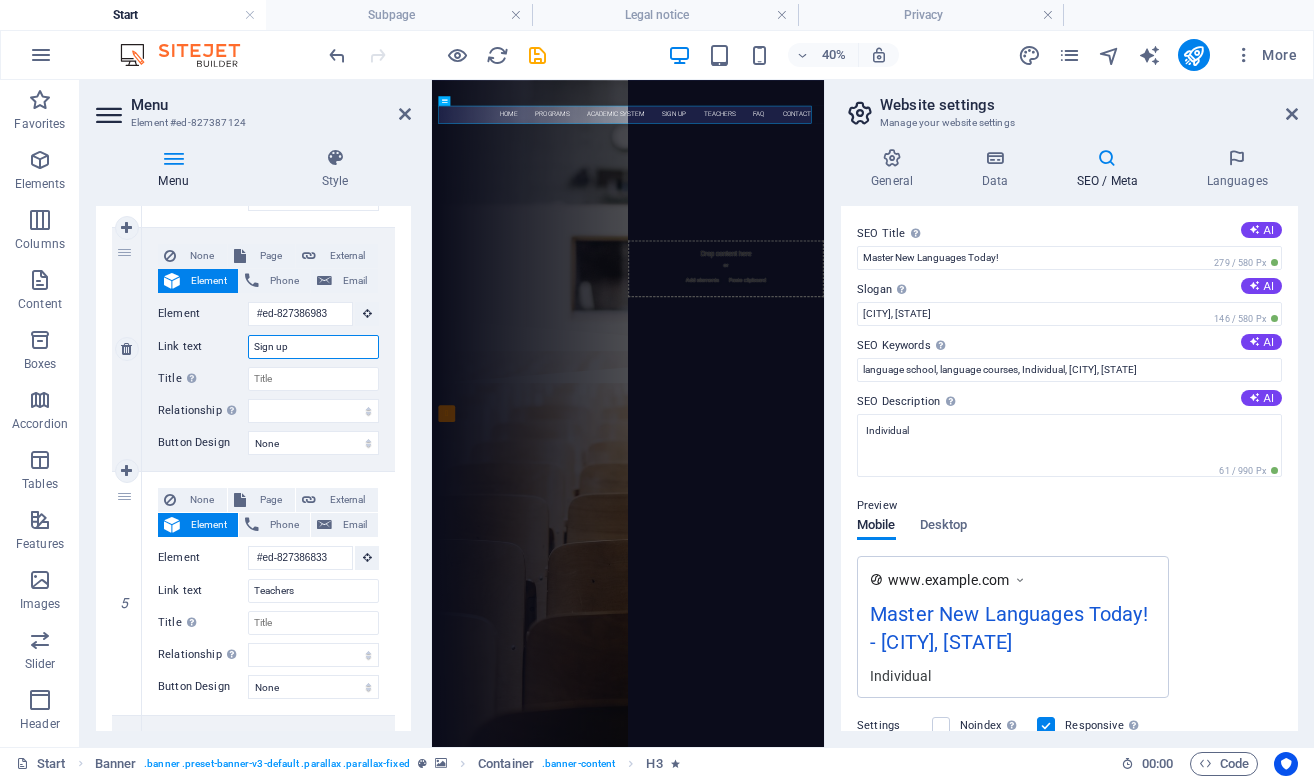 type on "Gallery" 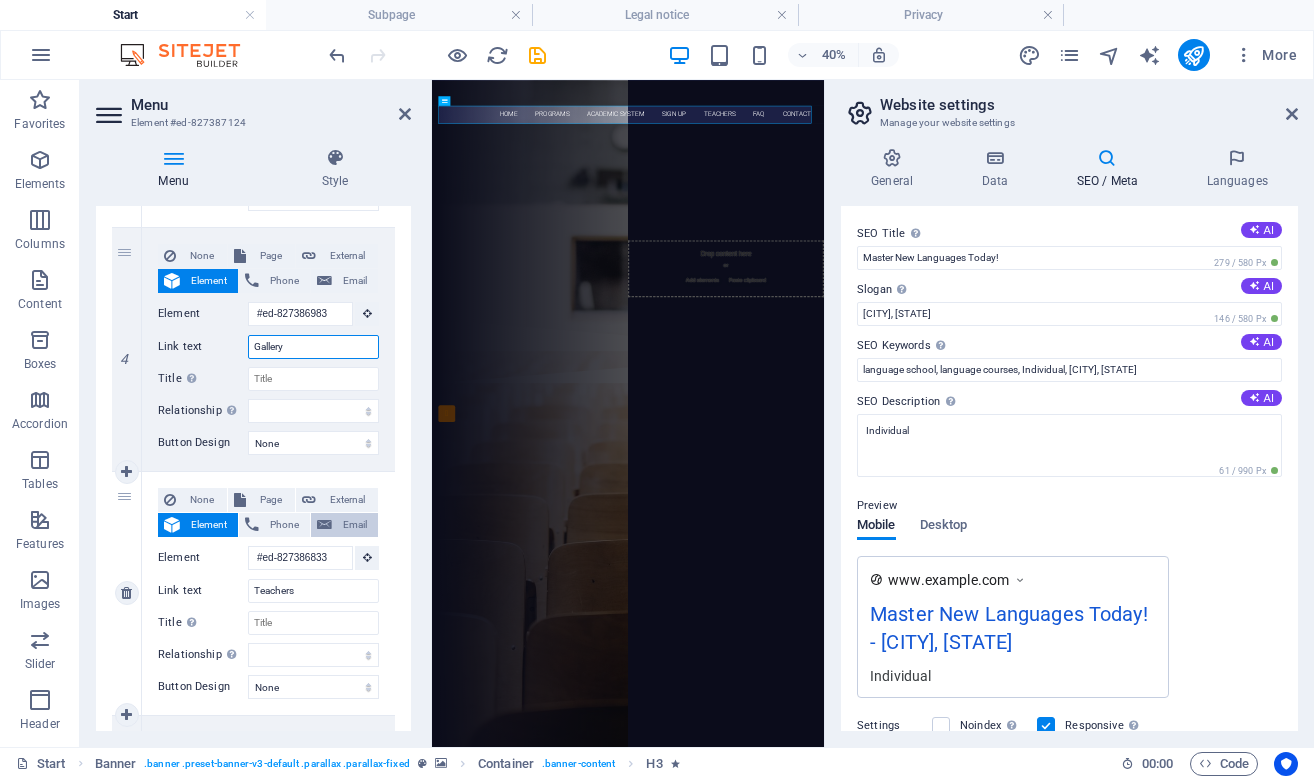 select 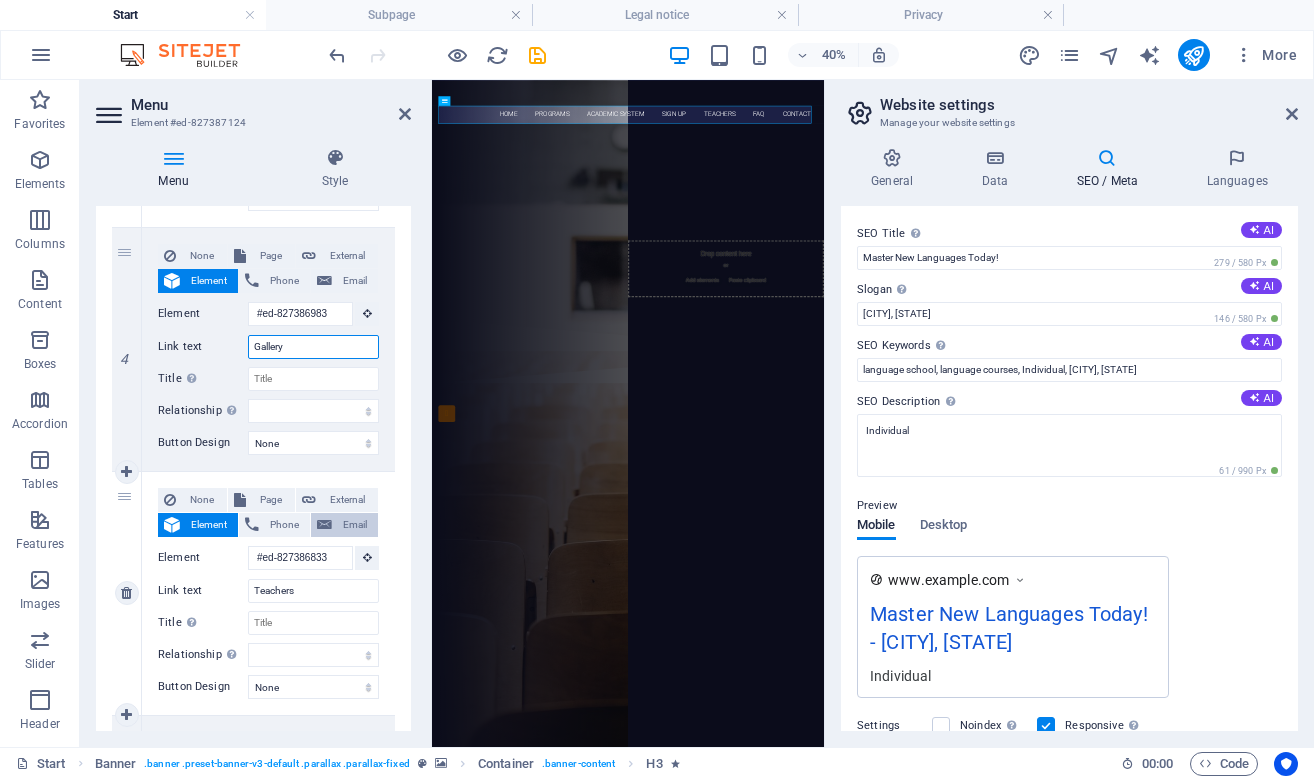 select 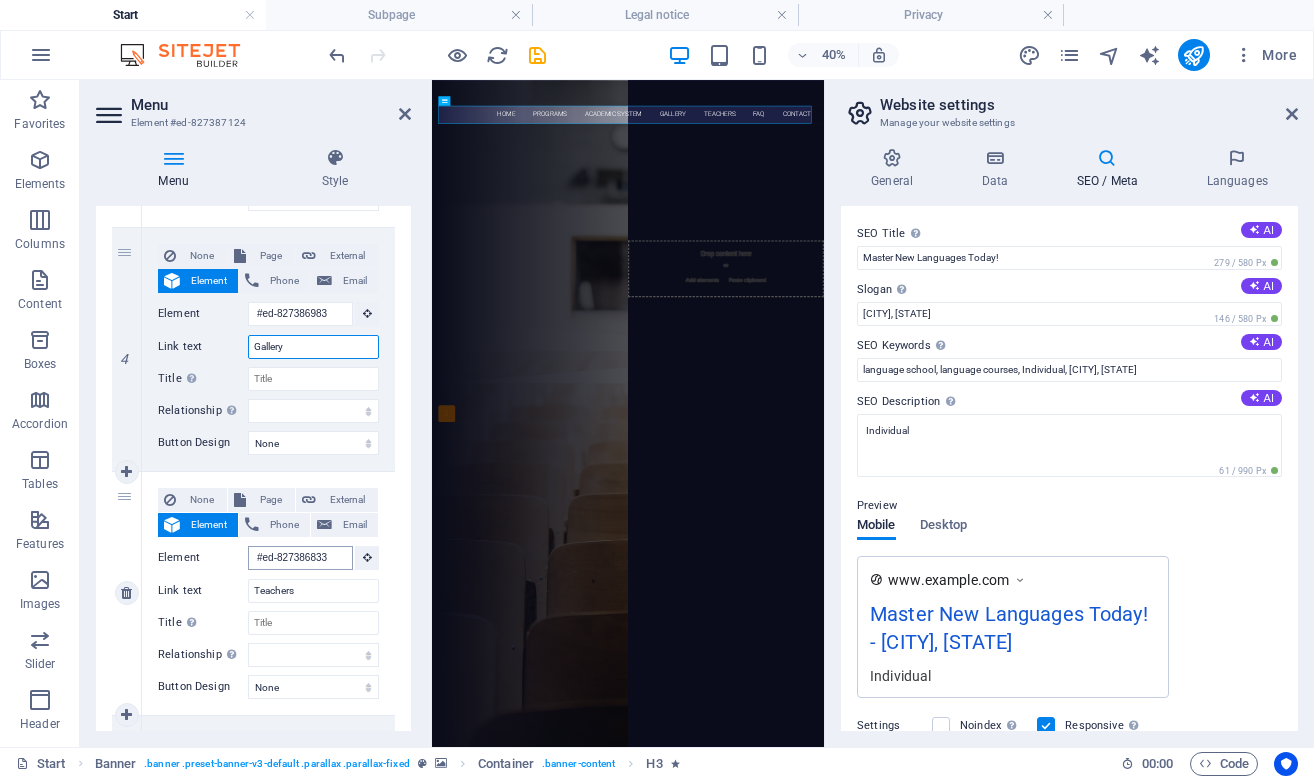 scroll, scrollTop: 5190, scrollLeft: 0, axis: vertical 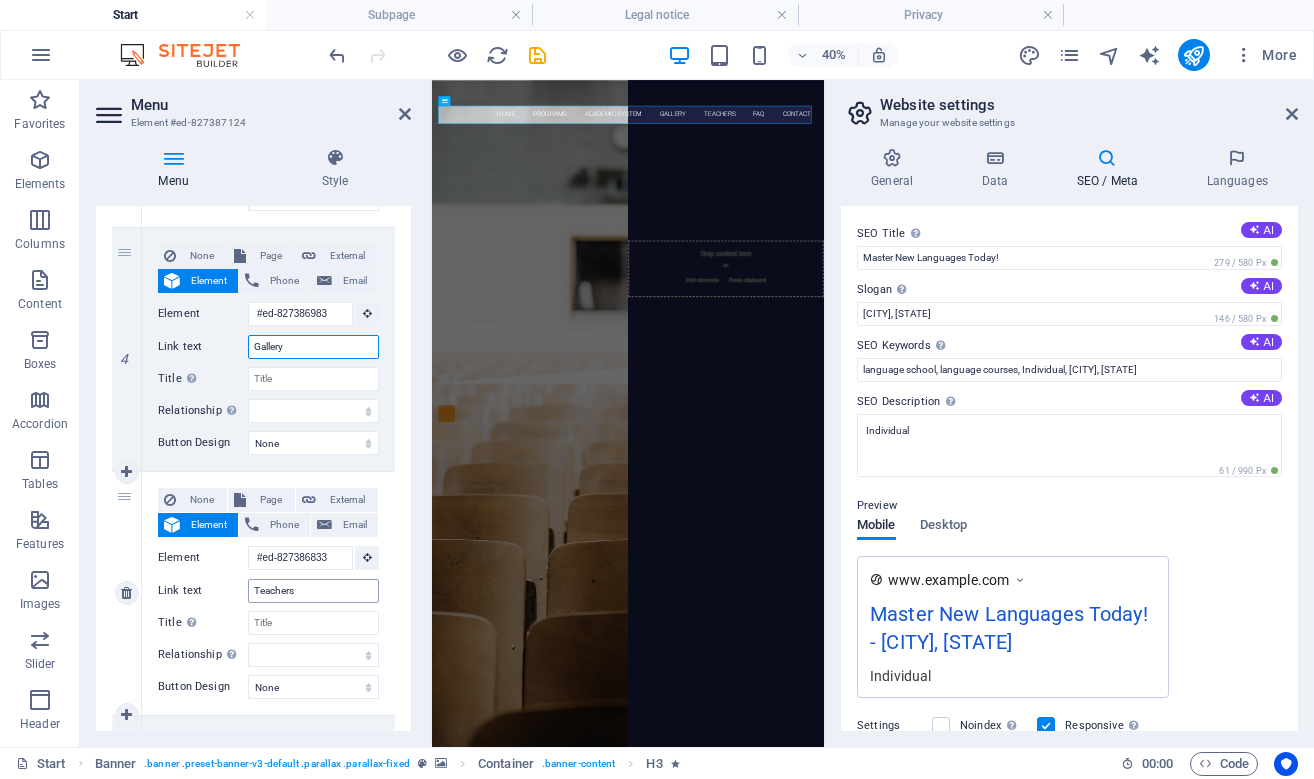 type on "Gallery" 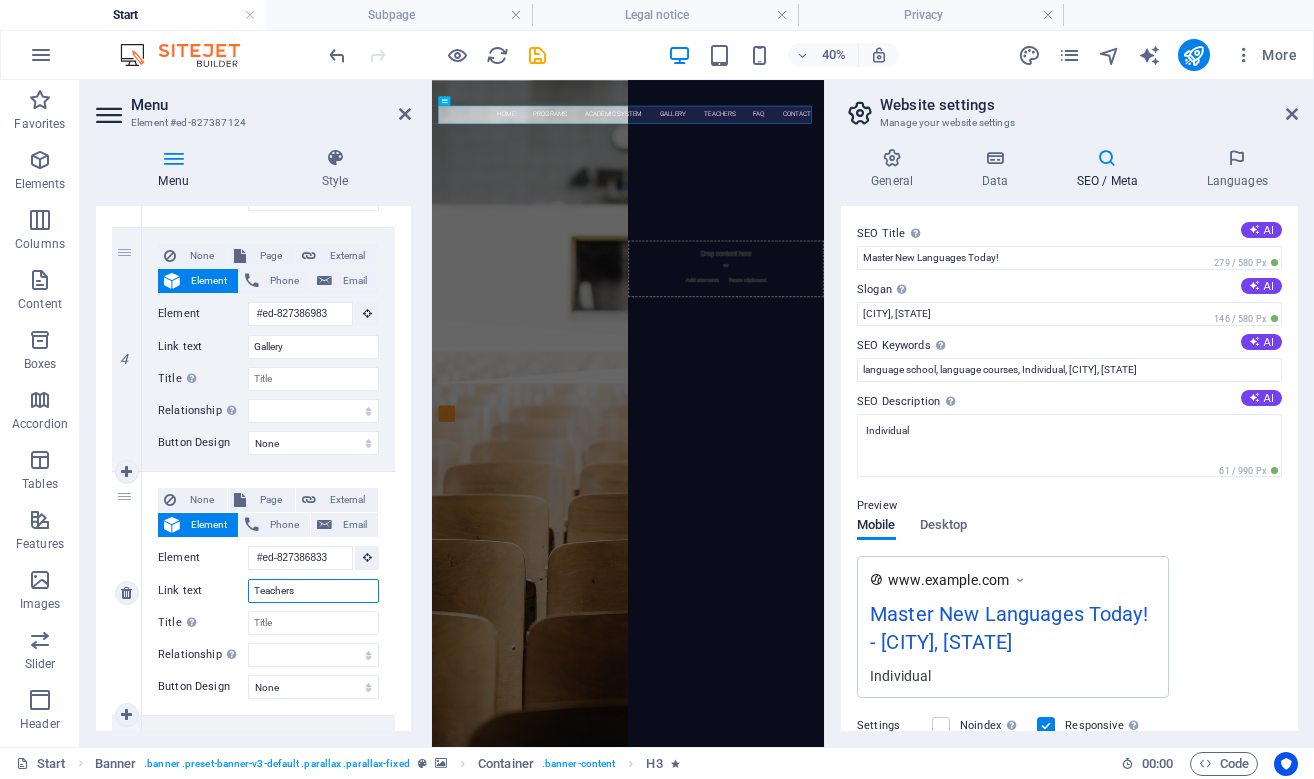 click on "Teachers" at bounding box center (313, 591) 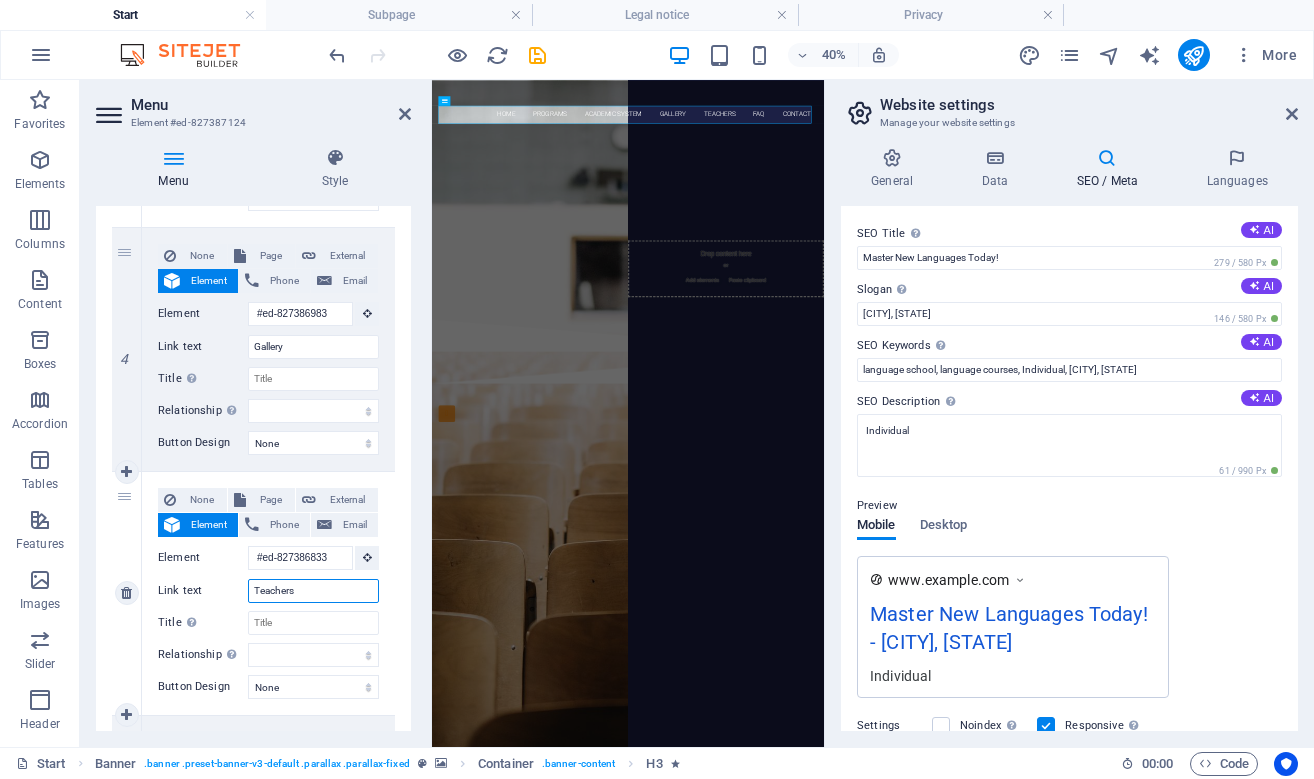 click on "Teachers" at bounding box center [313, 591] 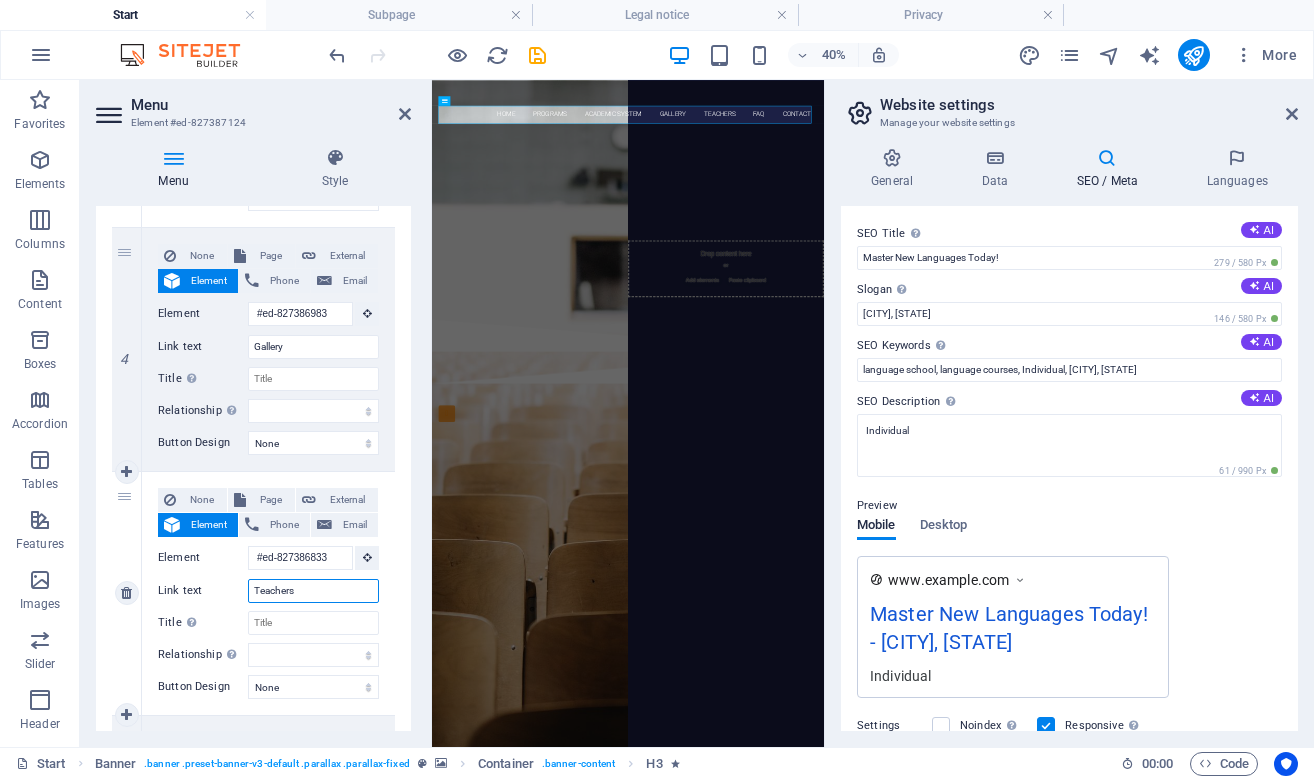 drag, startPoint x: 308, startPoint y: 589, endPoint x: 236, endPoint y: 597, distance: 72.443085 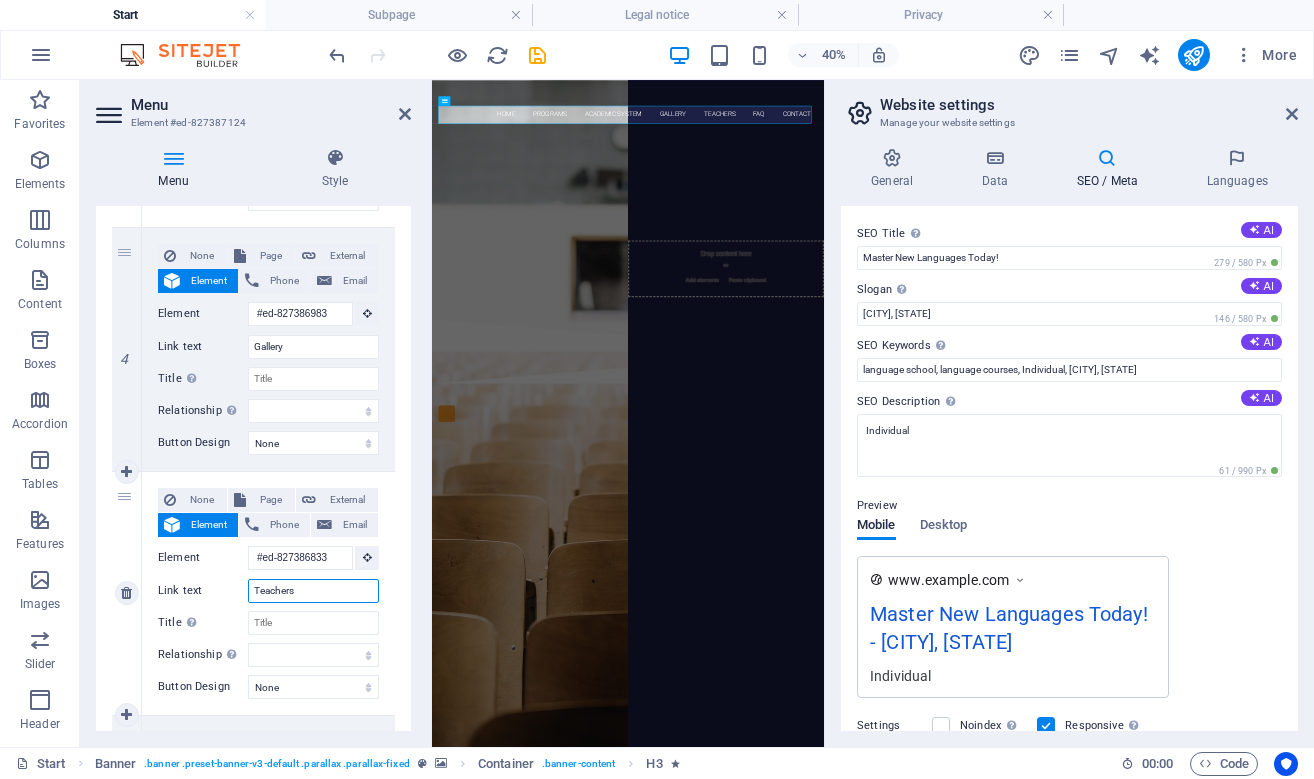 click on "Link text Teachers" at bounding box center [268, 591] 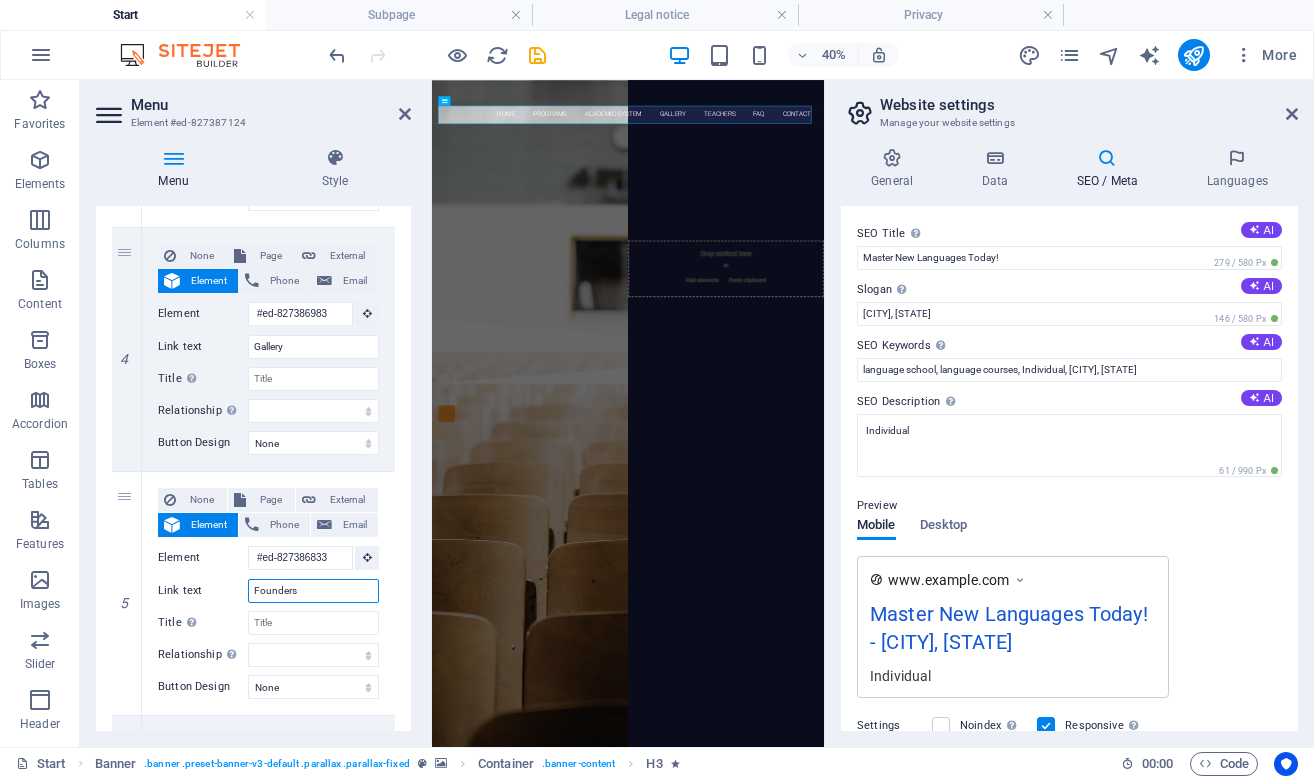 select 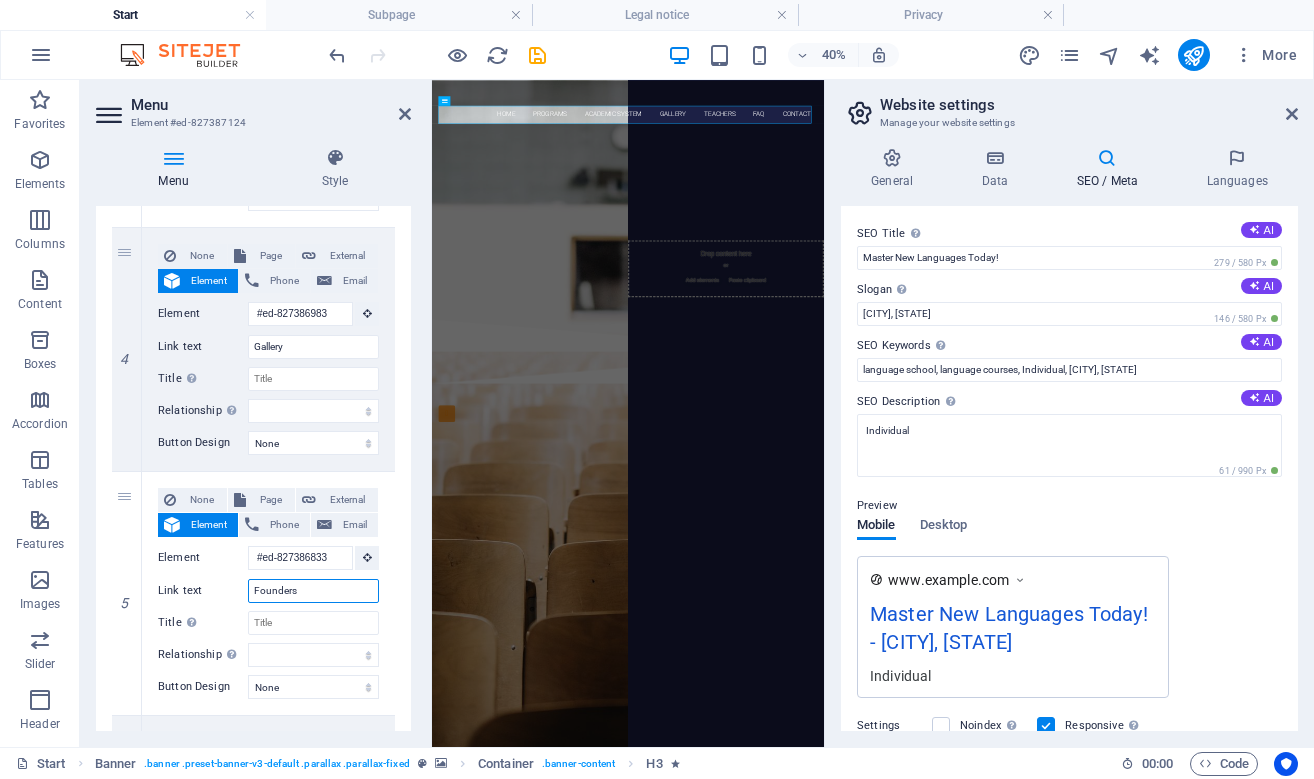 select 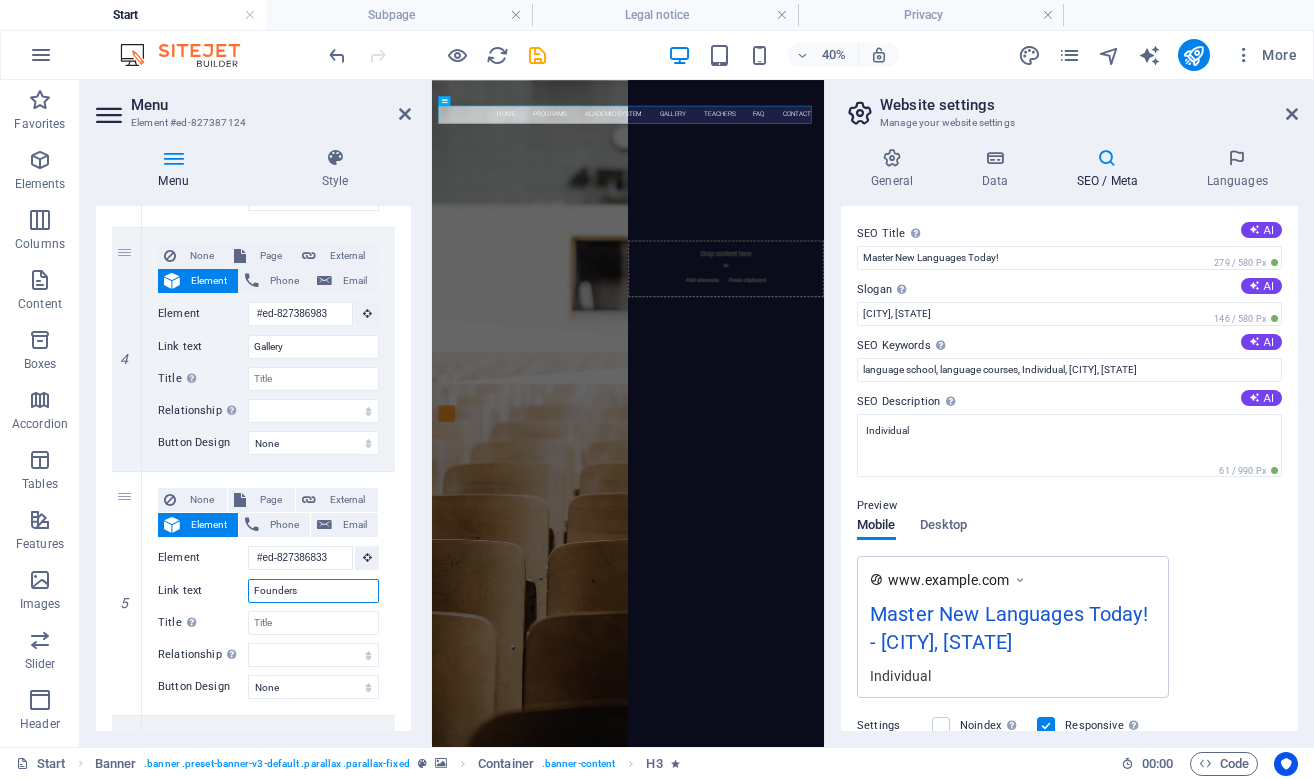 select 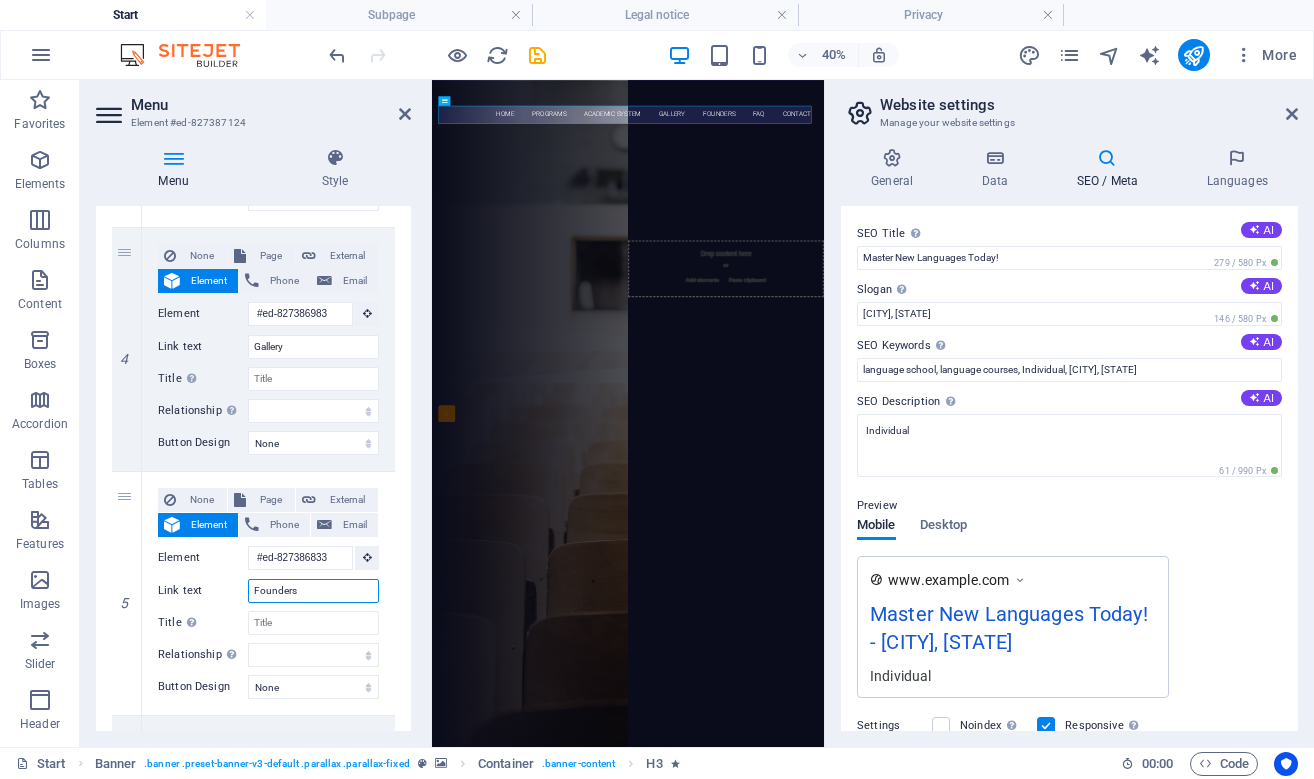 type on "Founders" 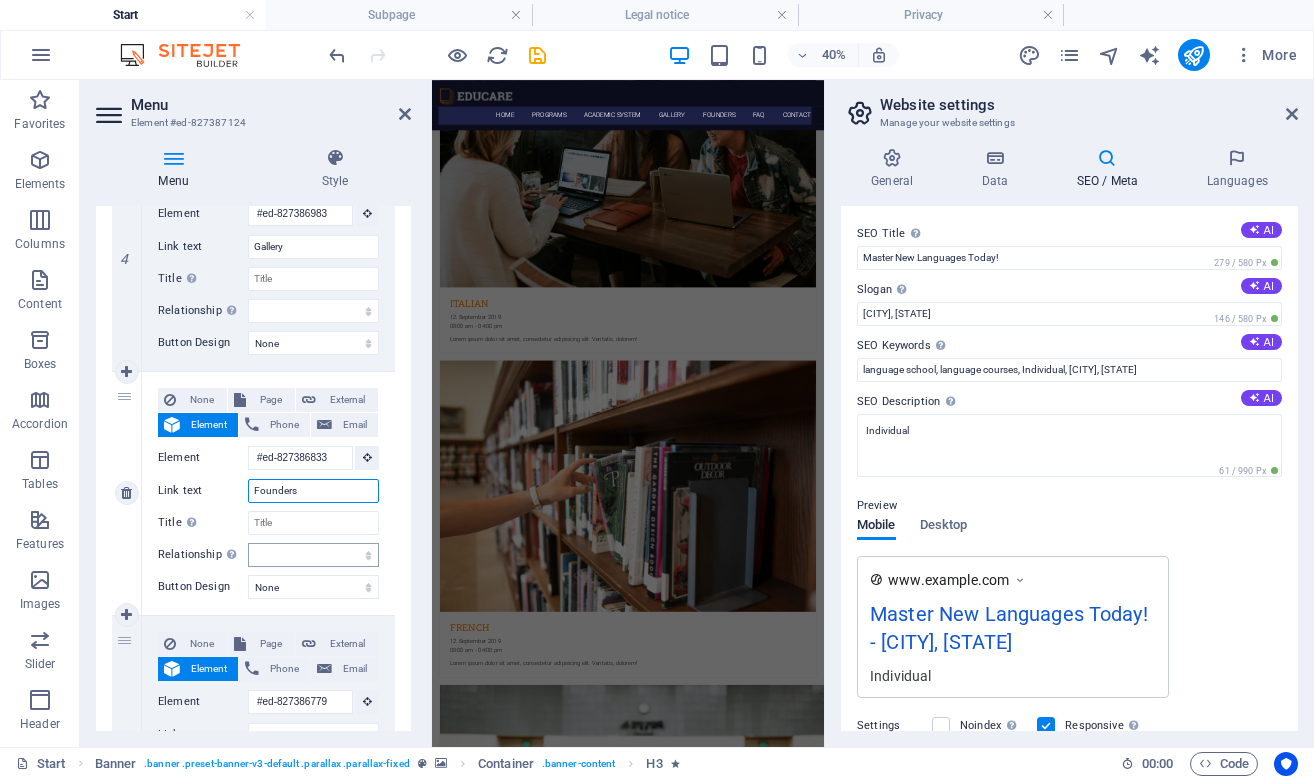 scroll, scrollTop: 1337, scrollLeft: 0, axis: vertical 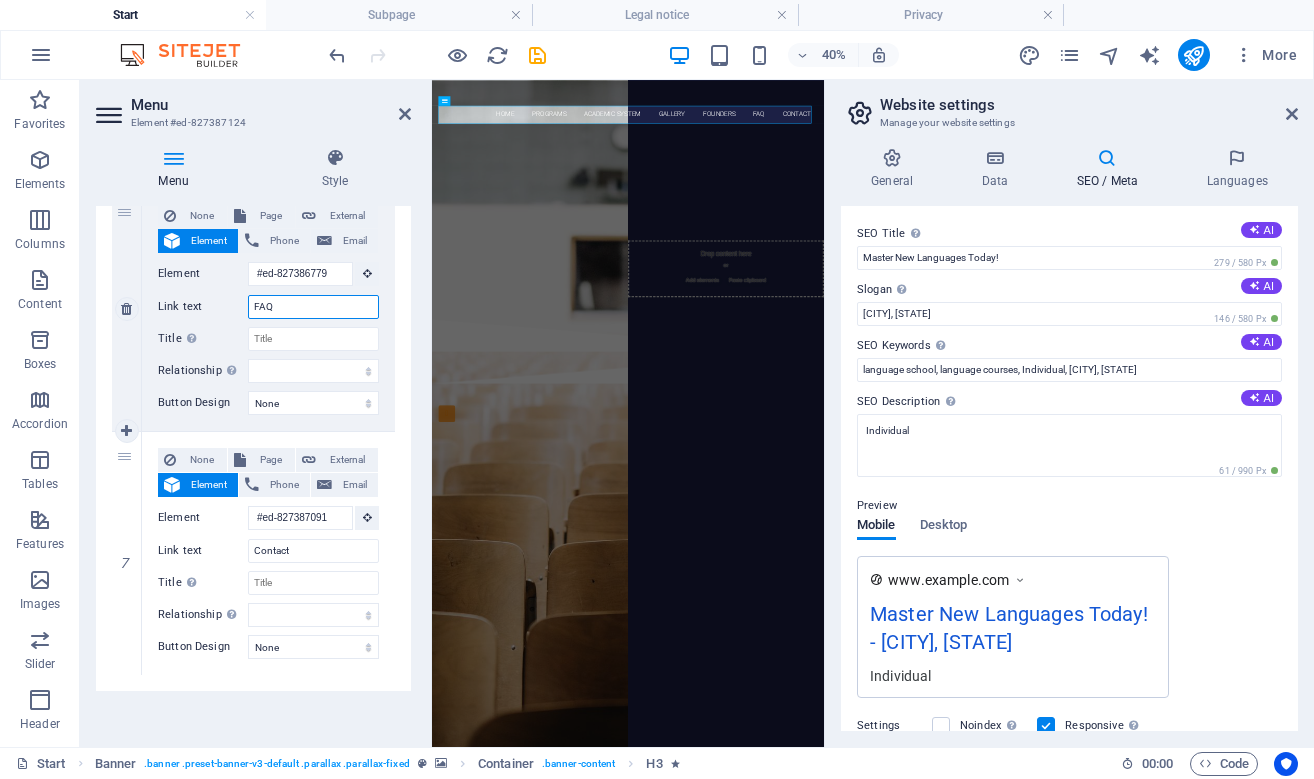 drag, startPoint x: 313, startPoint y: 306, endPoint x: 245, endPoint y: 301, distance: 68.18358 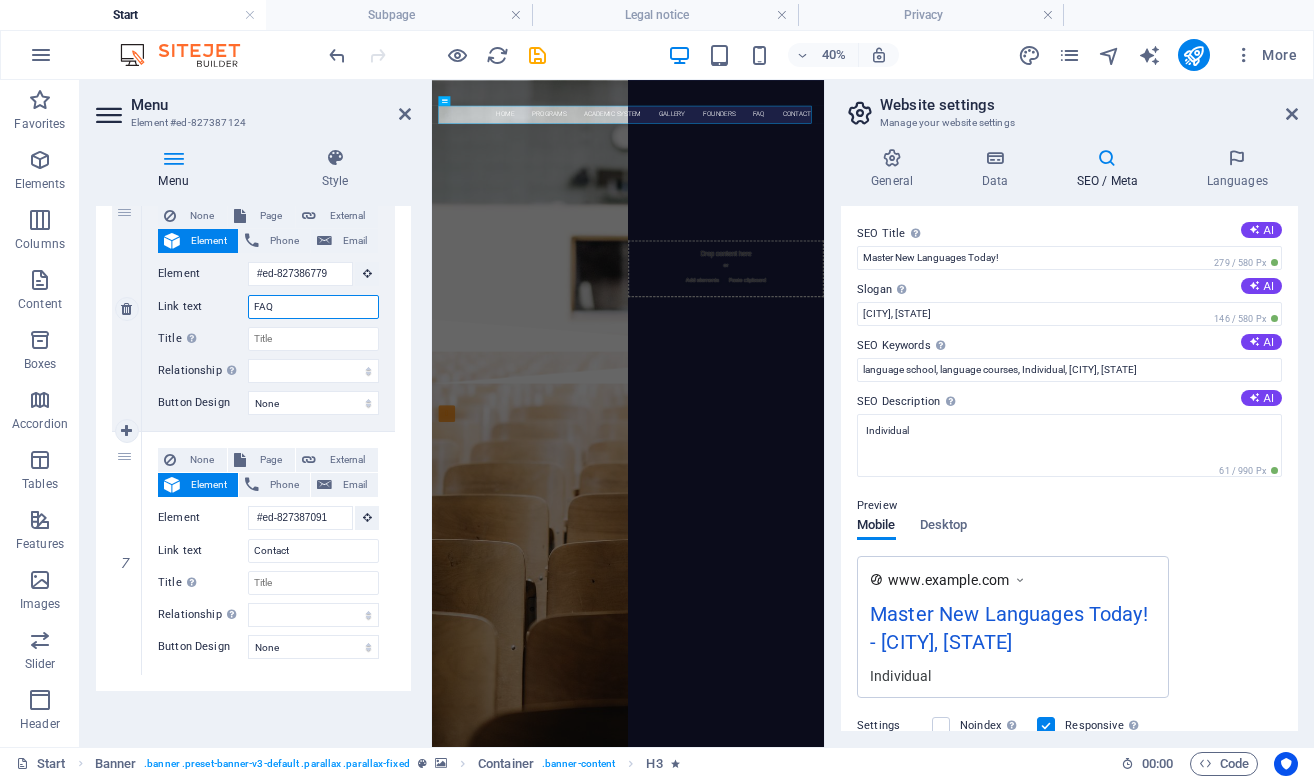 click on "Link text FAQ" at bounding box center [268, 307] 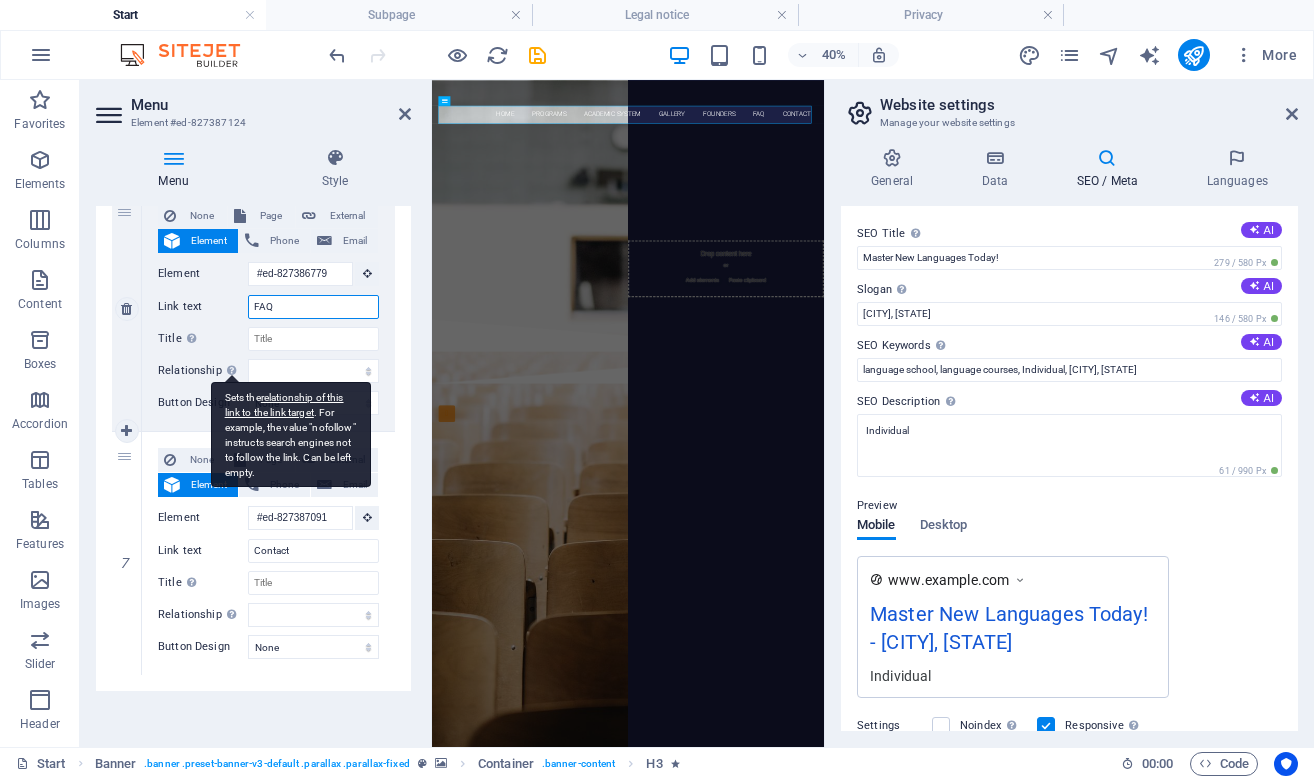 paste on "ROYAL Portal" 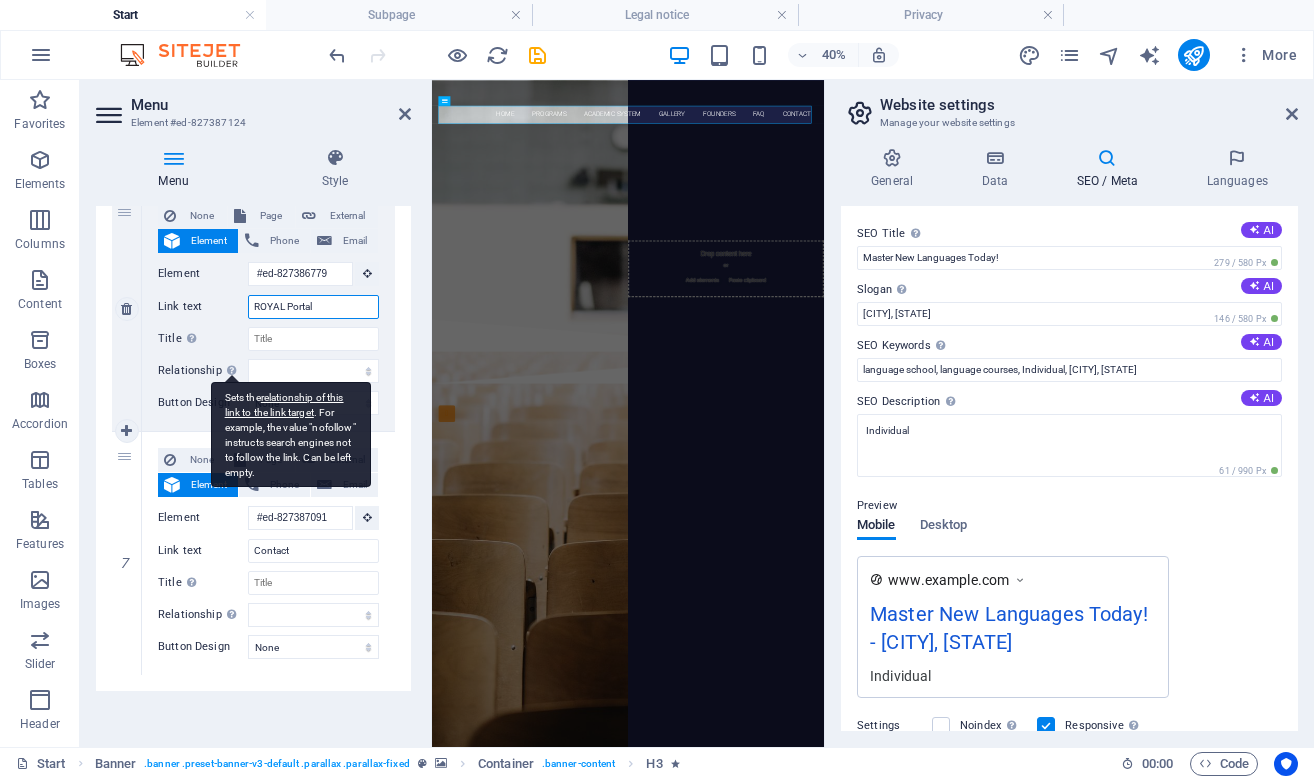 select 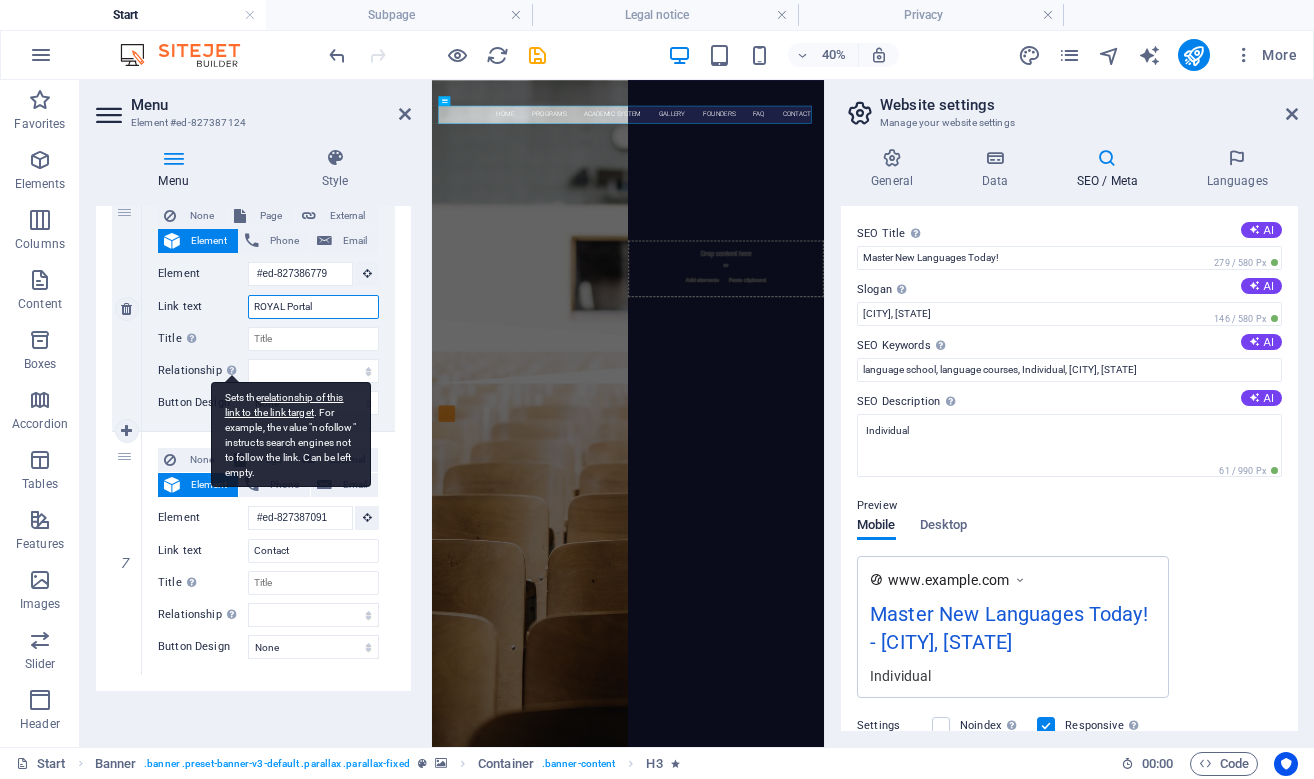select 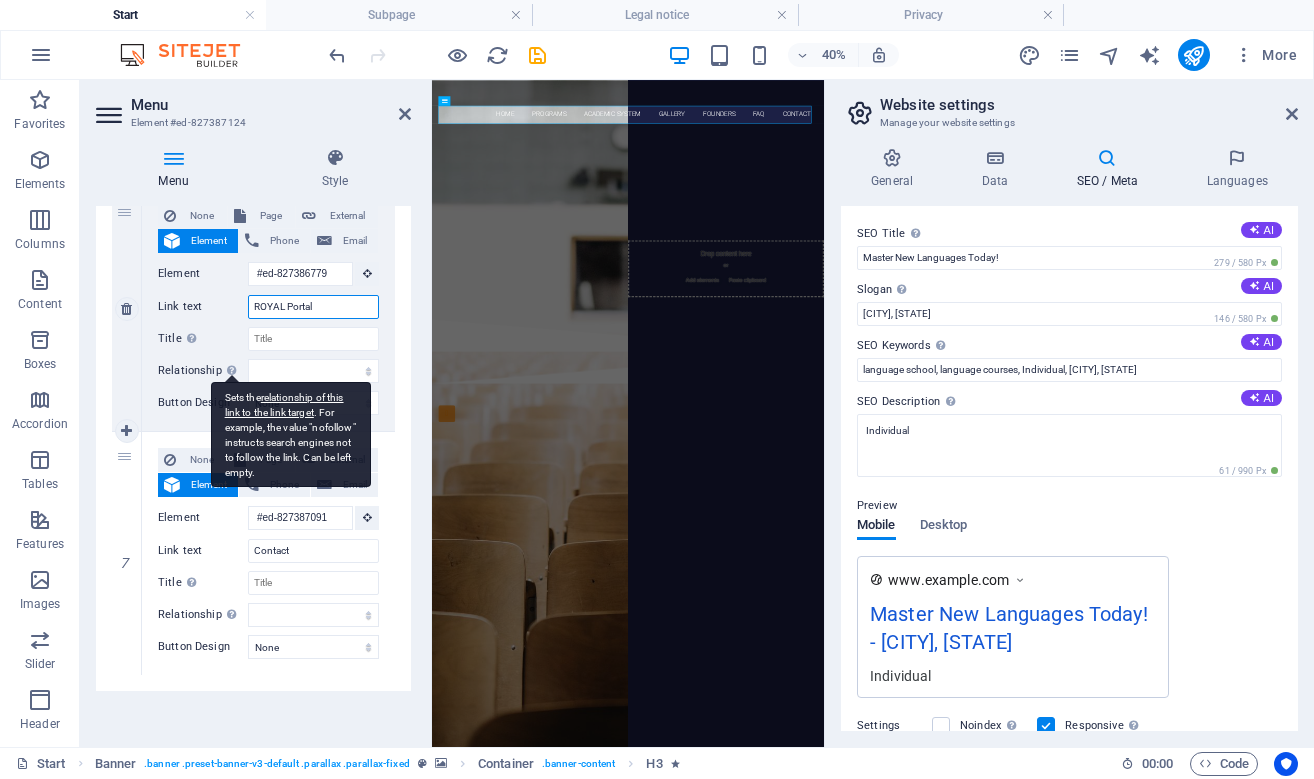 select 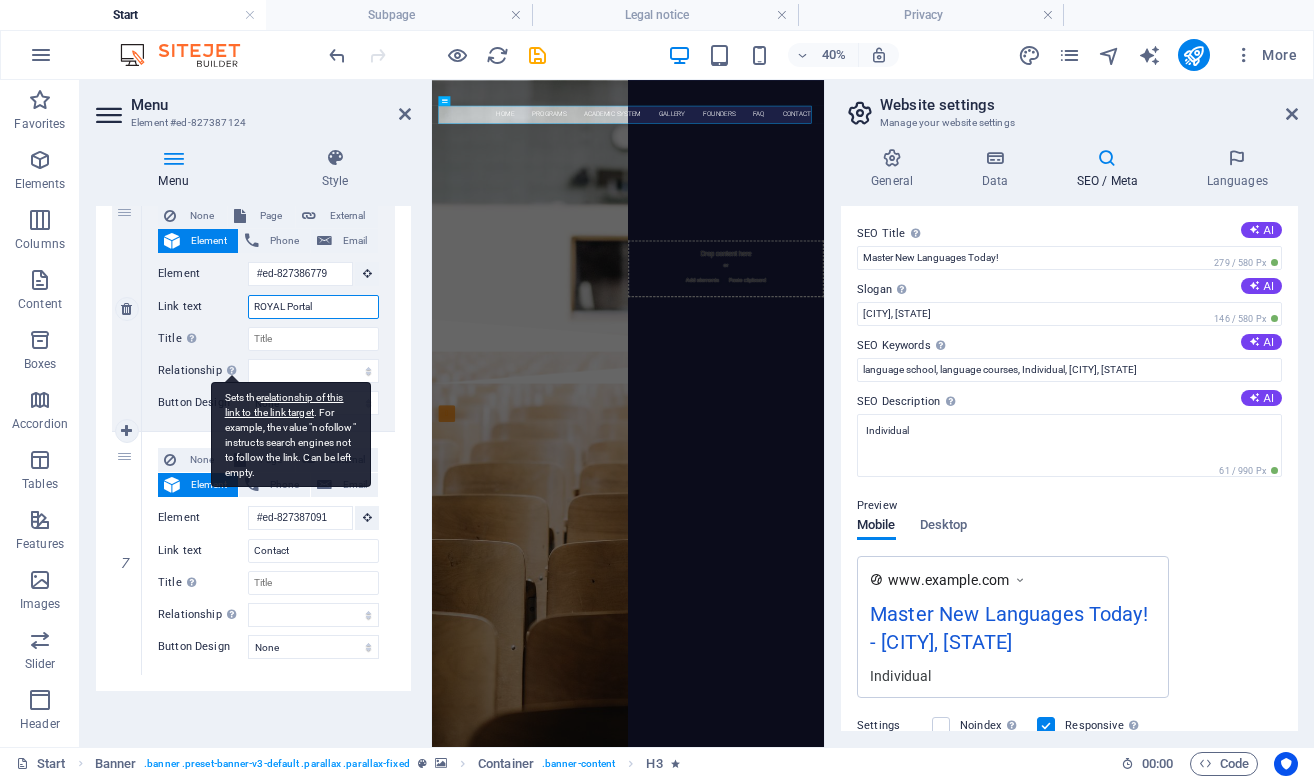 select 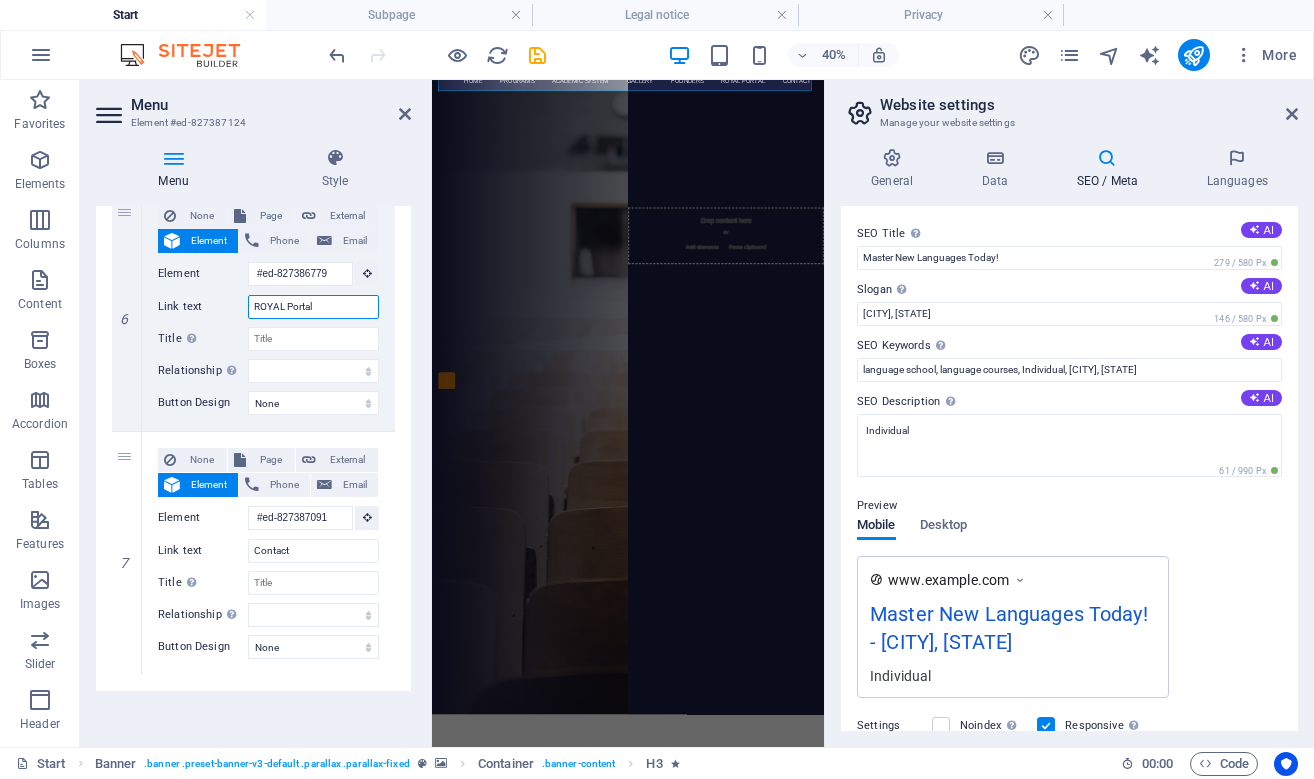scroll, scrollTop: 81, scrollLeft: 0, axis: vertical 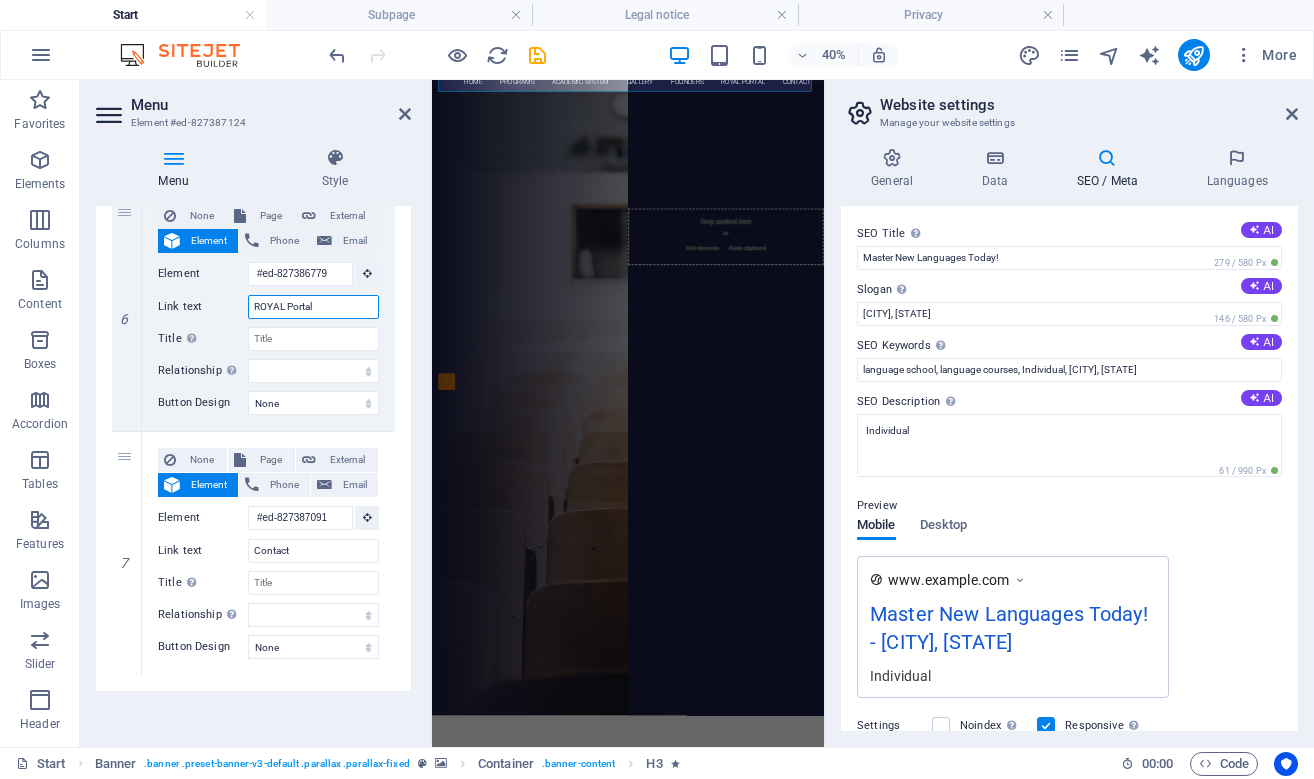 type on "ROYAL Portal" 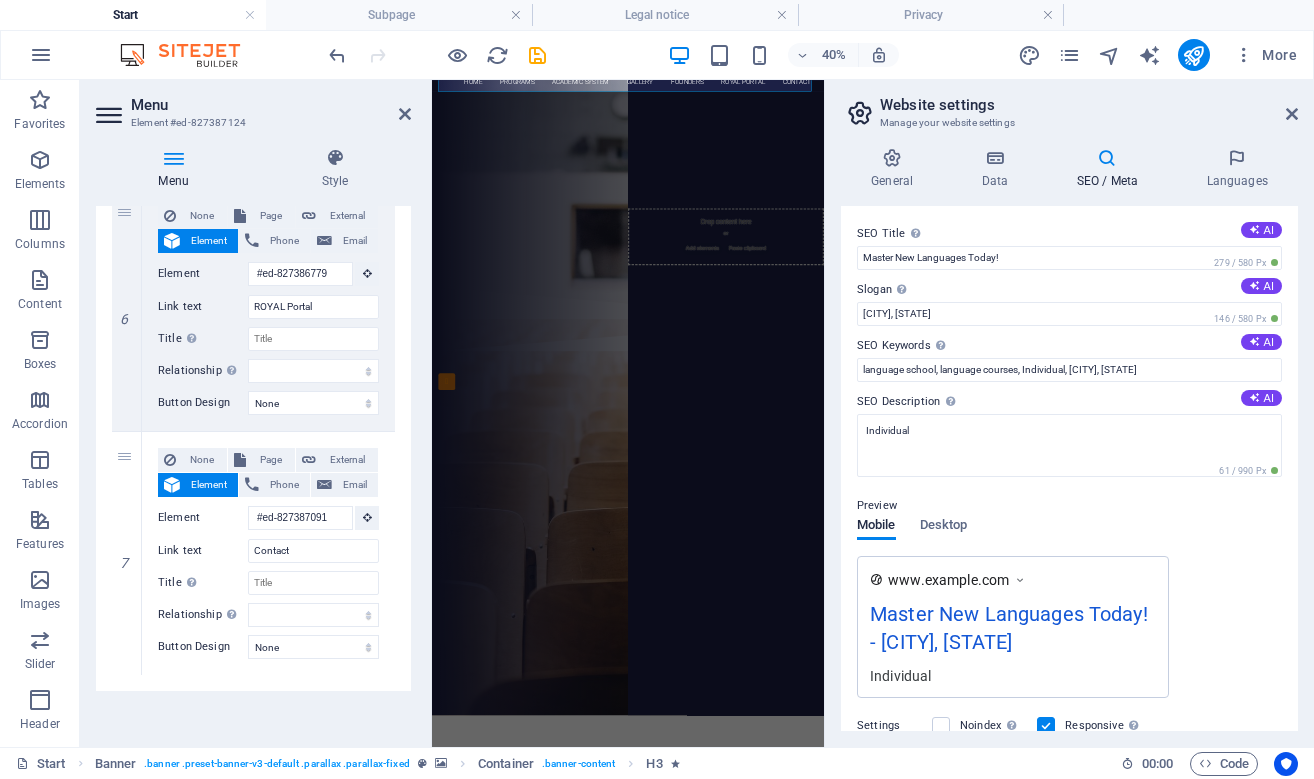 click on "Menu Auto Custom Create custom menu items for this menu. Recommended for one-page websites. Manage pages Menu items 1 None Page External Element Phone Email Page Start Subpage Legal notice Privacy Element #ed-827387112
URL Phone Email Link text Home Link target New tab Same tab Overlay Title Additional link description, should not be the same as the link text. The title is most often shown as a tooltip text when the mouse moves over the element. Leave empty if uncertain. Relationship Sets the  relationship of this link to the link target . For example, the value "nofollow" instructs search engines not to follow the link. Can be left empty. alternate author bookmark external help license next nofollow noreferrer noopener prev search tag Button Design None Default Primary Secondary 2 None Page External Element Phone Email Page Start Subpage Legal notice Privacy Element #ed-827386605
URL Phone Email Link text Programs Link target New tab Same tab Overlay Title help" at bounding box center [253, 468] 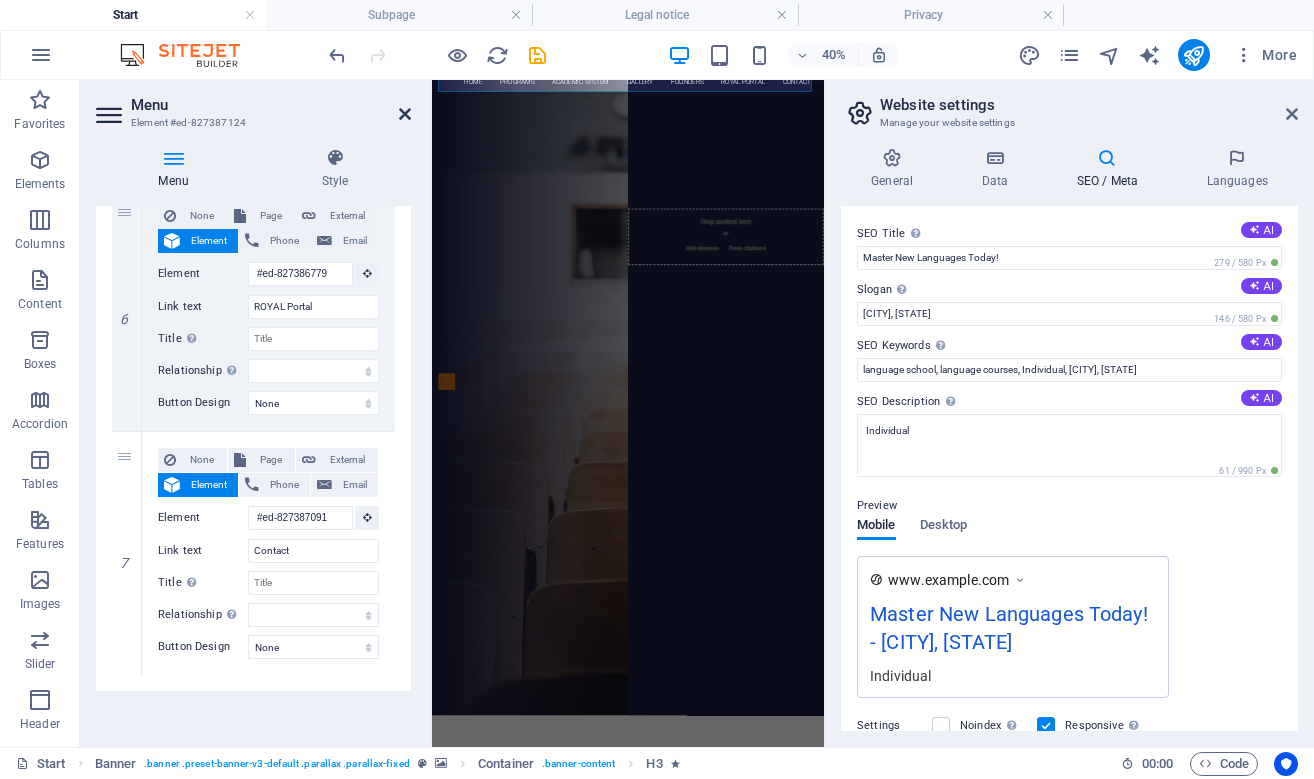click at bounding box center [405, 114] 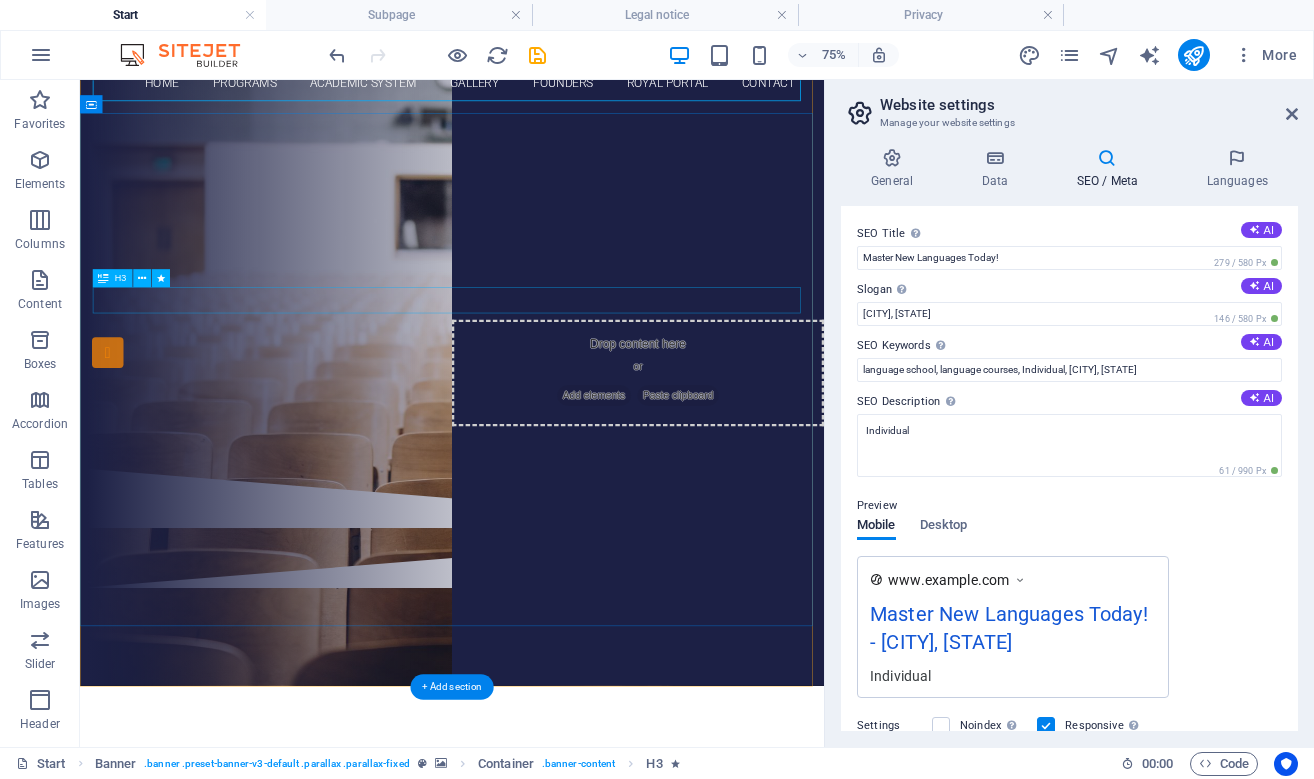 scroll, scrollTop: 0, scrollLeft: 0, axis: both 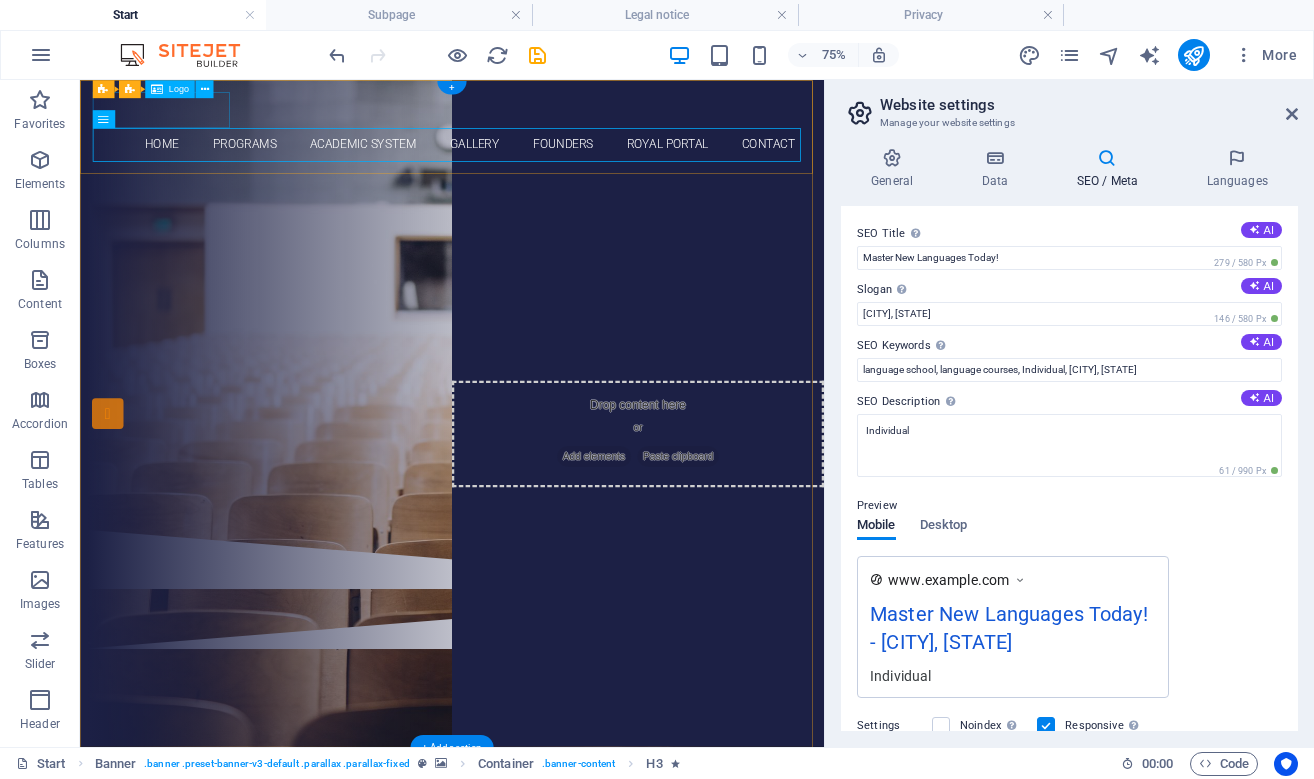 click at bounding box center [576, 120] 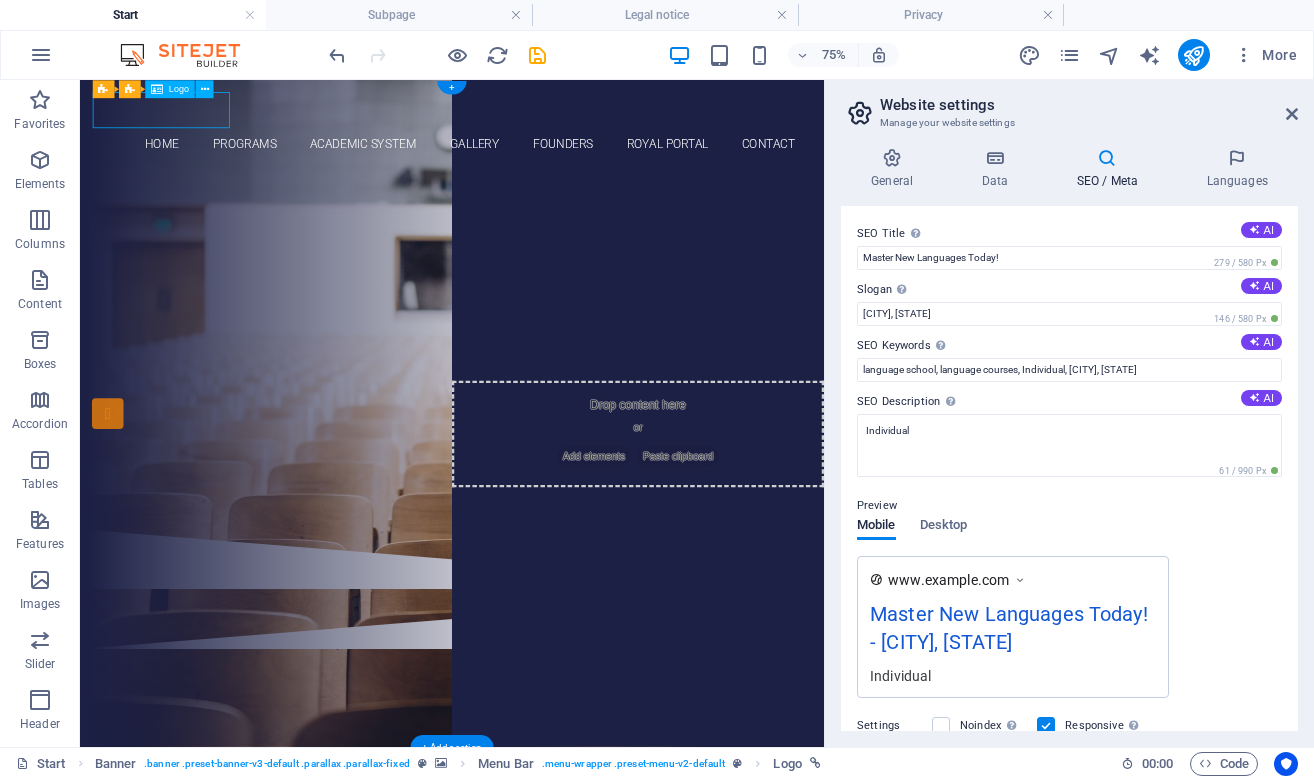 click at bounding box center (576, 120) 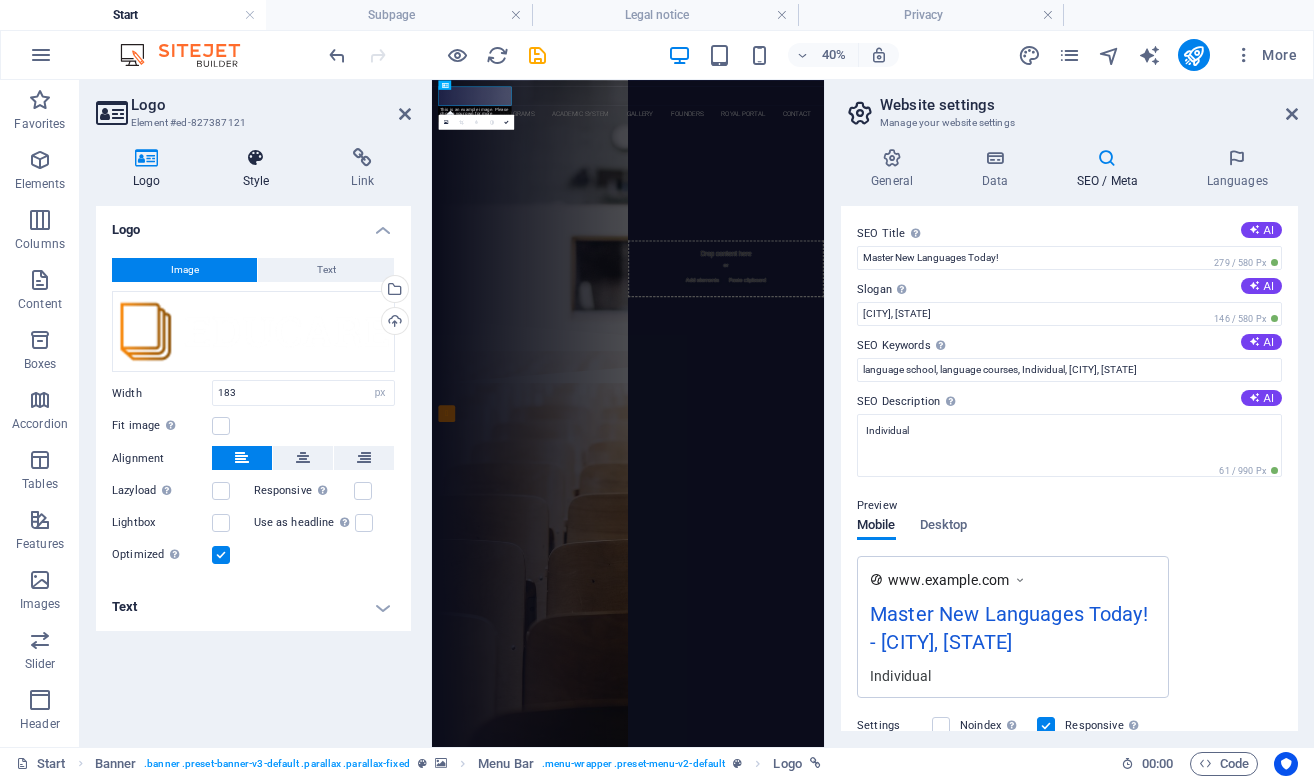click at bounding box center (256, 158) 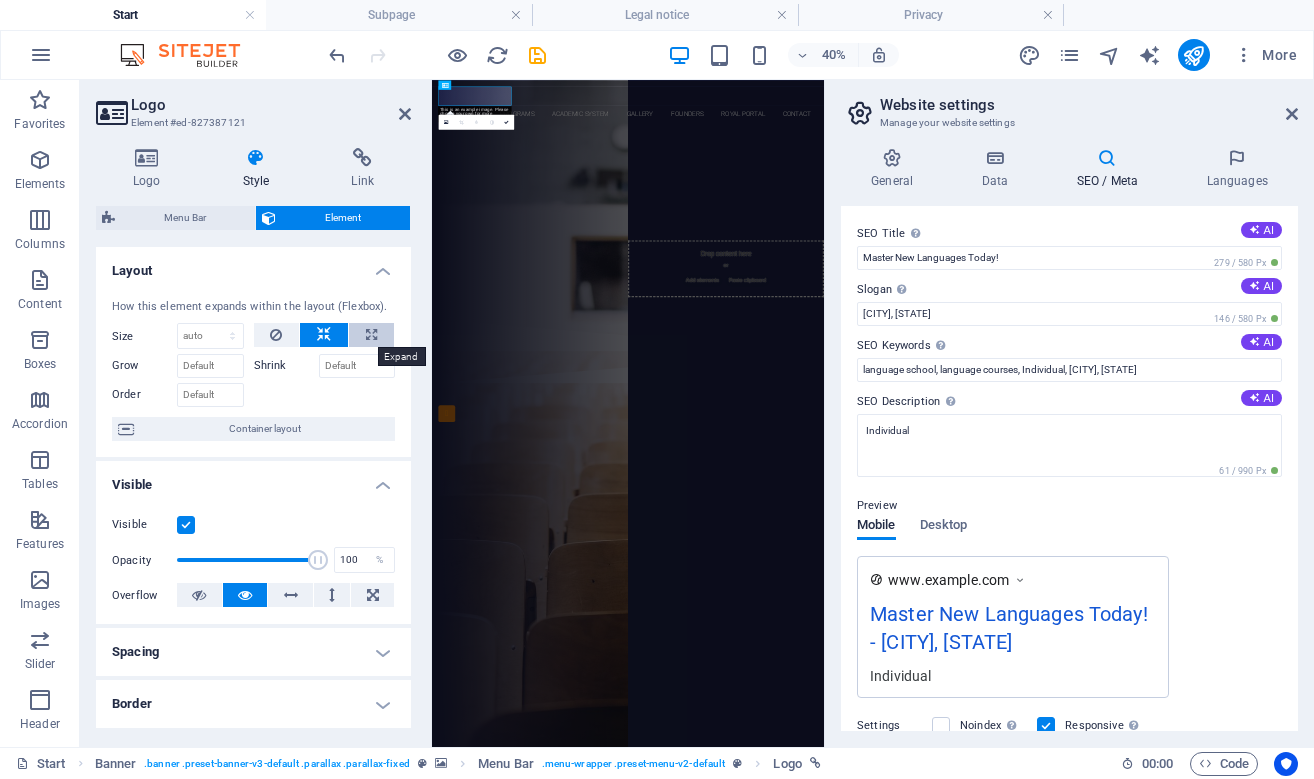click at bounding box center (371, 335) 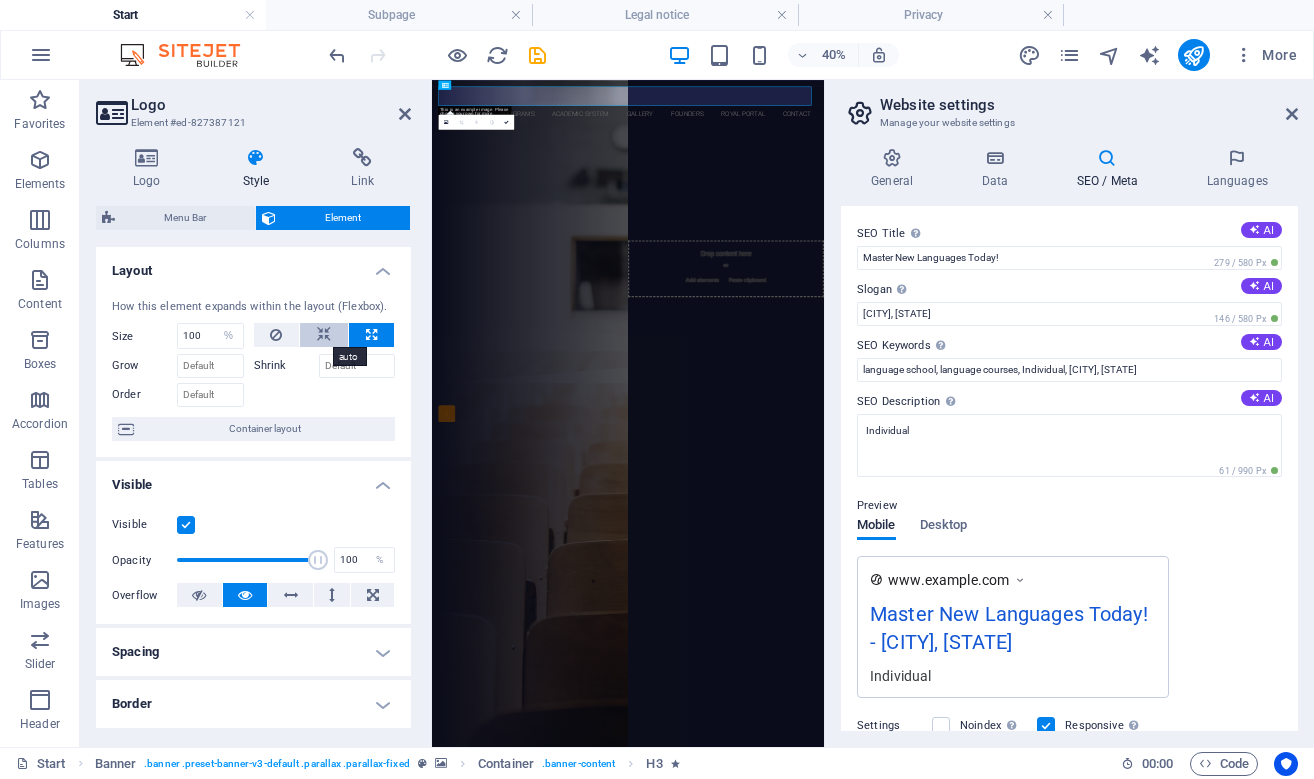 click at bounding box center (324, 335) 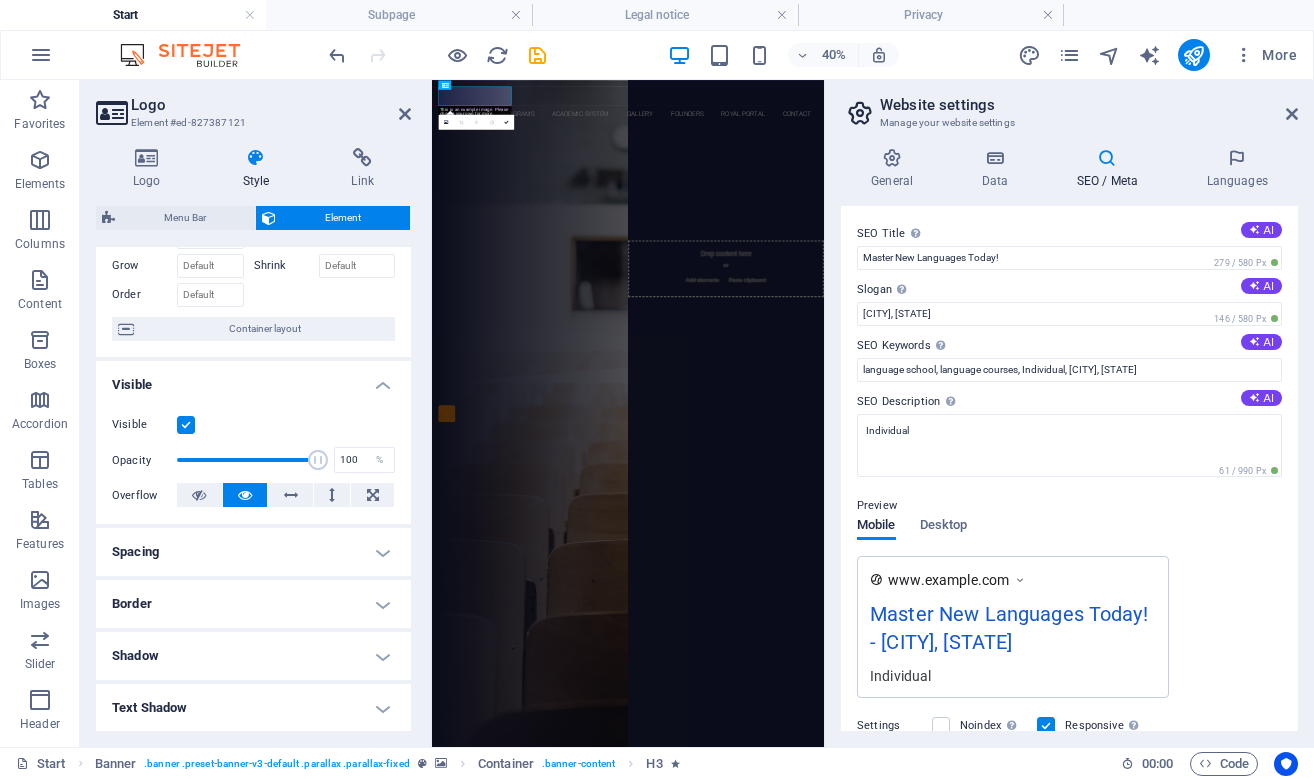scroll, scrollTop: 361, scrollLeft: 0, axis: vertical 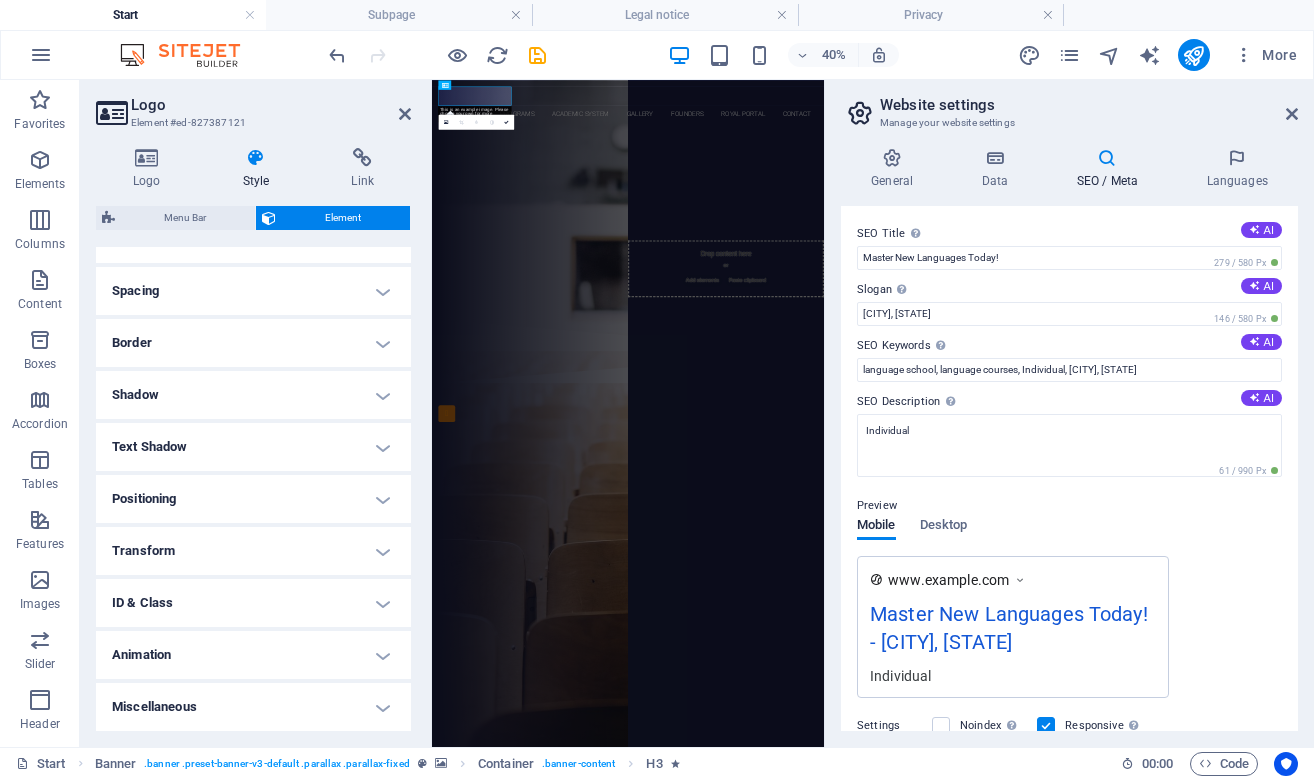 click on "Text Shadow" at bounding box center [253, 447] 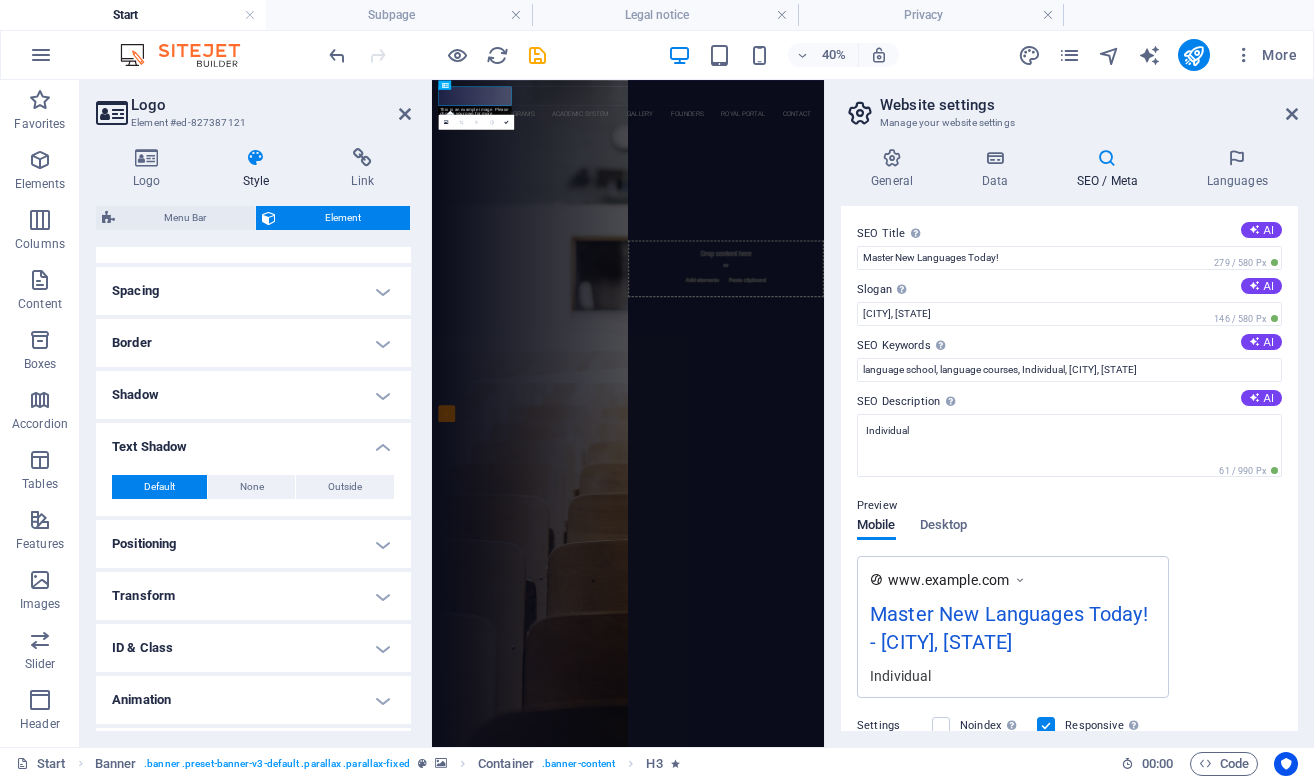 click on "Text Shadow" at bounding box center (253, 441) 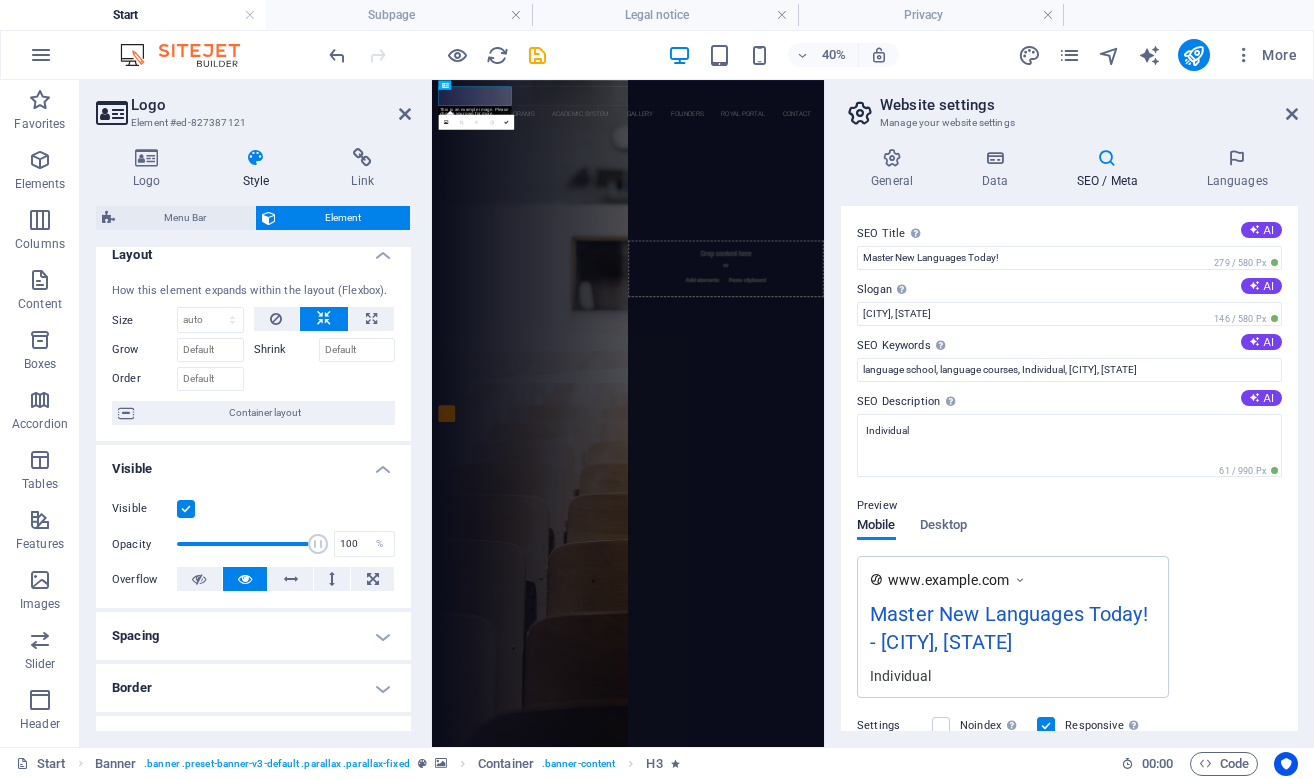 scroll, scrollTop: 0, scrollLeft: 0, axis: both 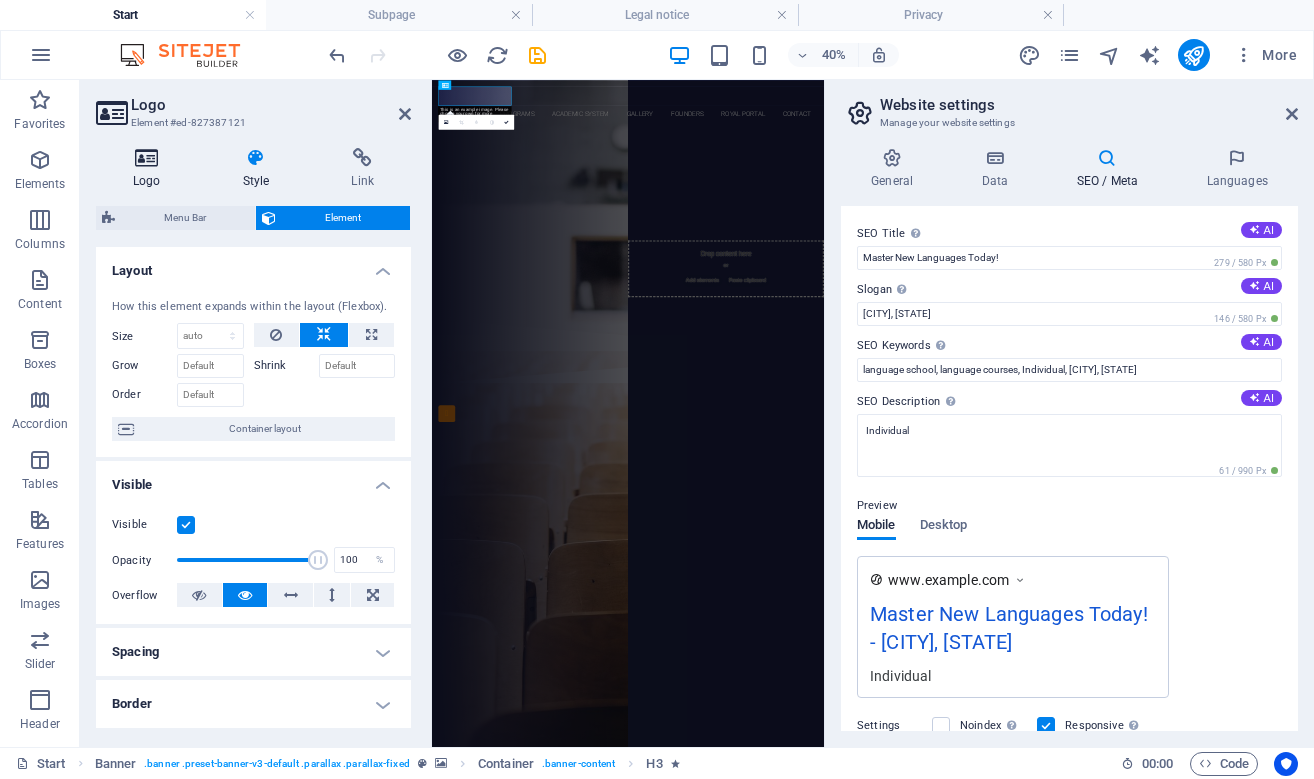 click at bounding box center [147, 158] 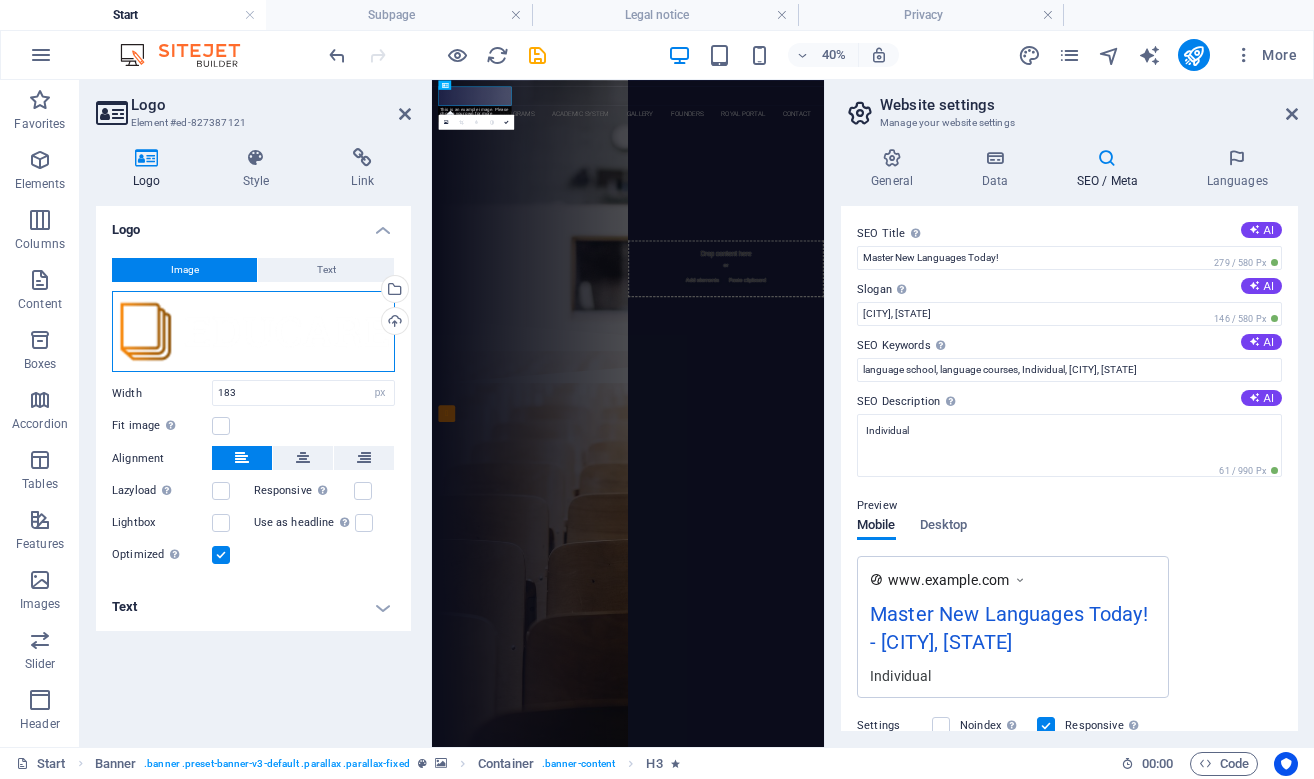 click on "Drag files here, click to choose files or select files from Files or our free stock photos & videos" at bounding box center (253, 332) 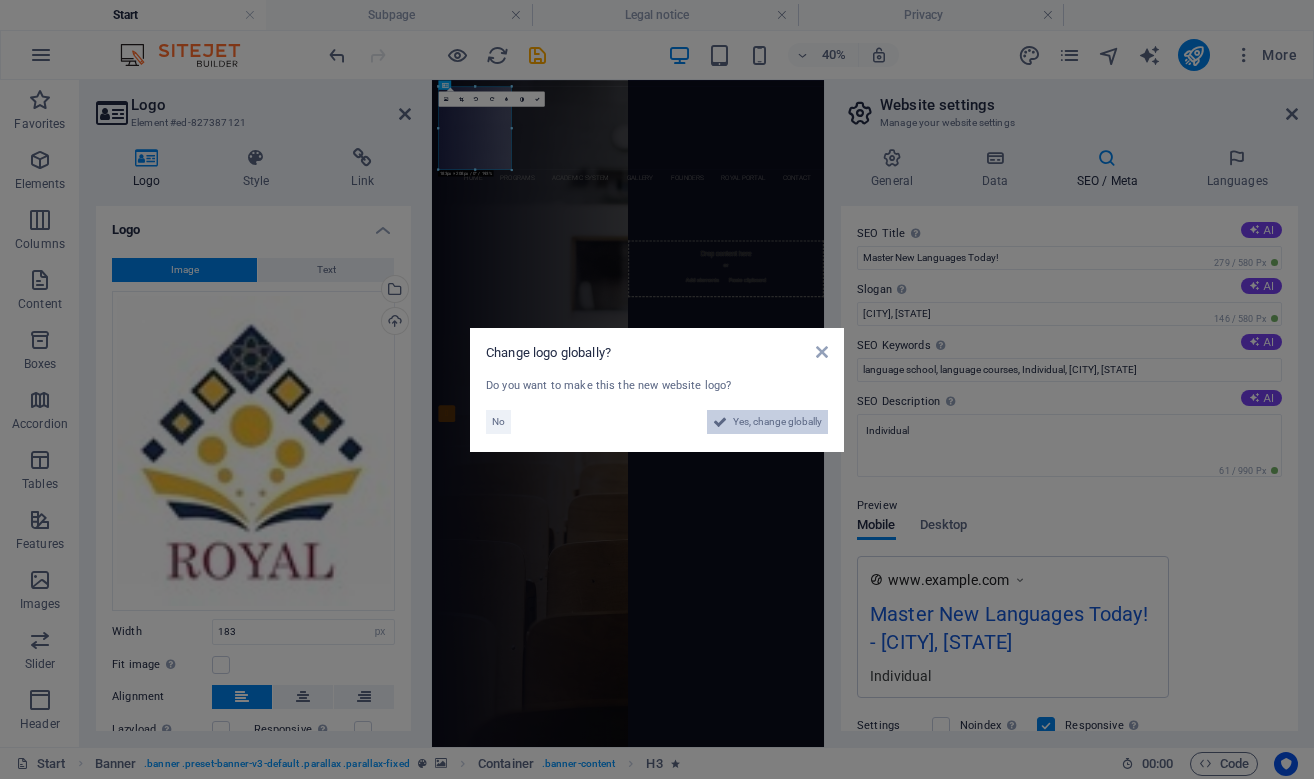 click on "Yes, change globally" at bounding box center (777, 422) 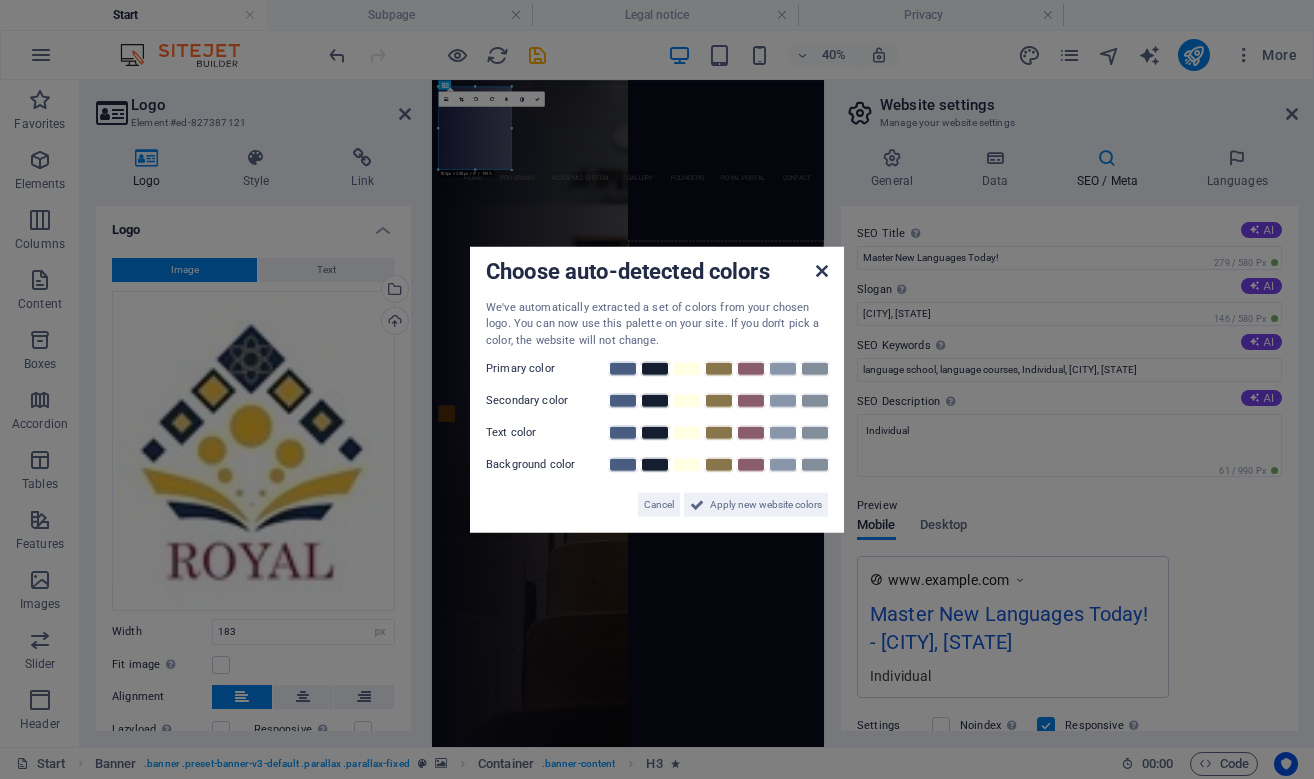 click at bounding box center (822, 270) 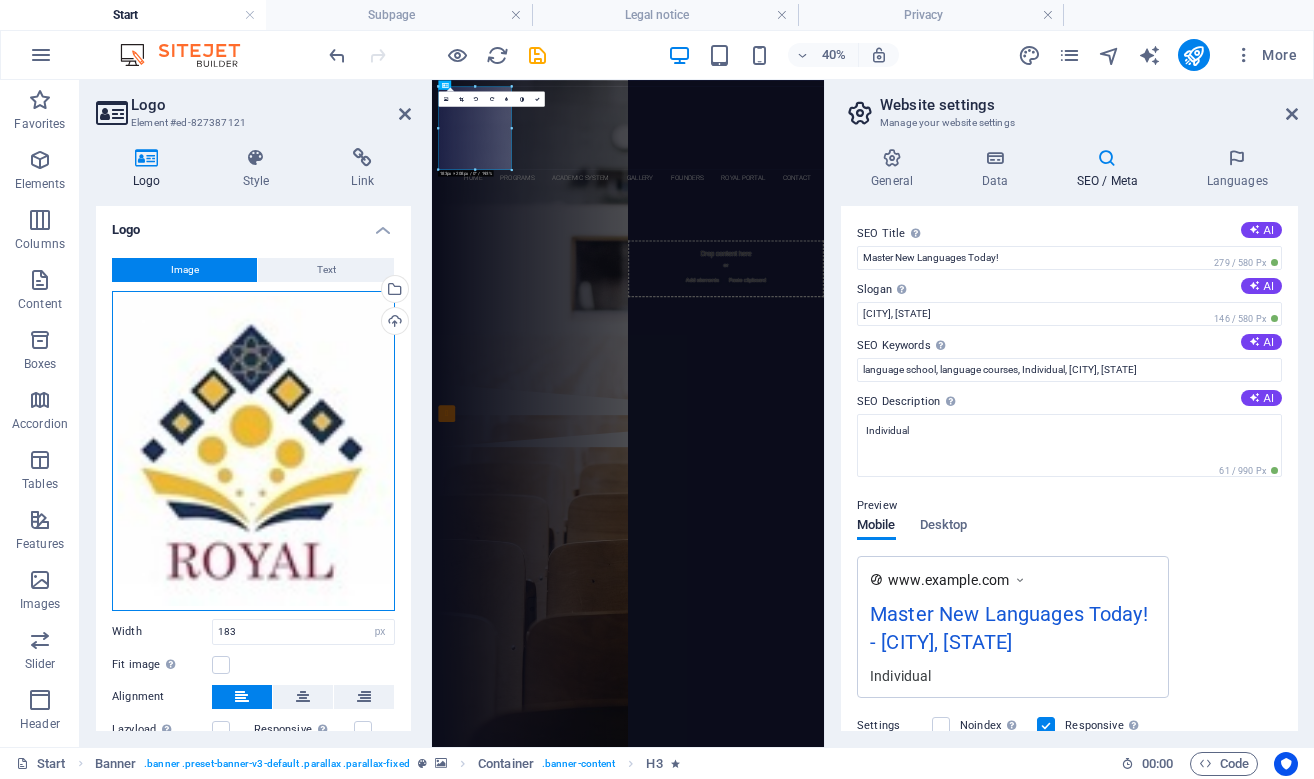 click on "Drag files here, click to choose files or select files from Files or our free stock photos & videos" at bounding box center [253, 451] 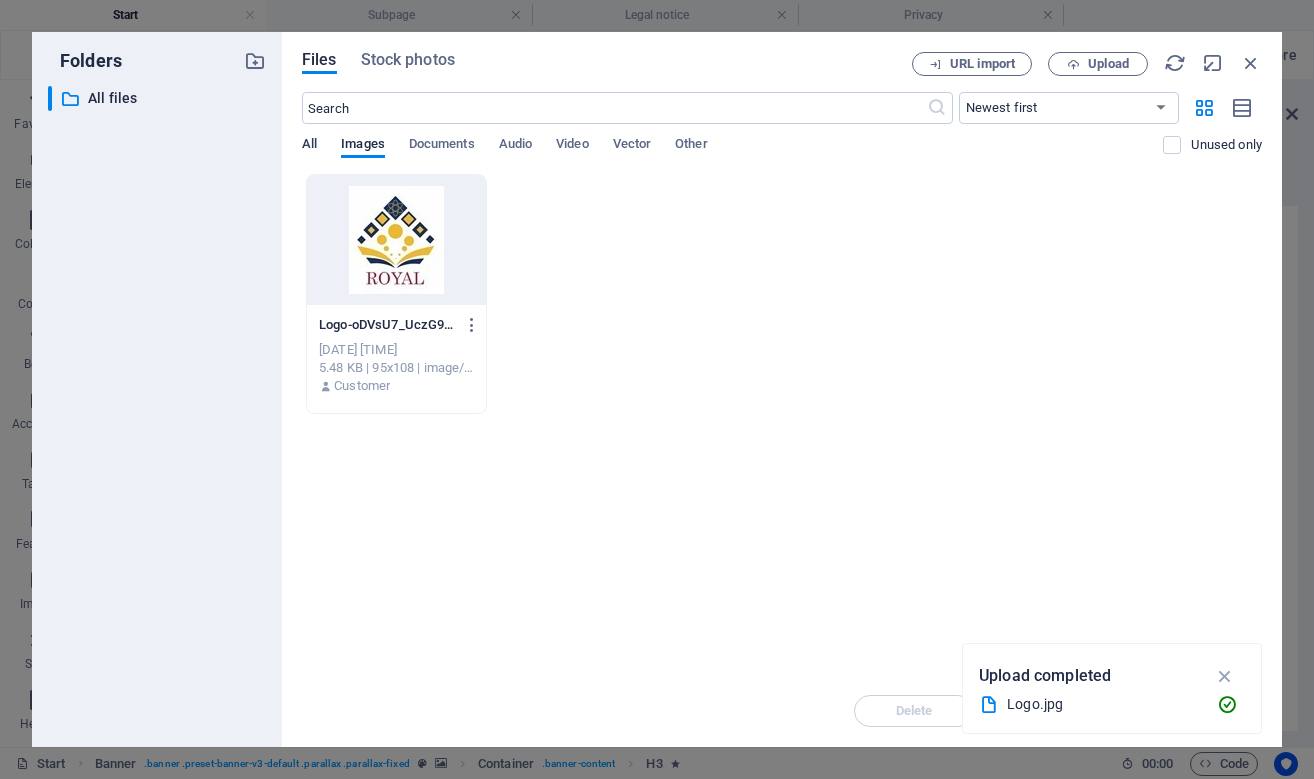 click on "All" at bounding box center [309, 146] 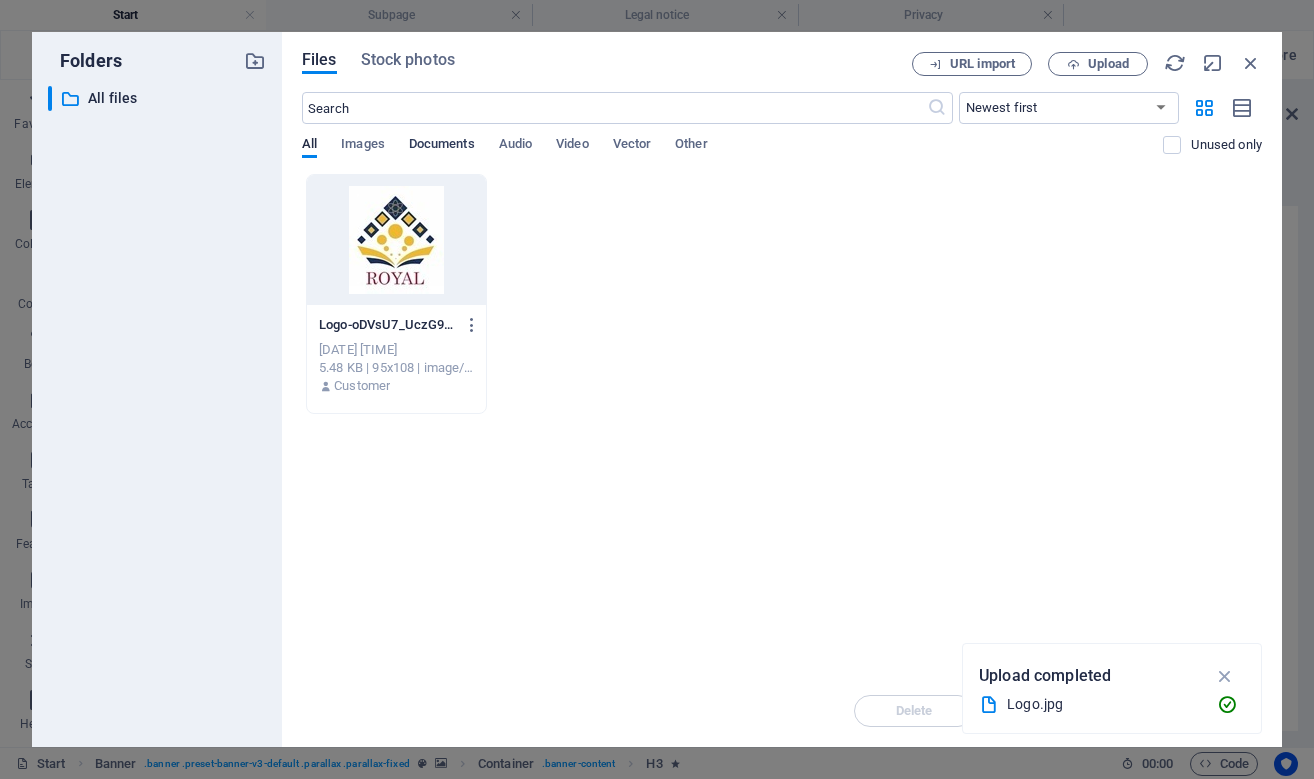 click on "Documents" at bounding box center [442, 146] 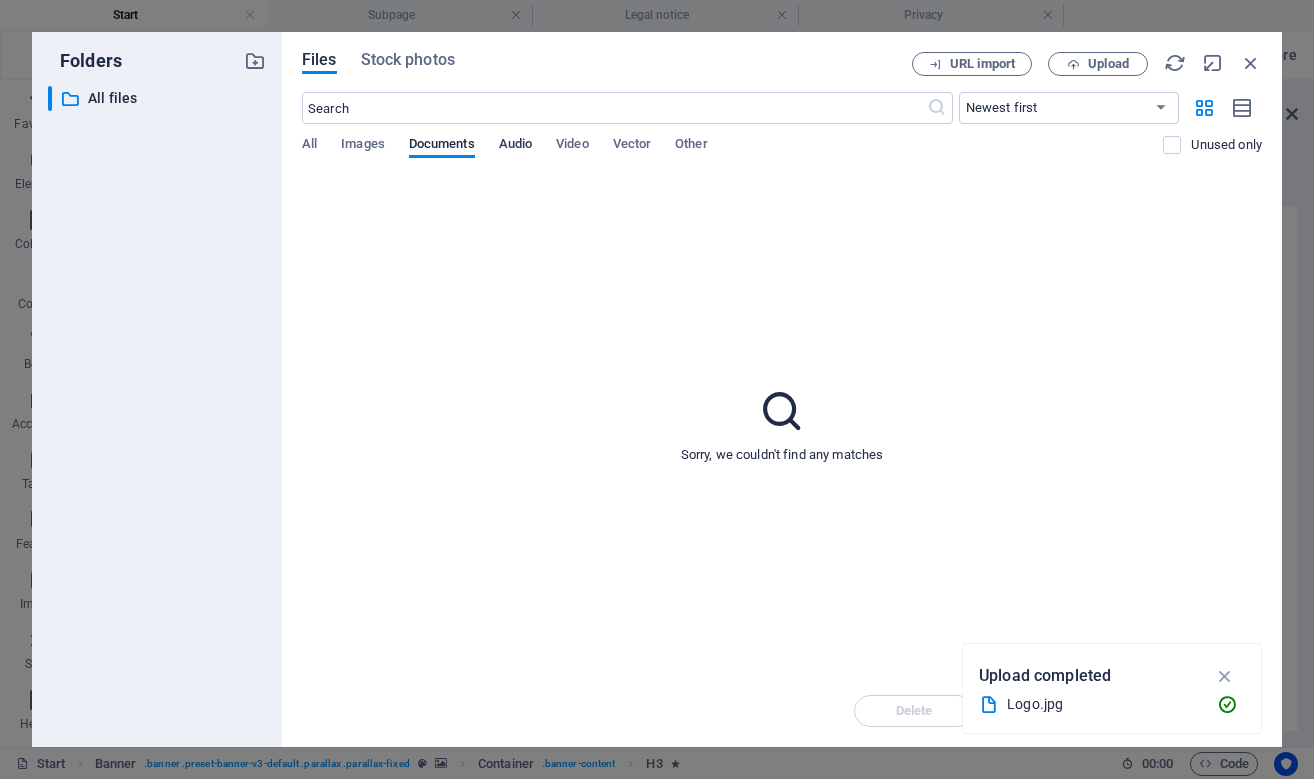 click on "Audio" at bounding box center [515, 146] 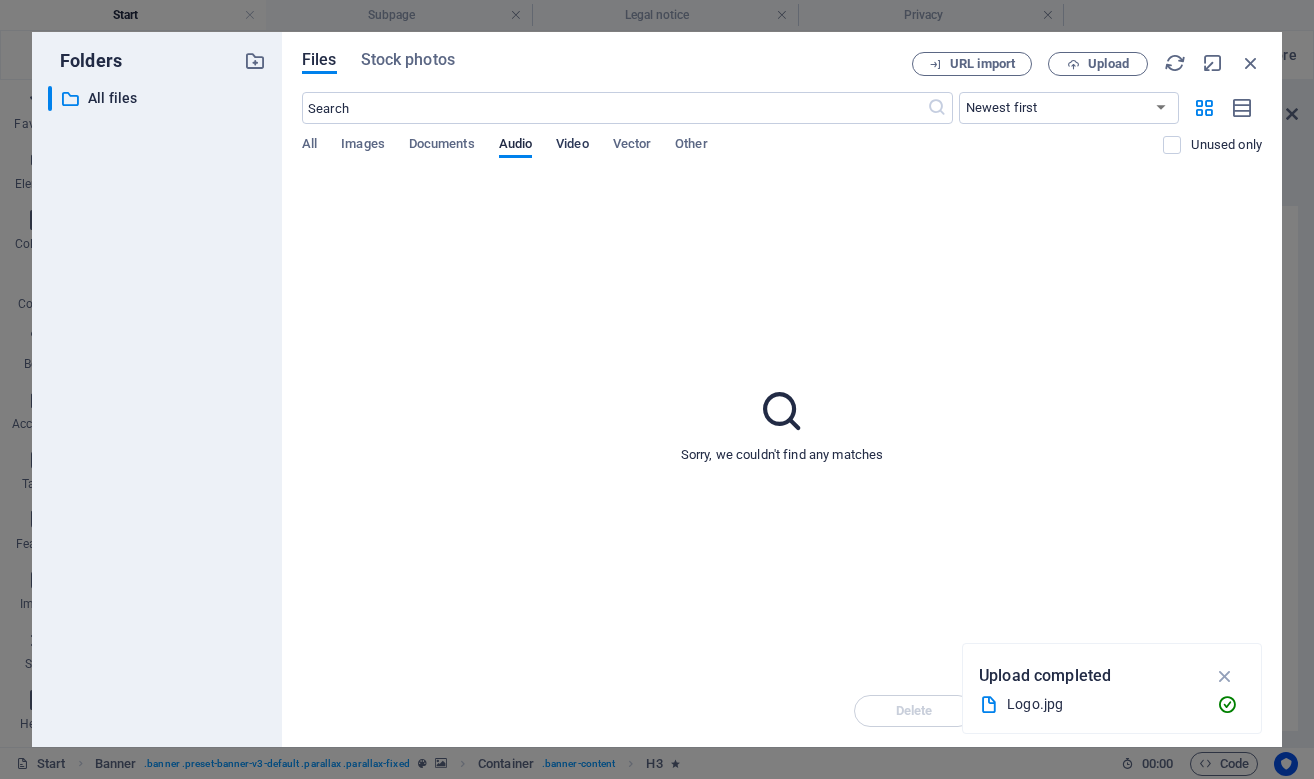 click on "Video" at bounding box center (572, 146) 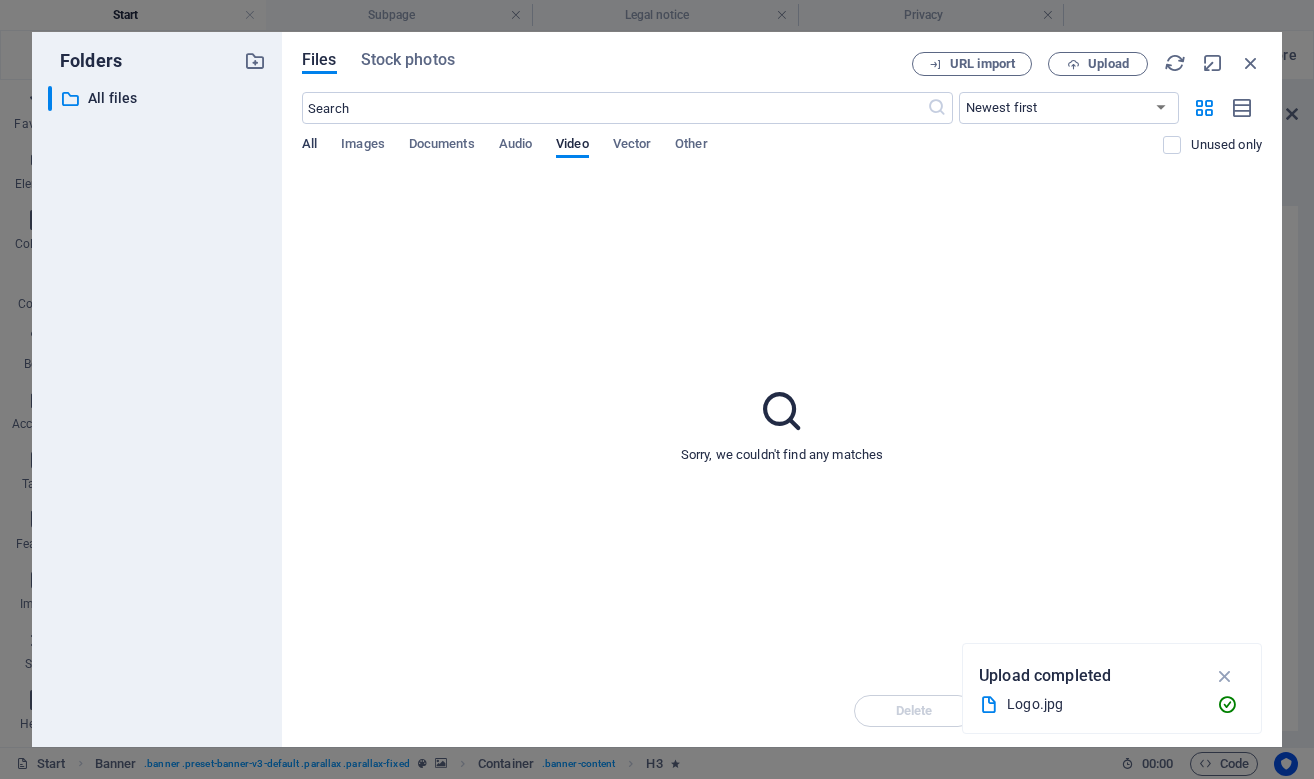 click on "All" at bounding box center [309, 146] 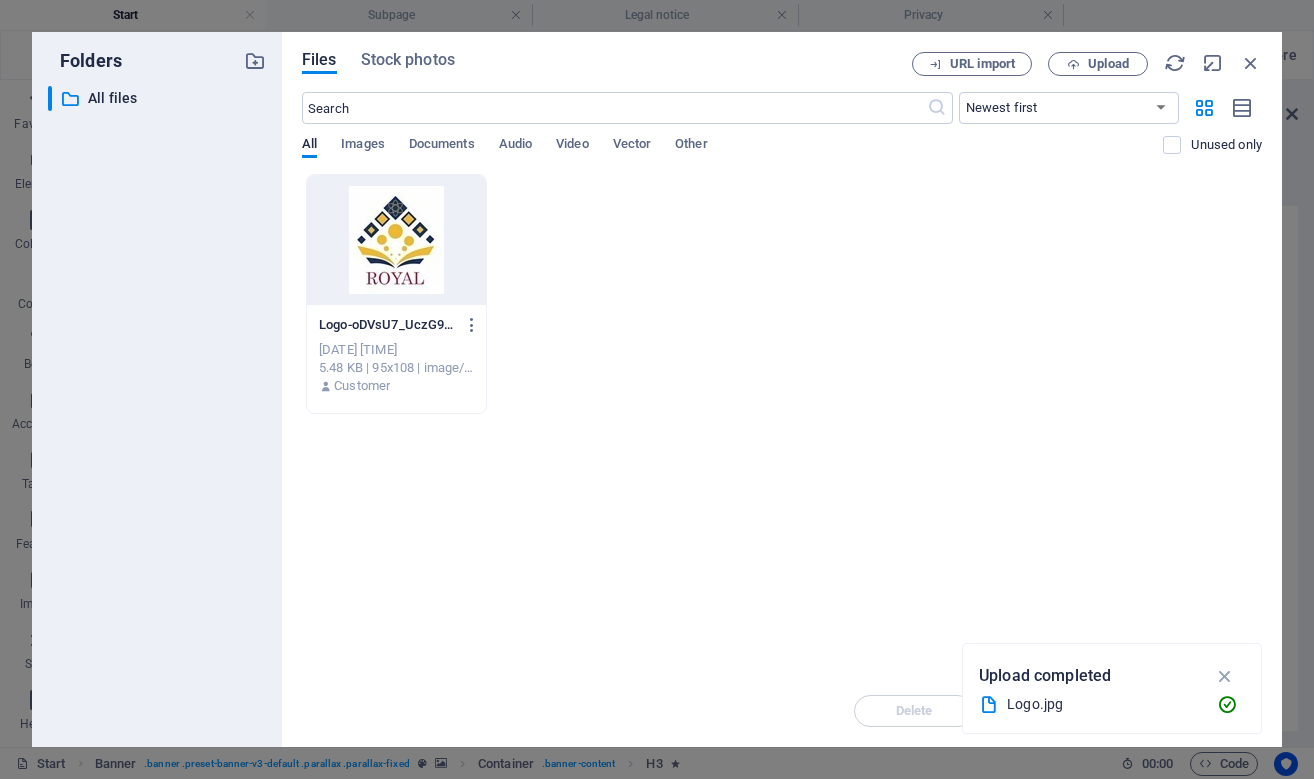 click at bounding box center (396, 240) 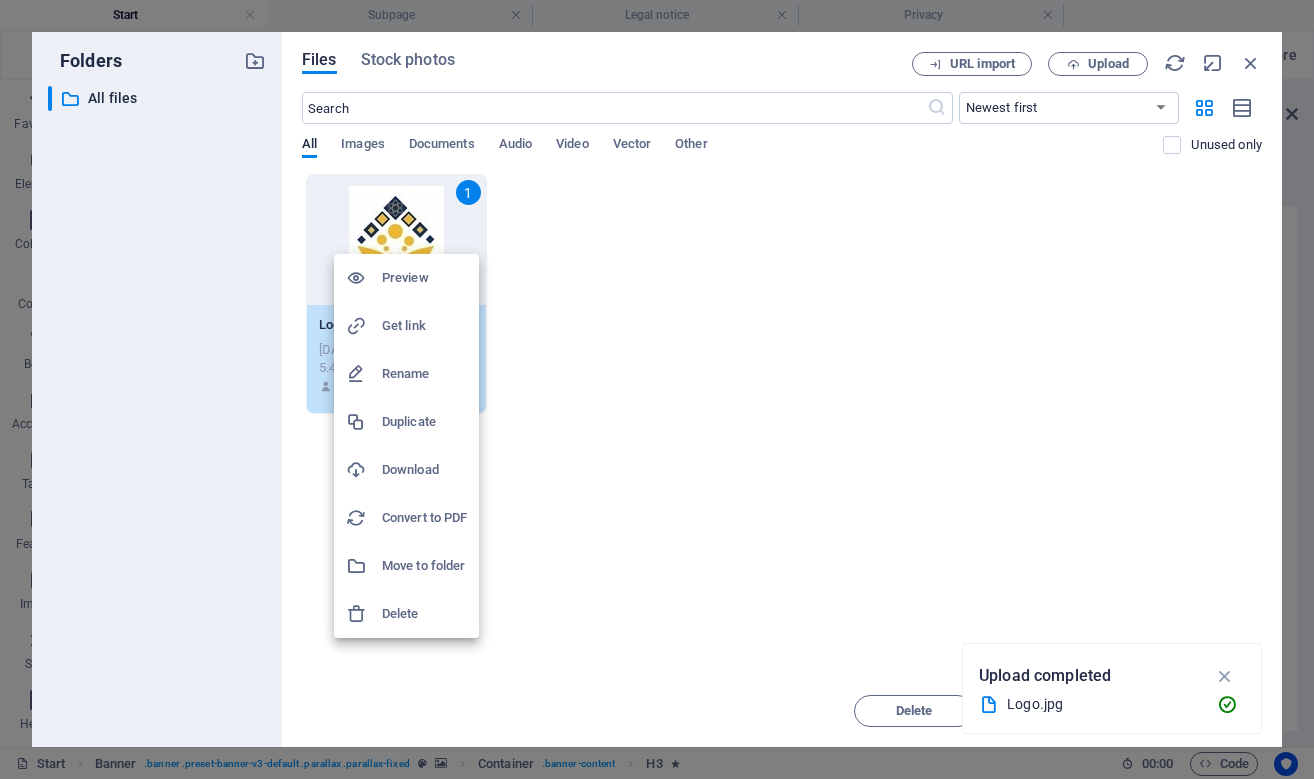 click on "Delete" at bounding box center (424, 614) 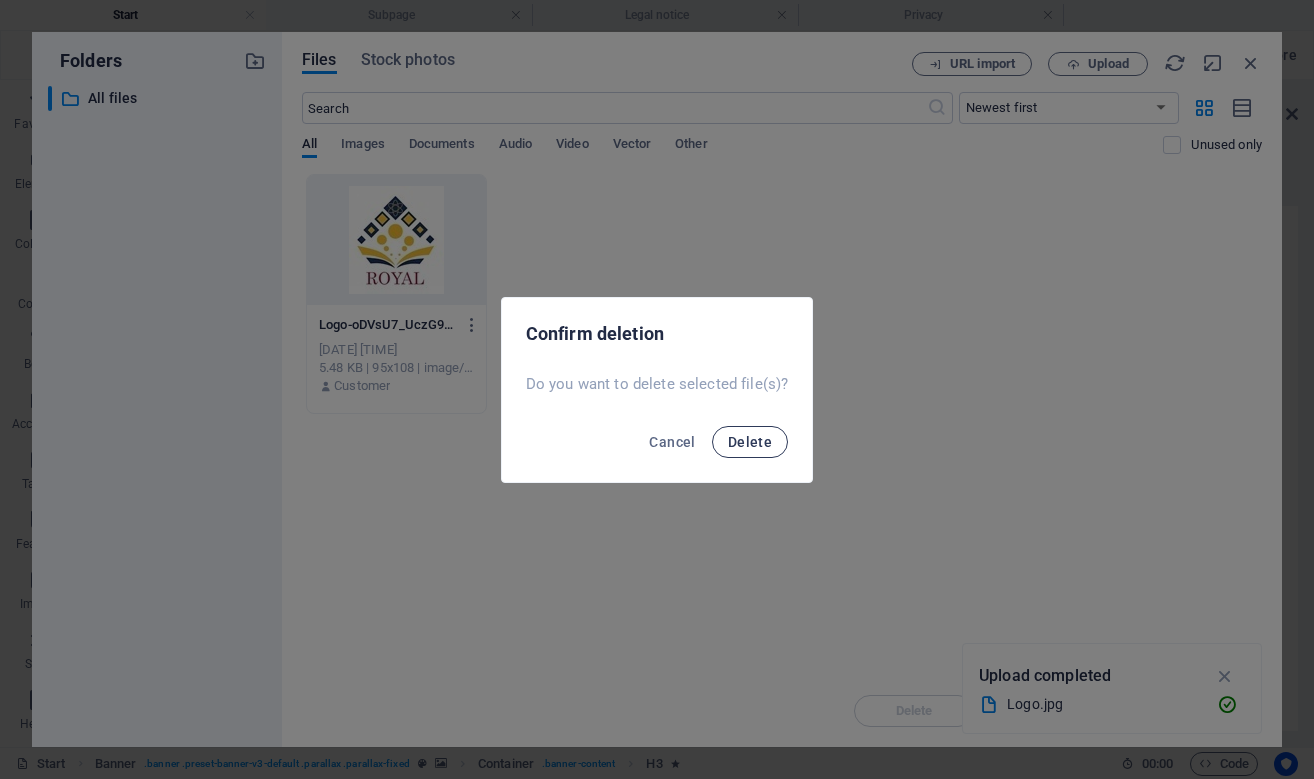 click on "Delete" at bounding box center [750, 442] 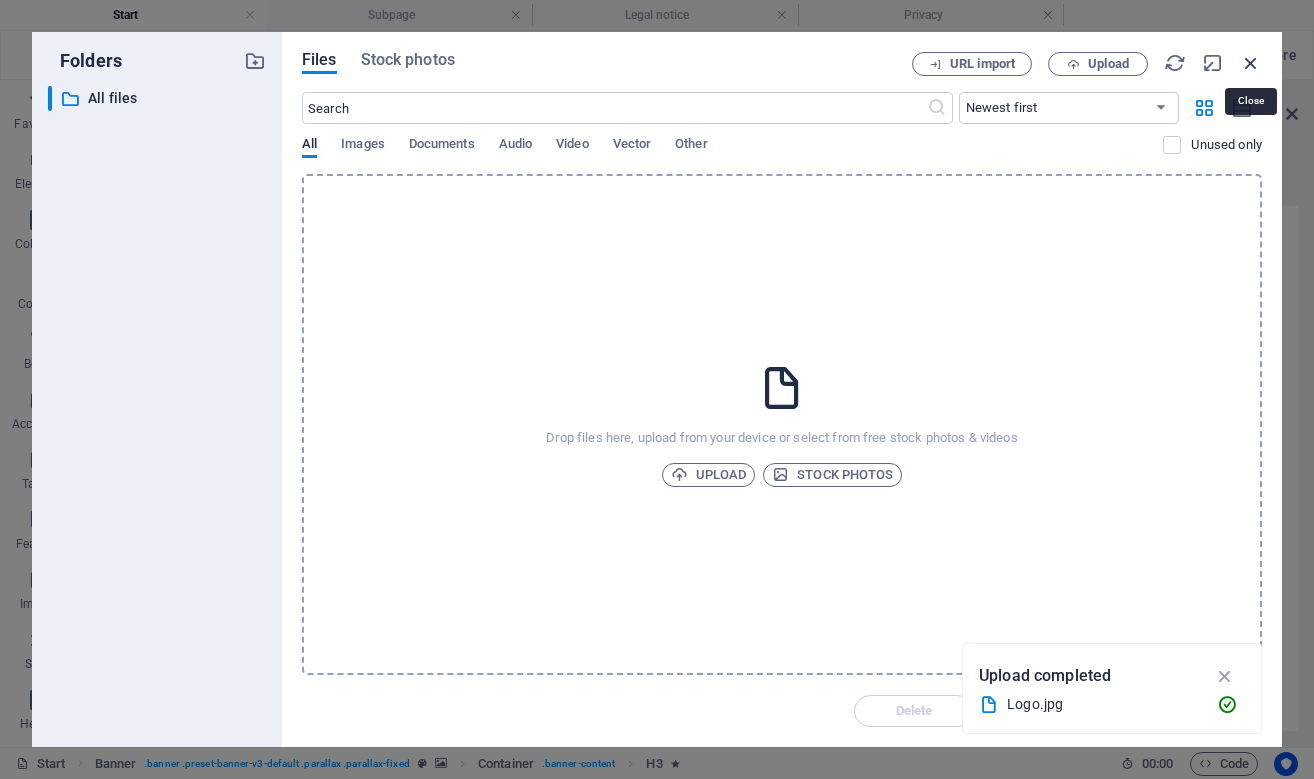 click at bounding box center (1251, 63) 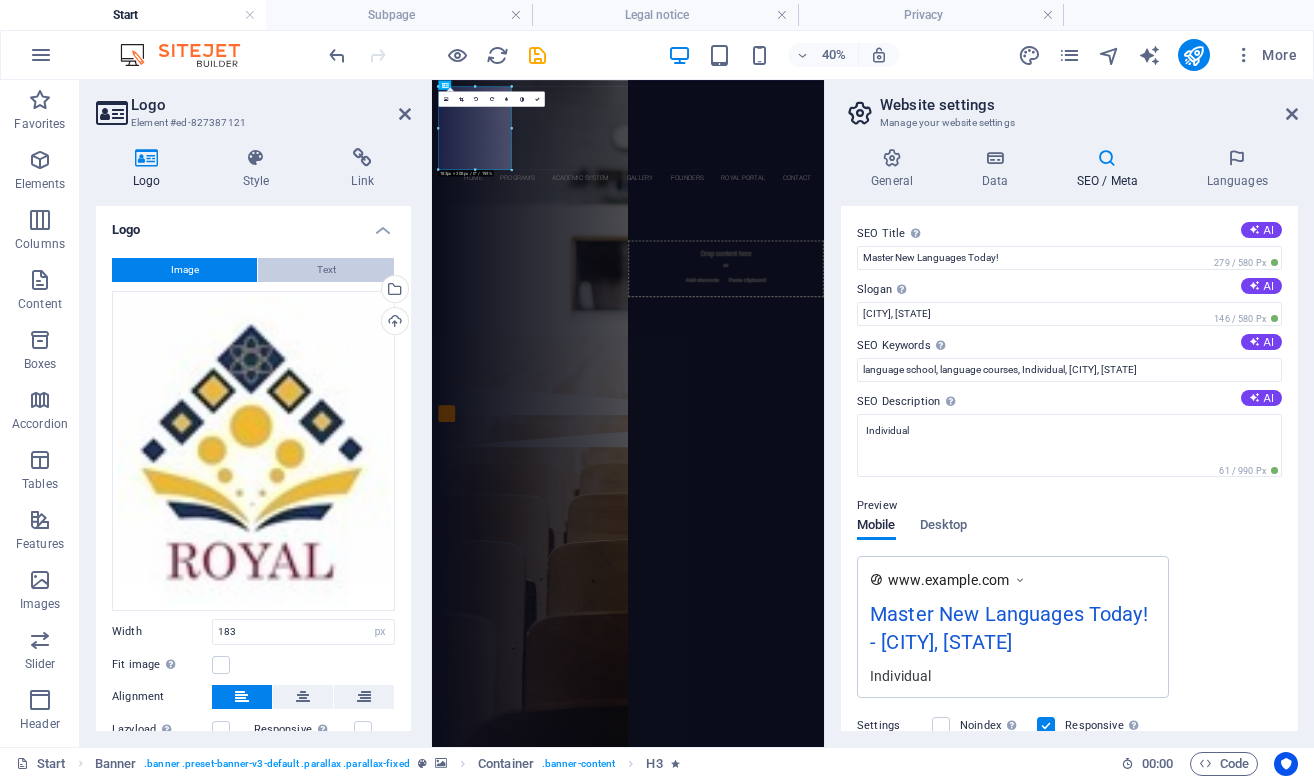 click on "Text" at bounding box center (326, 270) 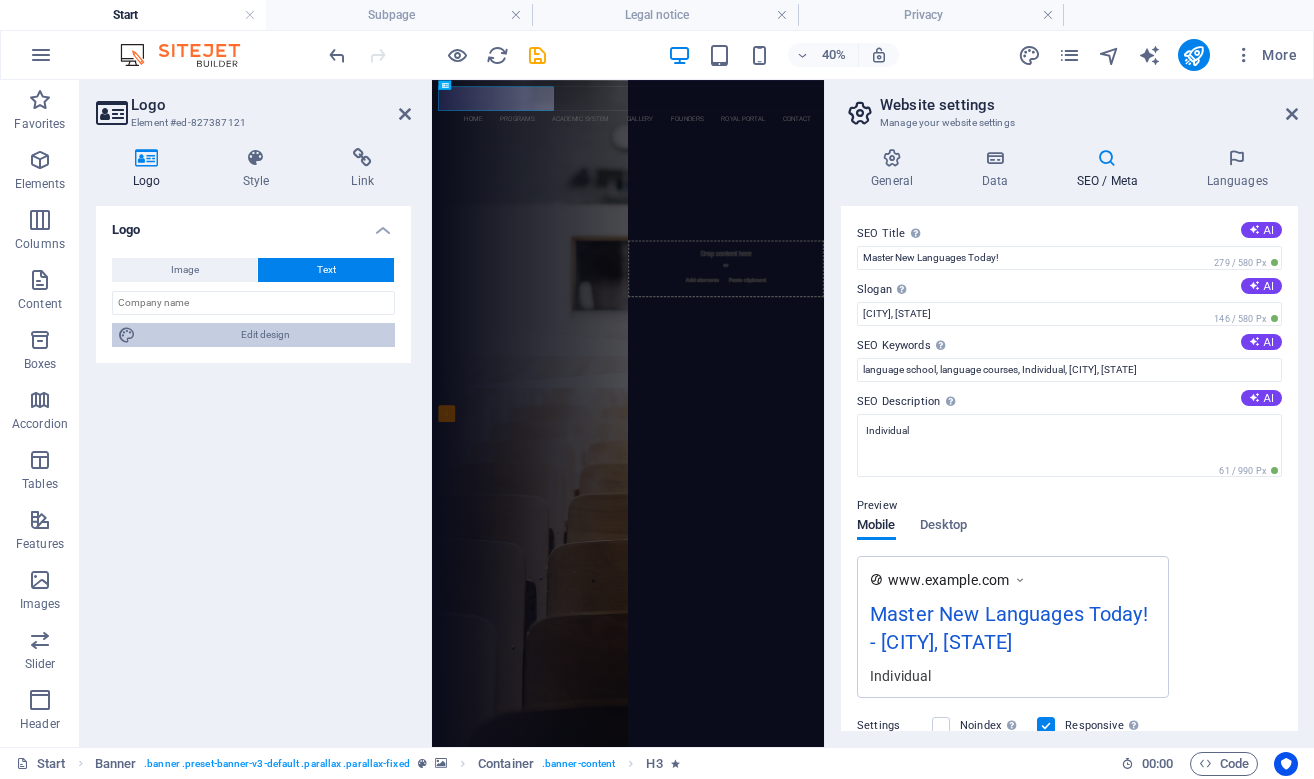 click on "Edit design" at bounding box center (265, 335) 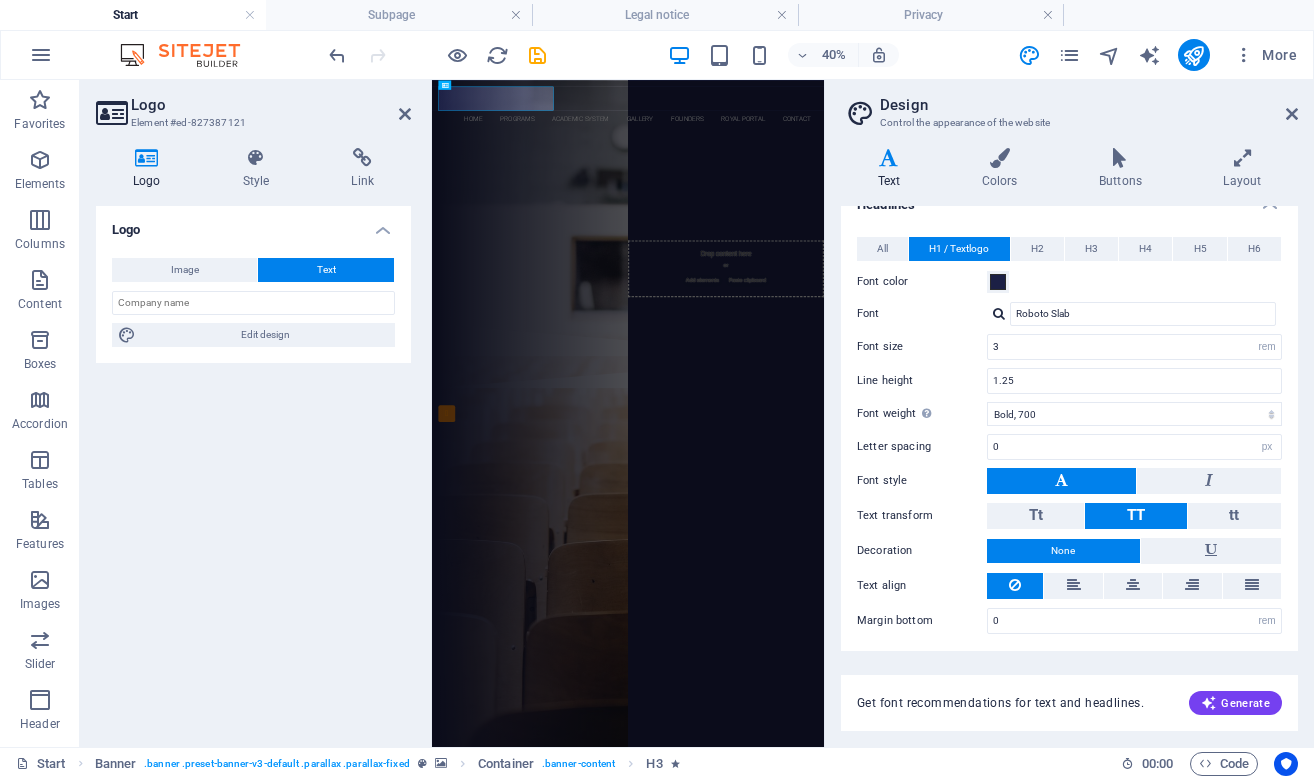 scroll, scrollTop: 0, scrollLeft: 0, axis: both 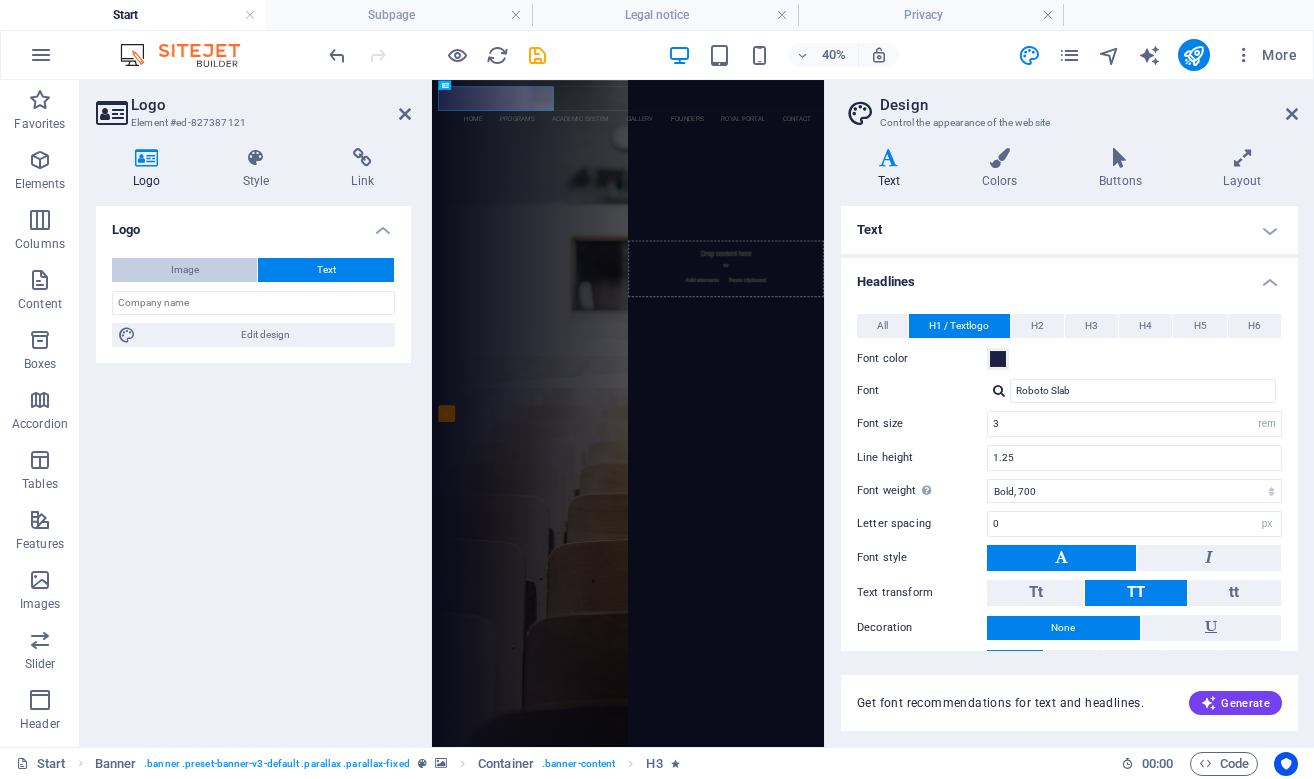 click on "Image" at bounding box center [185, 270] 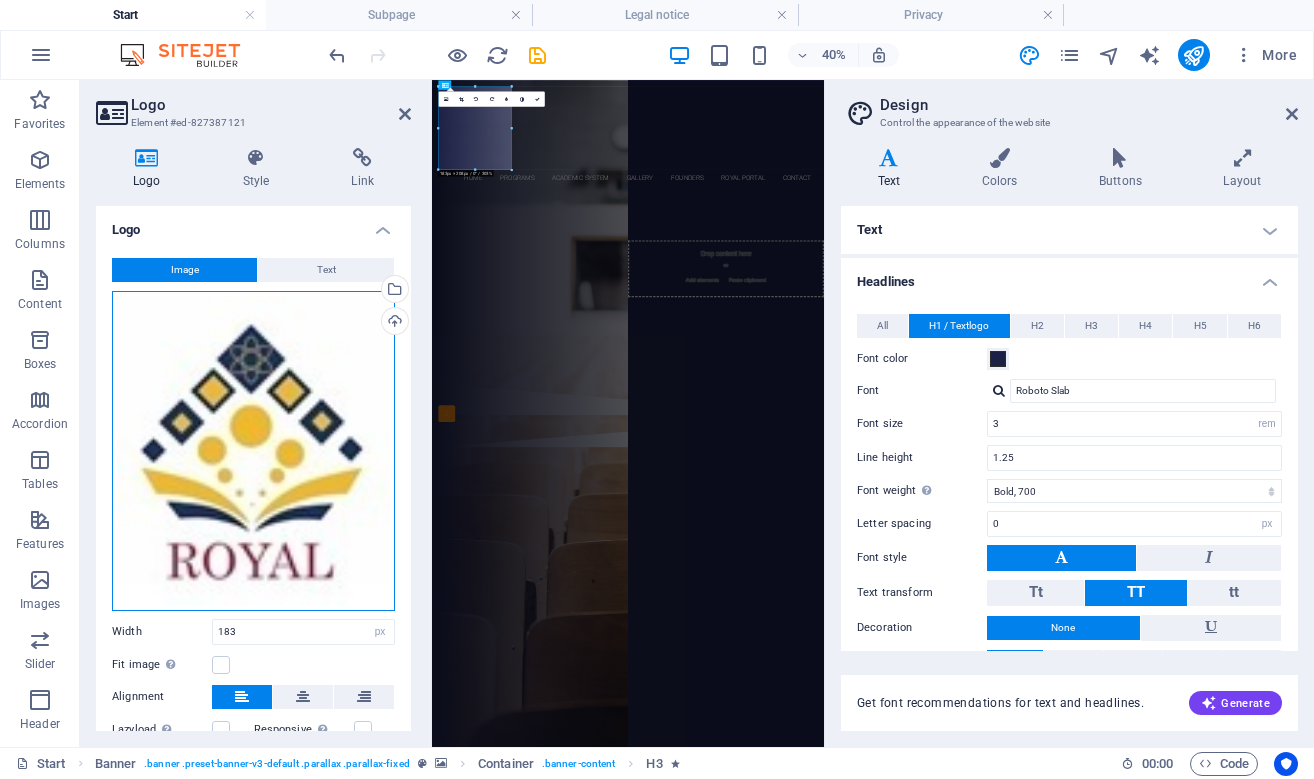click on "Drag files here, click to choose files or select files from Files or our free stock photos & videos" at bounding box center (253, 451) 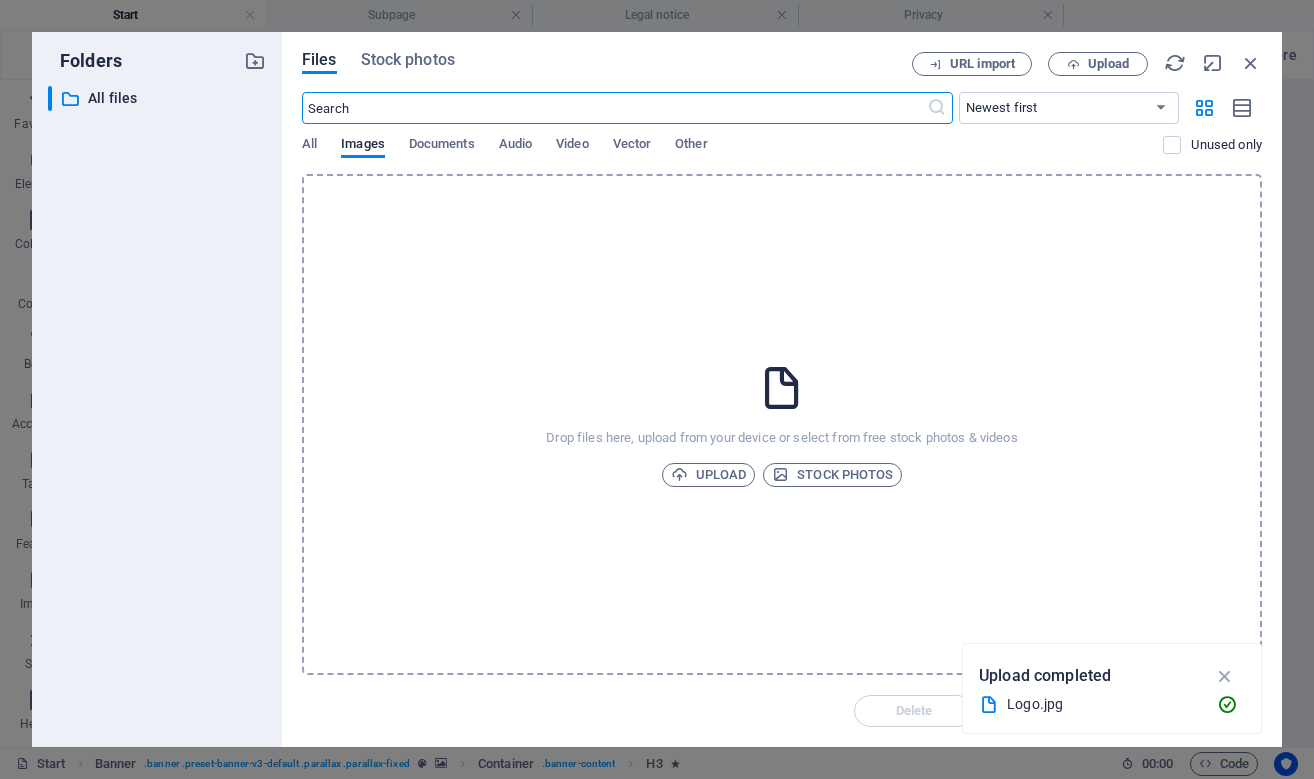 click on "Drop files here, upload from your device or select from free stock photos & videos Upload Stock photos" at bounding box center (782, 424) 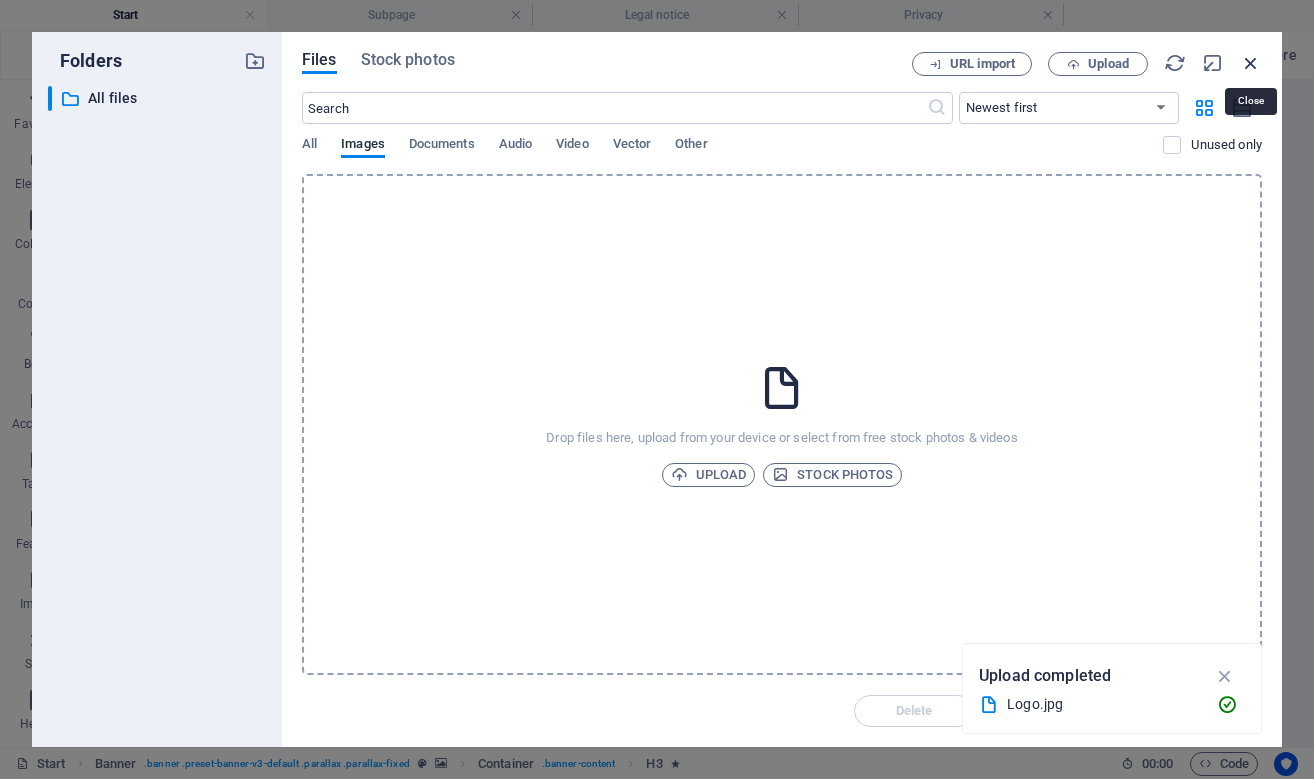click at bounding box center (1251, 63) 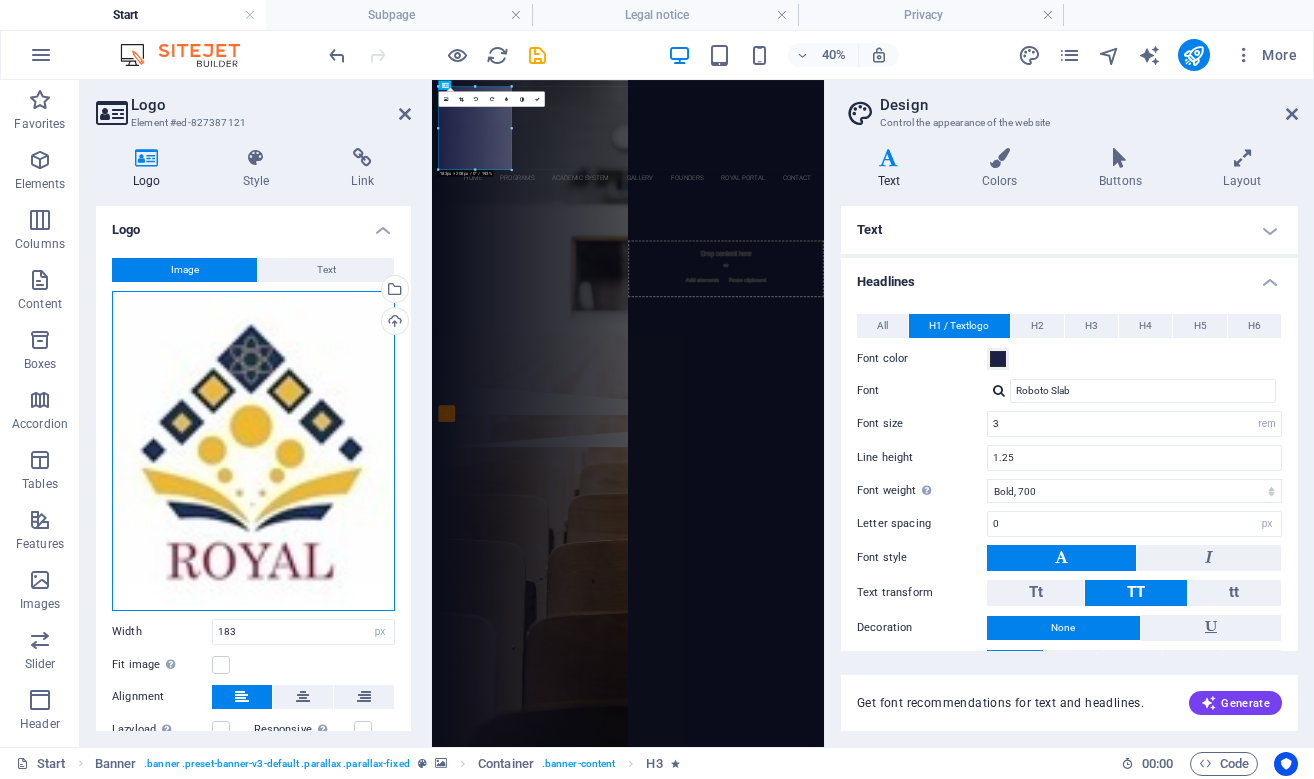 click on "Drag files here, click to choose files or select files from Files or our free stock photos & videos" at bounding box center (253, 451) 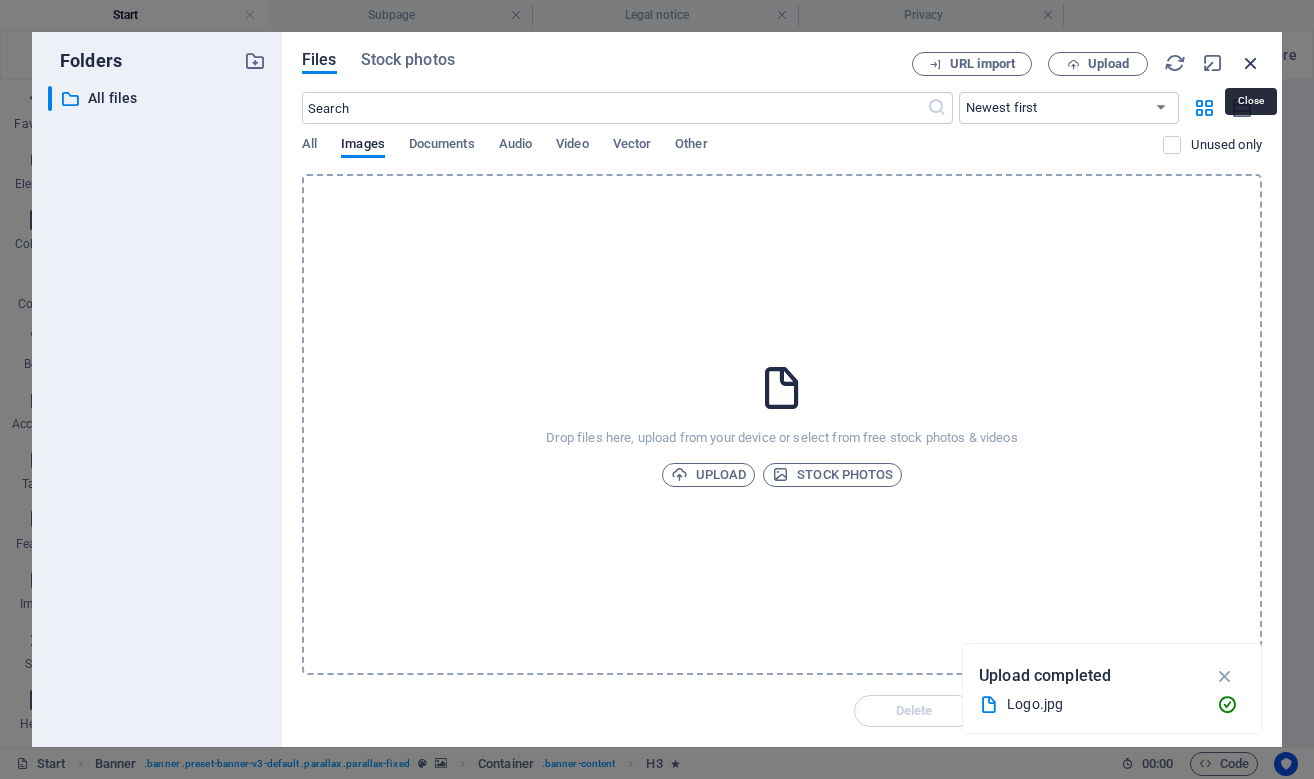 click at bounding box center [1251, 63] 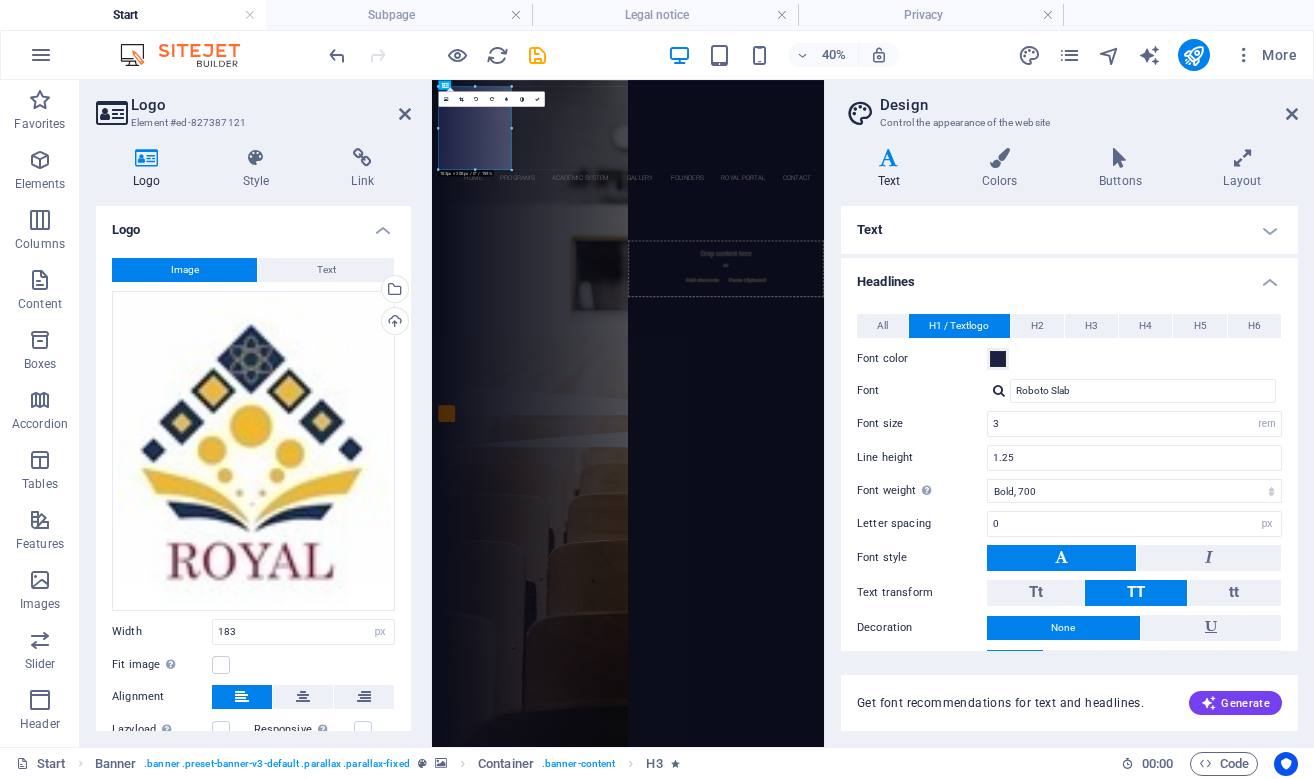 drag, startPoint x: 367, startPoint y: 230, endPoint x: 379, endPoint y: 234, distance: 12.649111 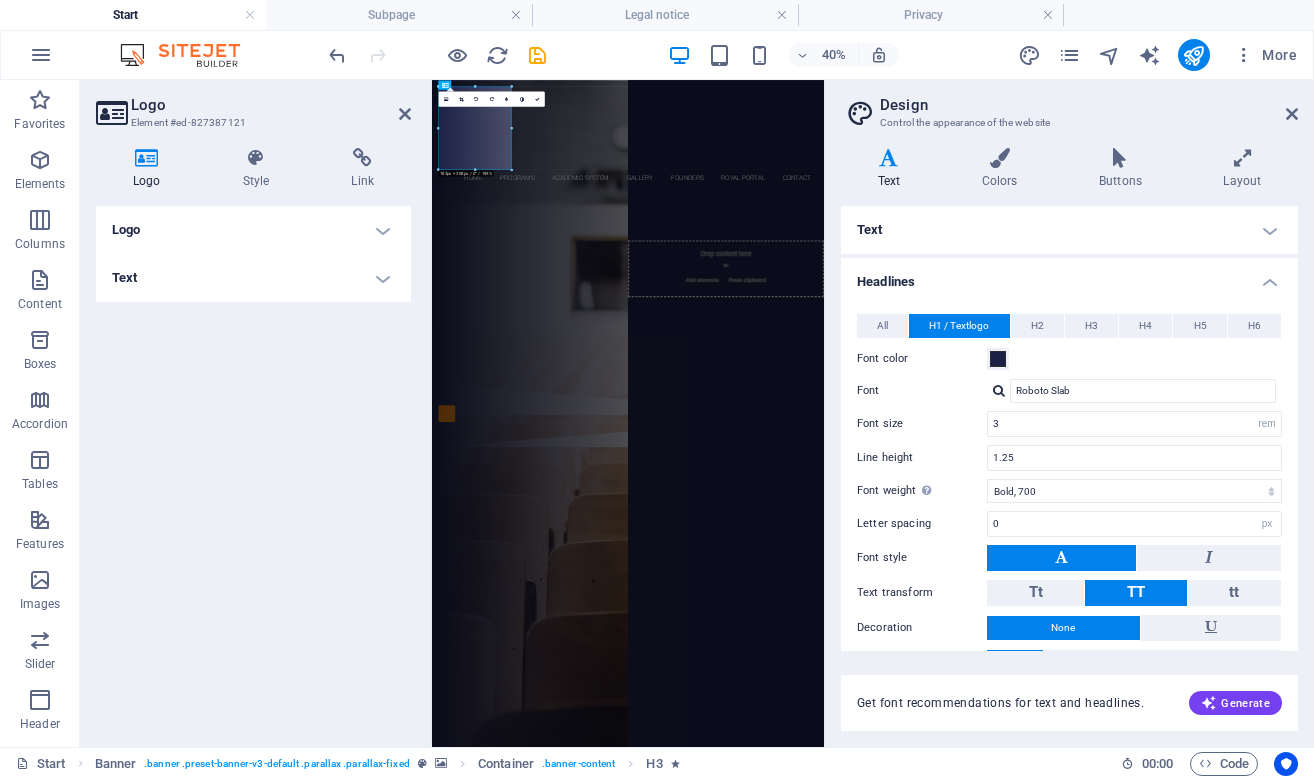 click on "Text" at bounding box center (253, 278) 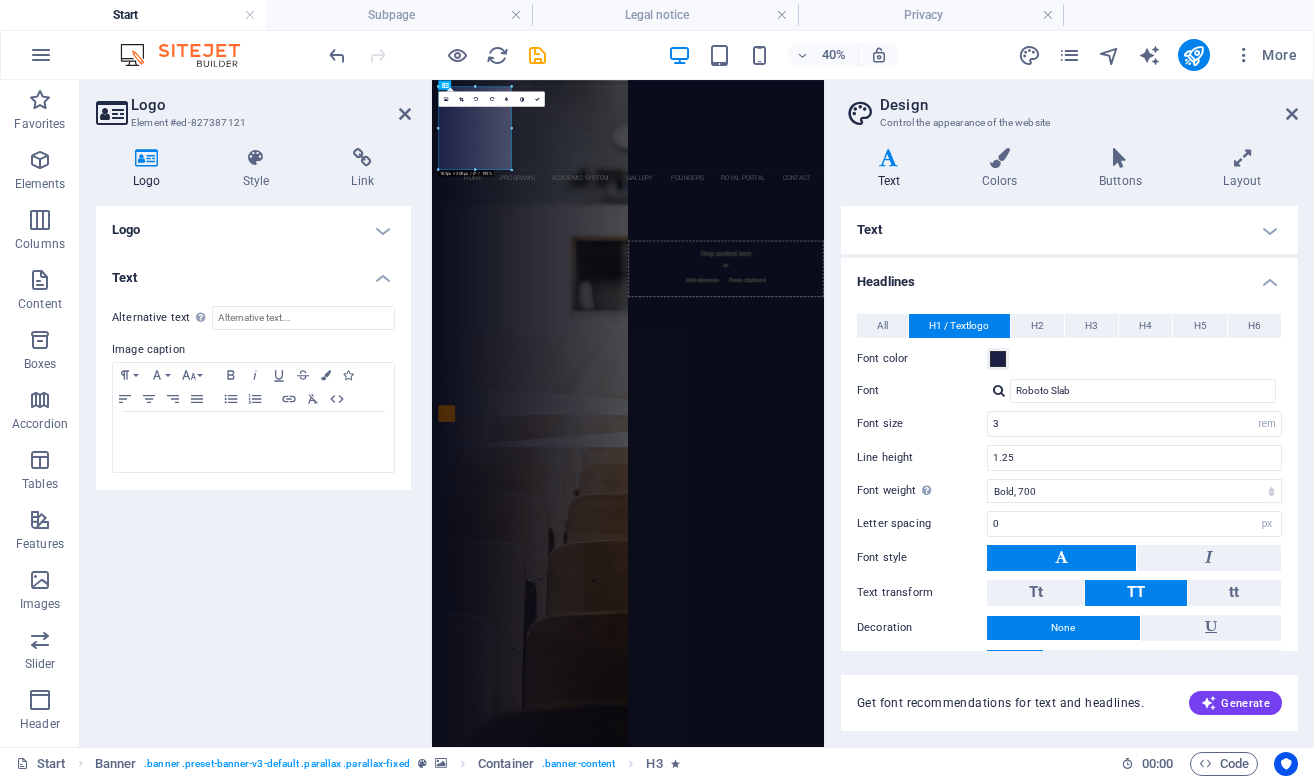 click on "Text" at bounding box center [253, 272] 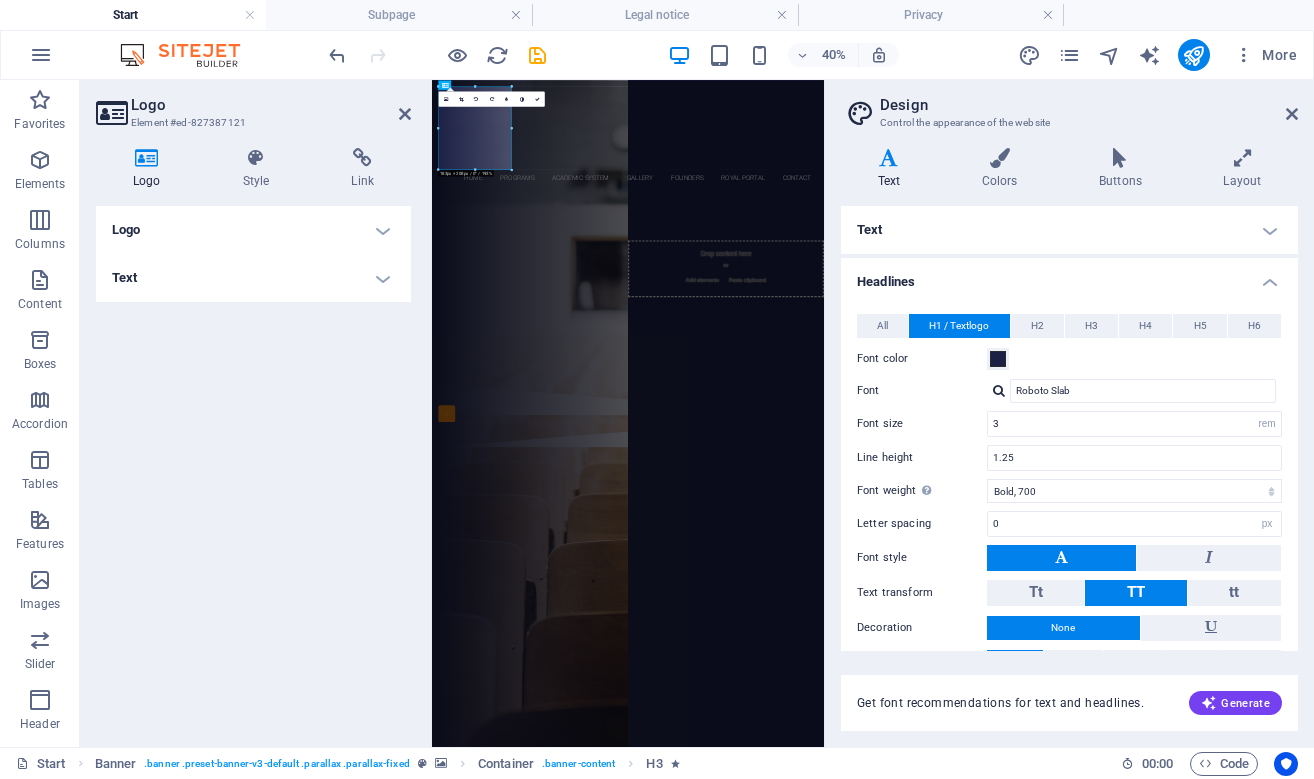 click on "Logo" at bounding box center [253, 230] 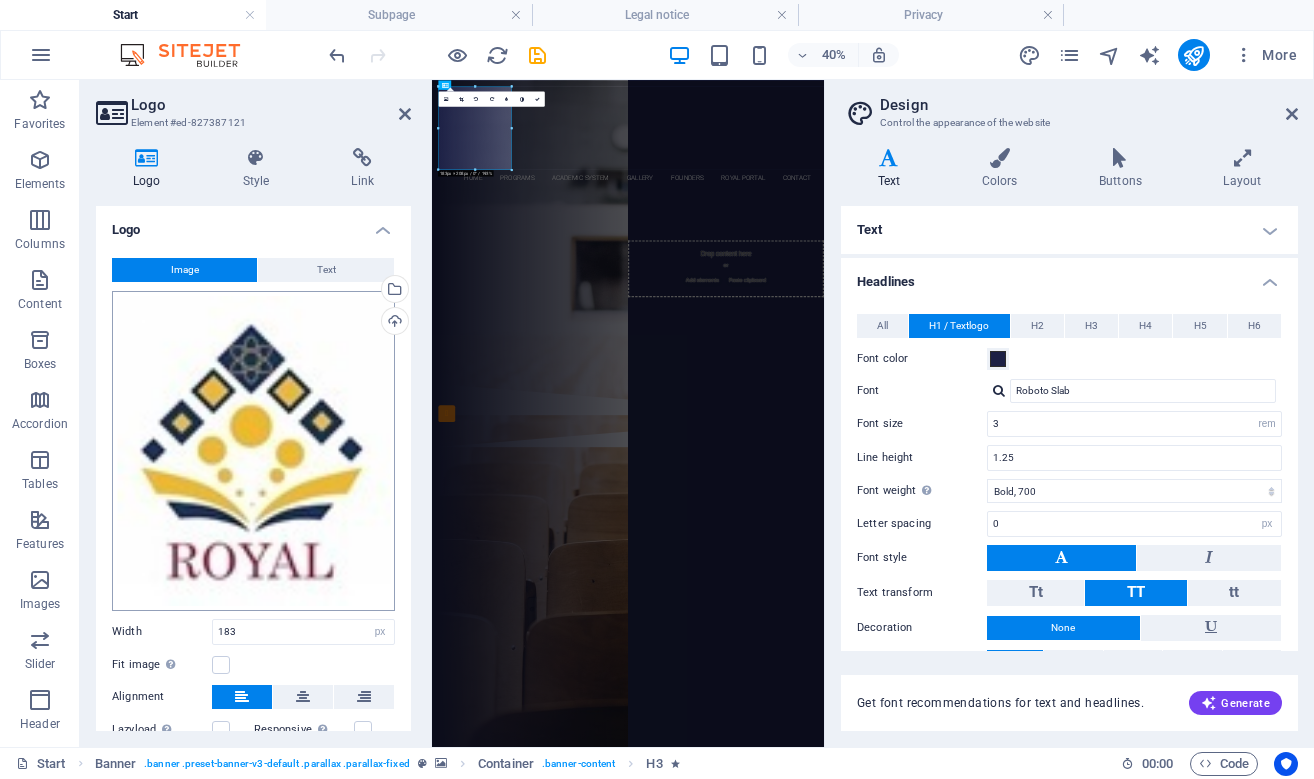 scroll, scrollTop: 134, scrollLeft: 0, axis: vertical 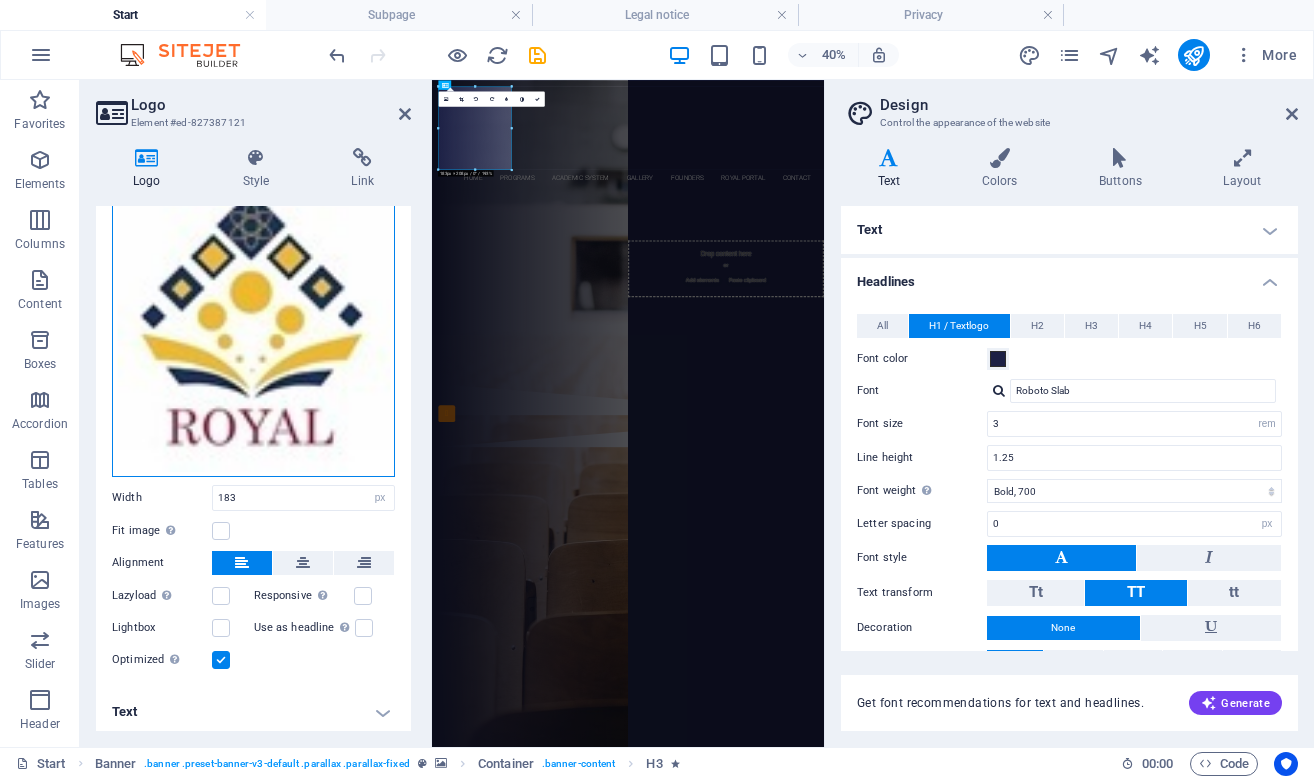 click on "Drag files here, click to choose files or select files from Files or our free stock photos & videos" at bounding box center (253, 317) 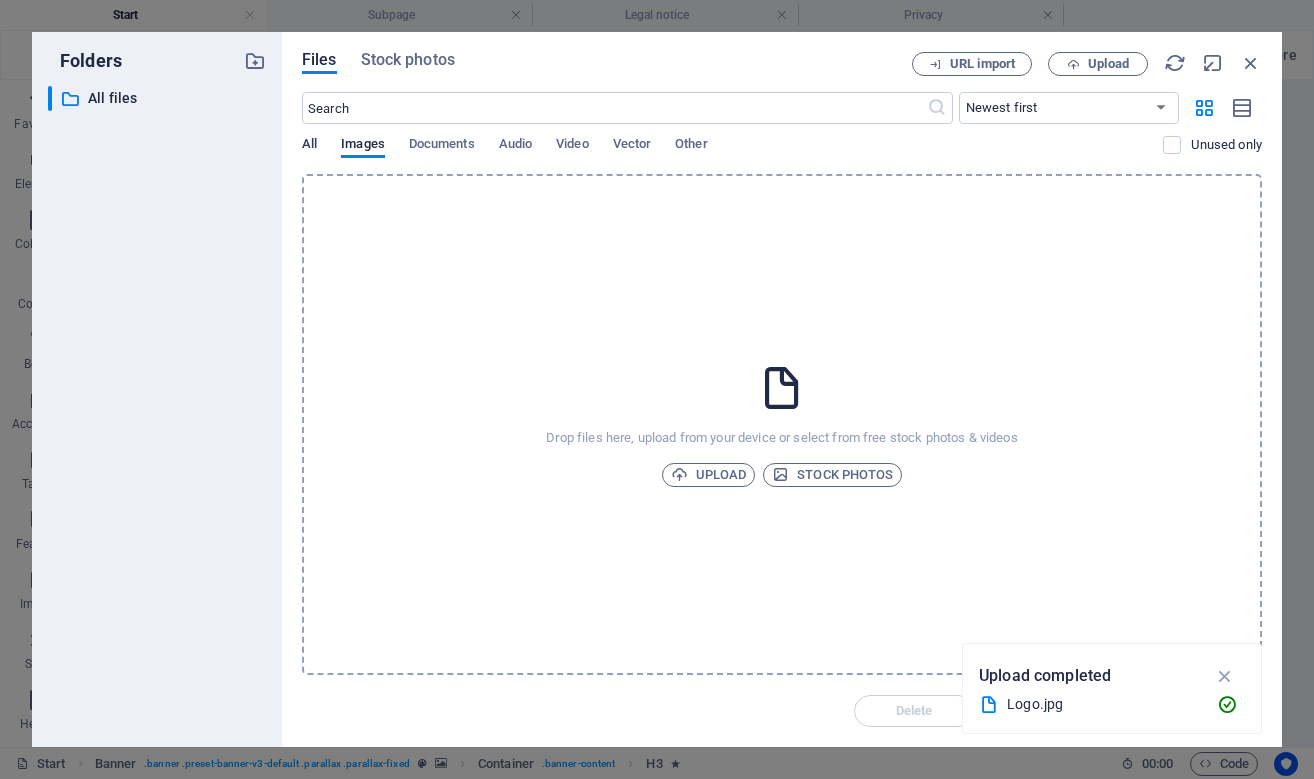 click on "All" at bounding box center [309, 146] 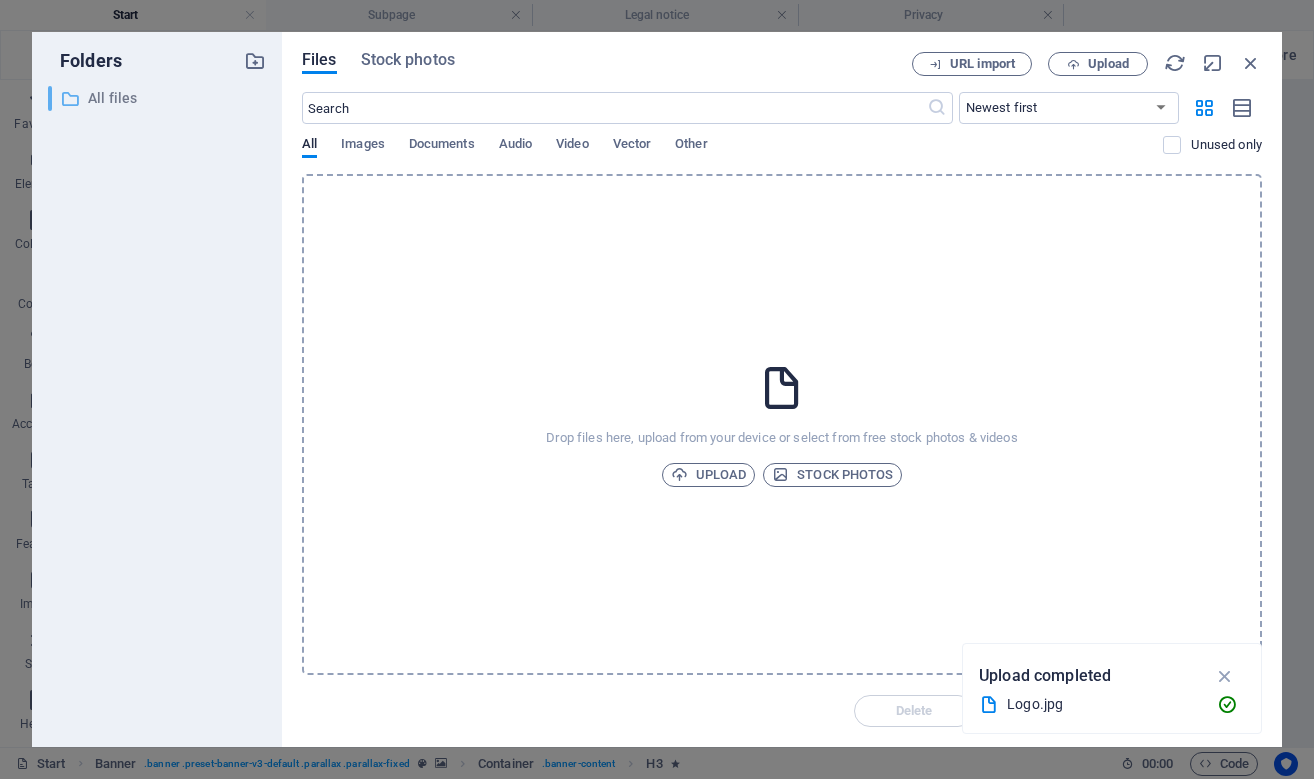 click on "All files" at bounding box center [158, 98] 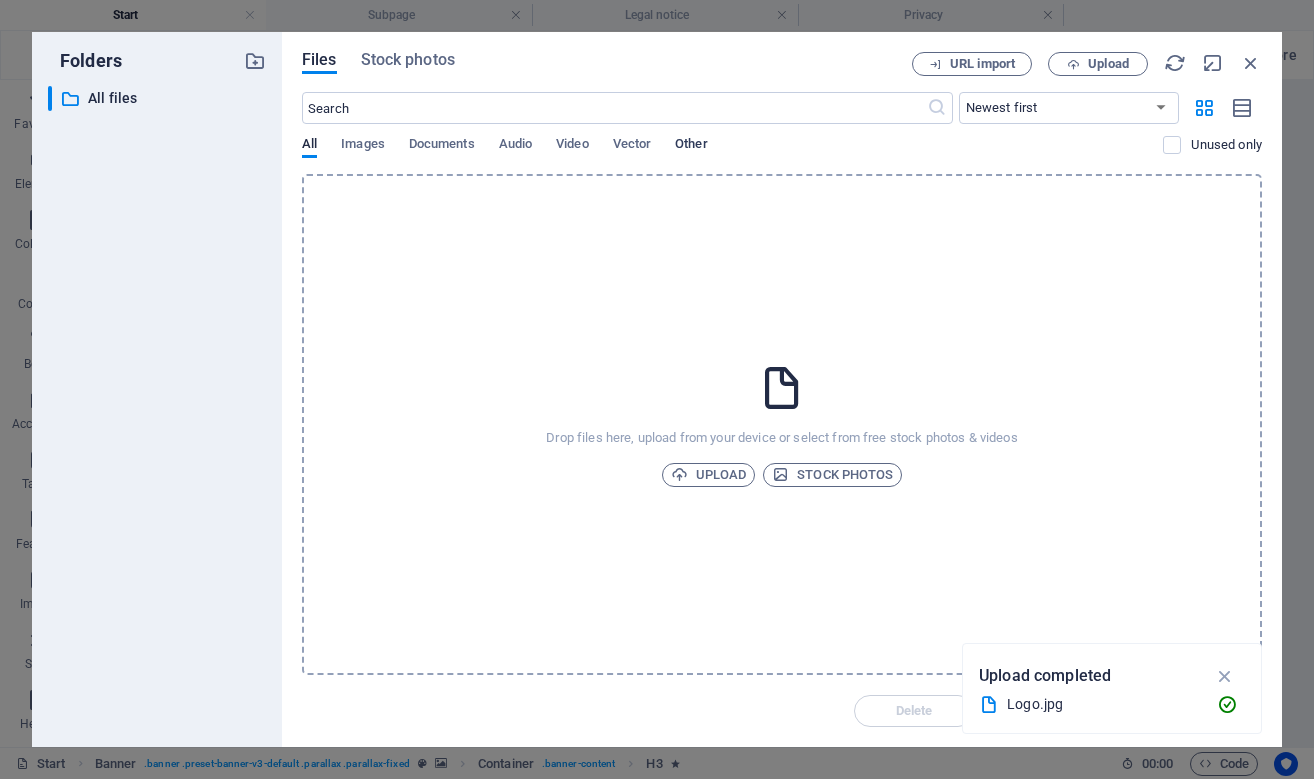 click on "Other" at bounding box center [691, 146] 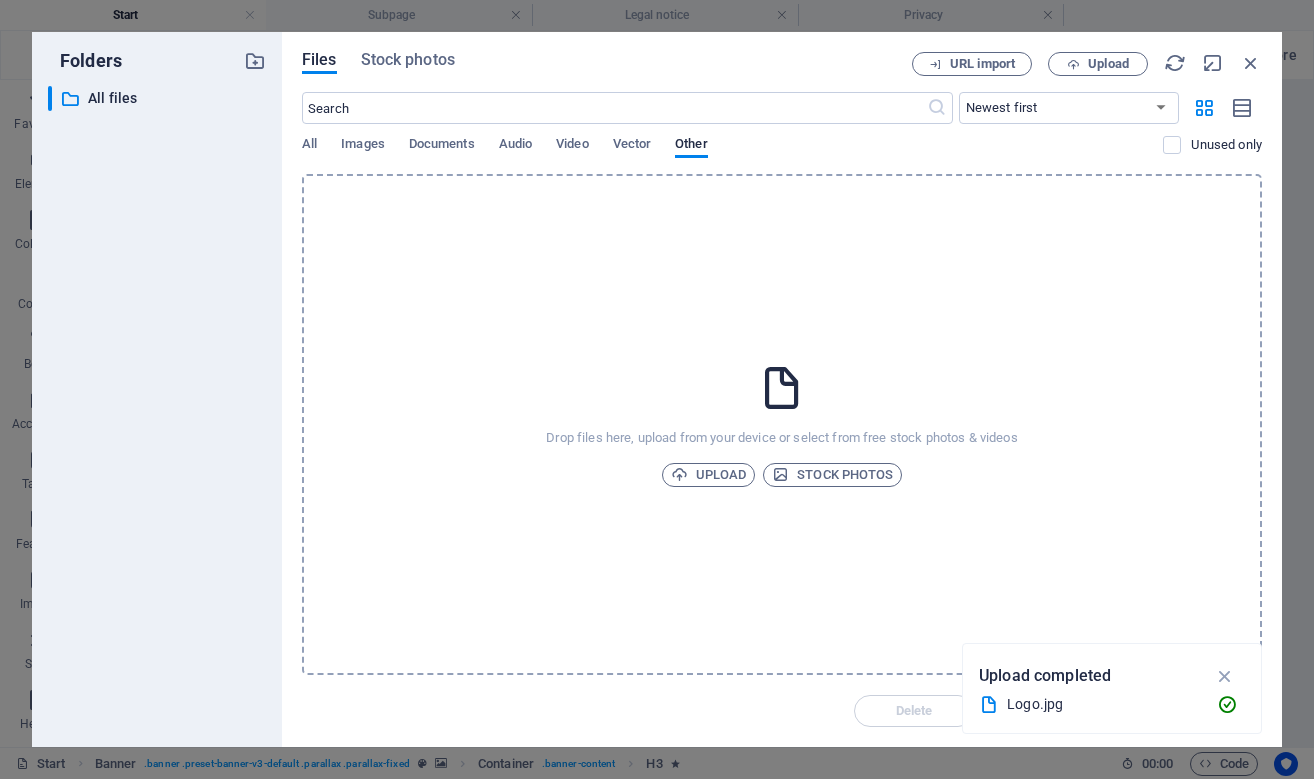 click on "All Images Documents Audio Video Vector Other" at bounding box center (732, 155) 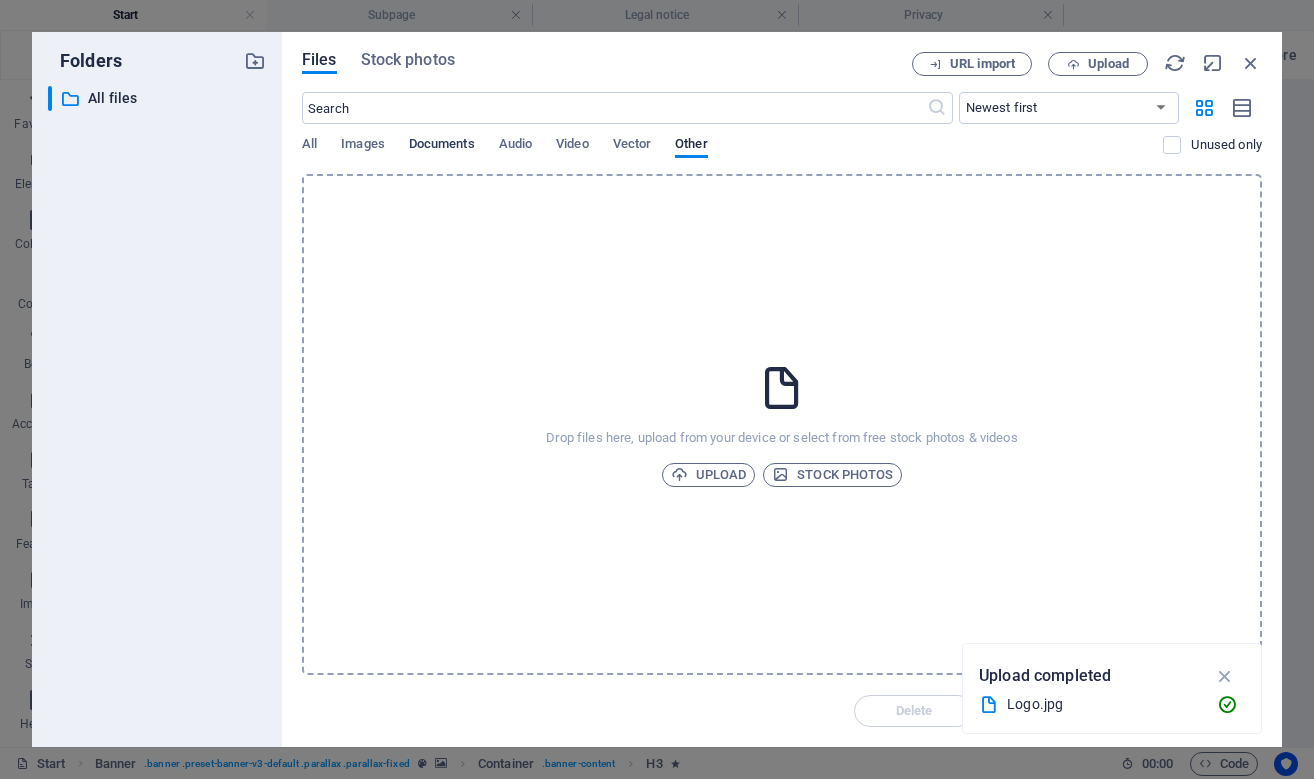 click on "Documents" at bounding box center [442, 146] 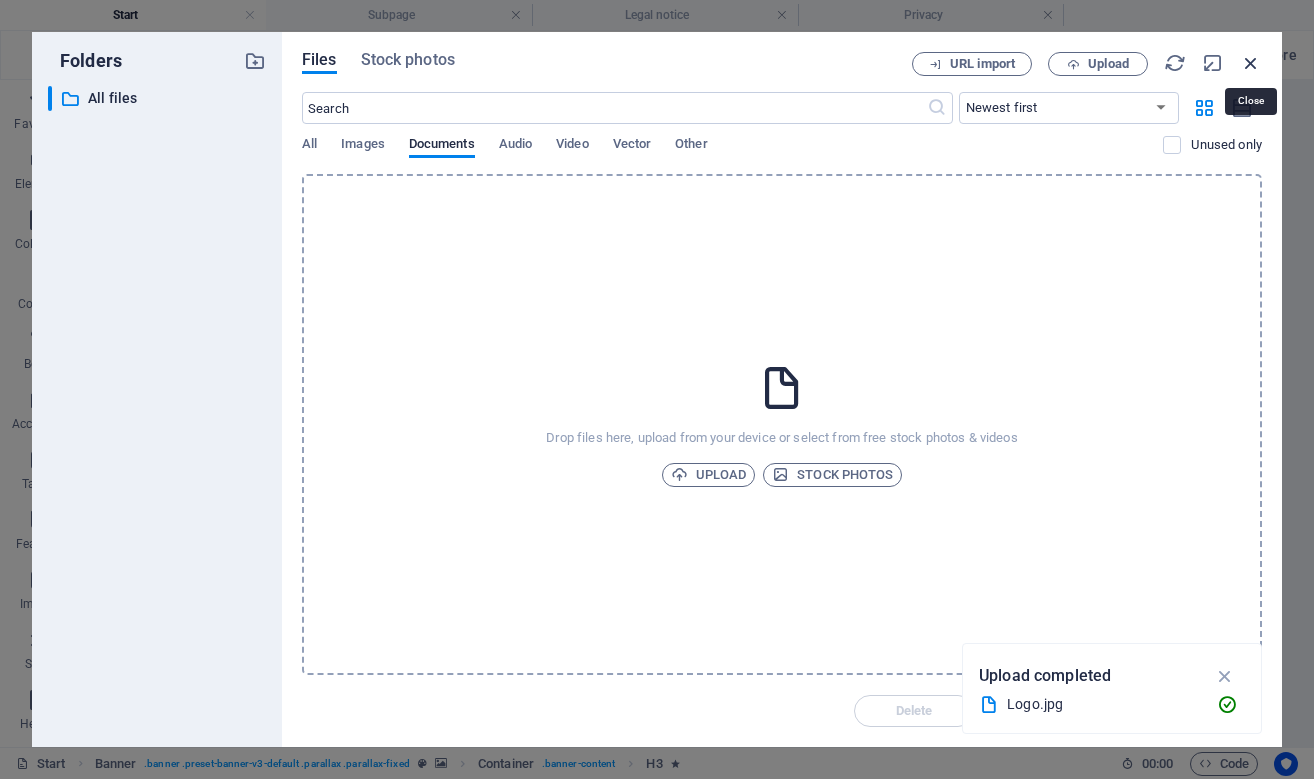 click at bounding box center (1251, 63) 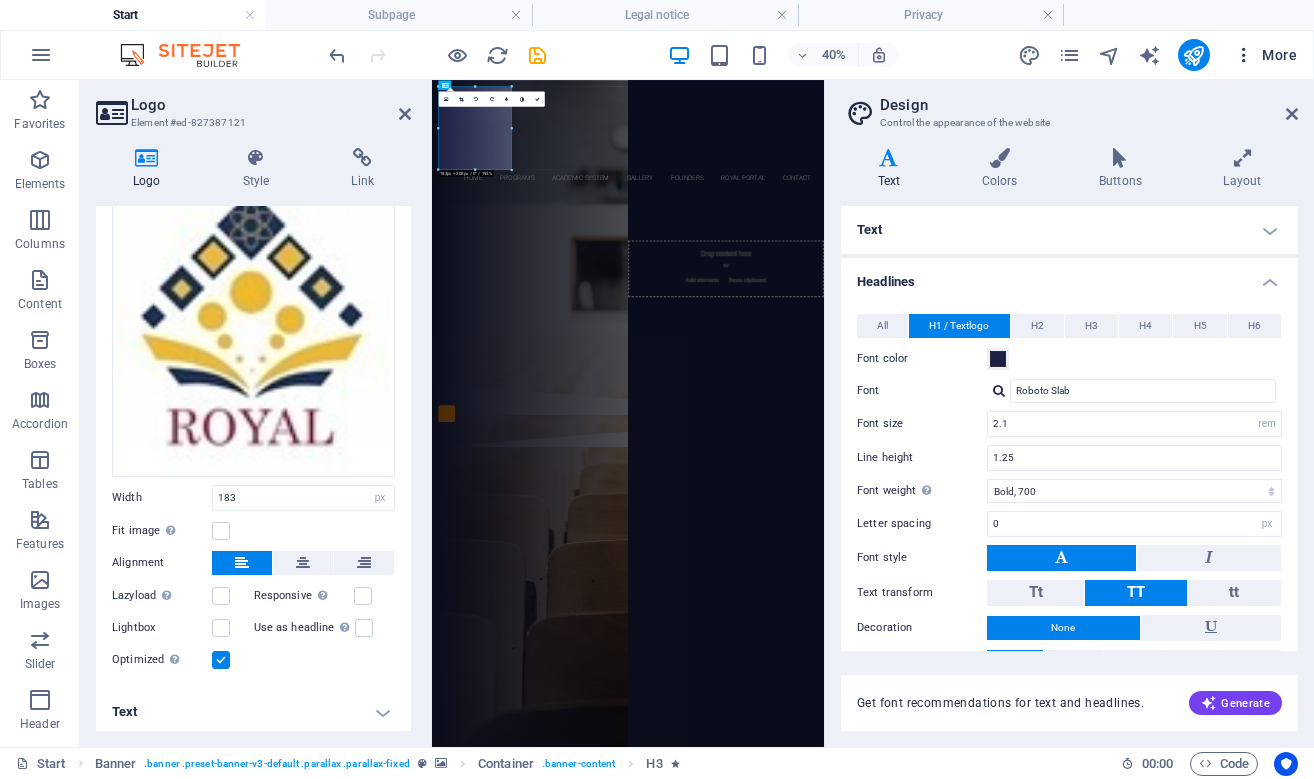 type on "3" 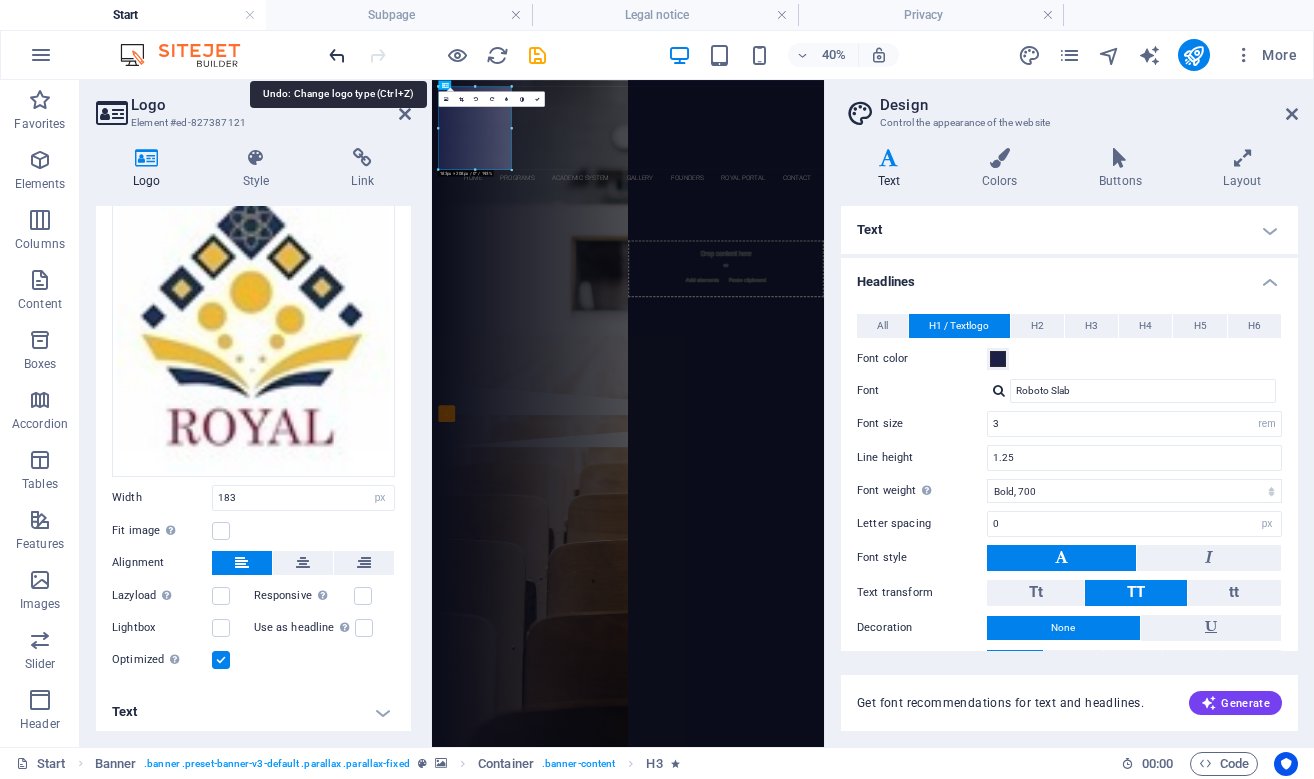 click at bounding box center [337, 55] 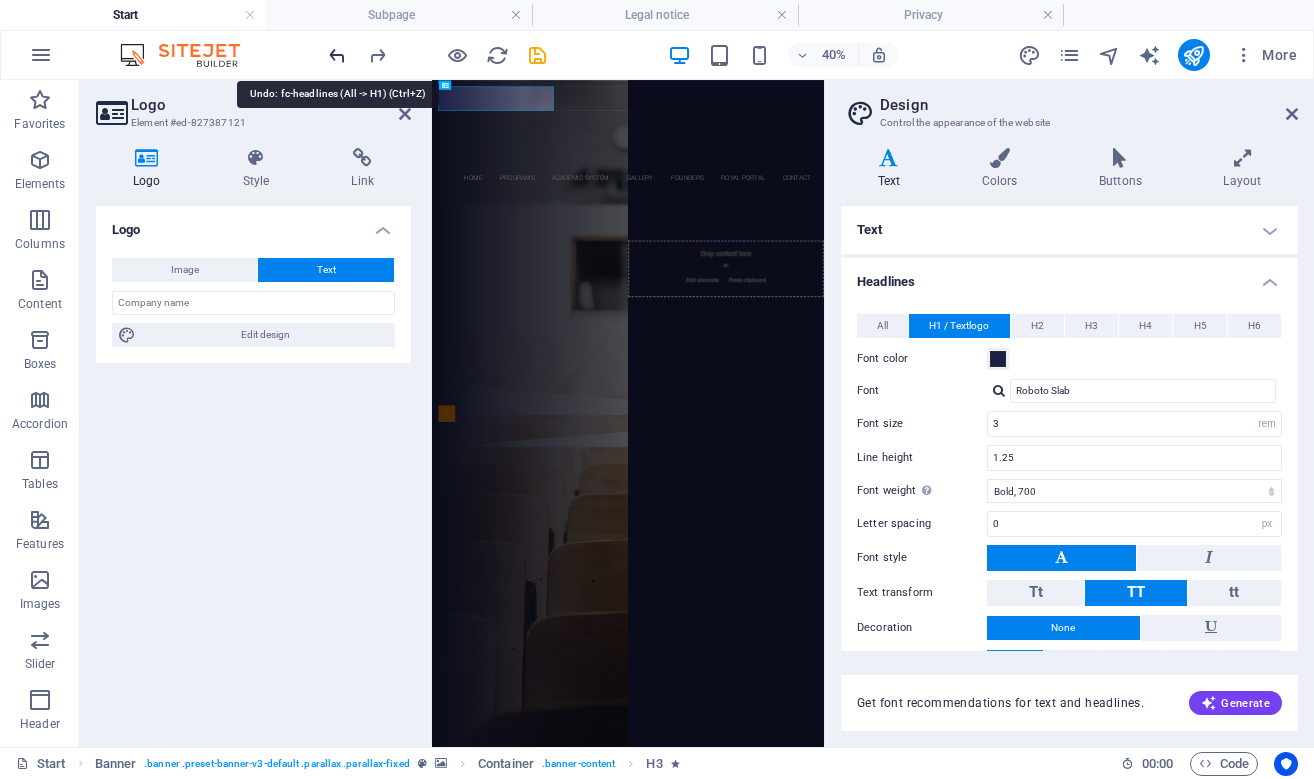 scroll, scrollTop: 0, scrollLeft: 0, axis: both 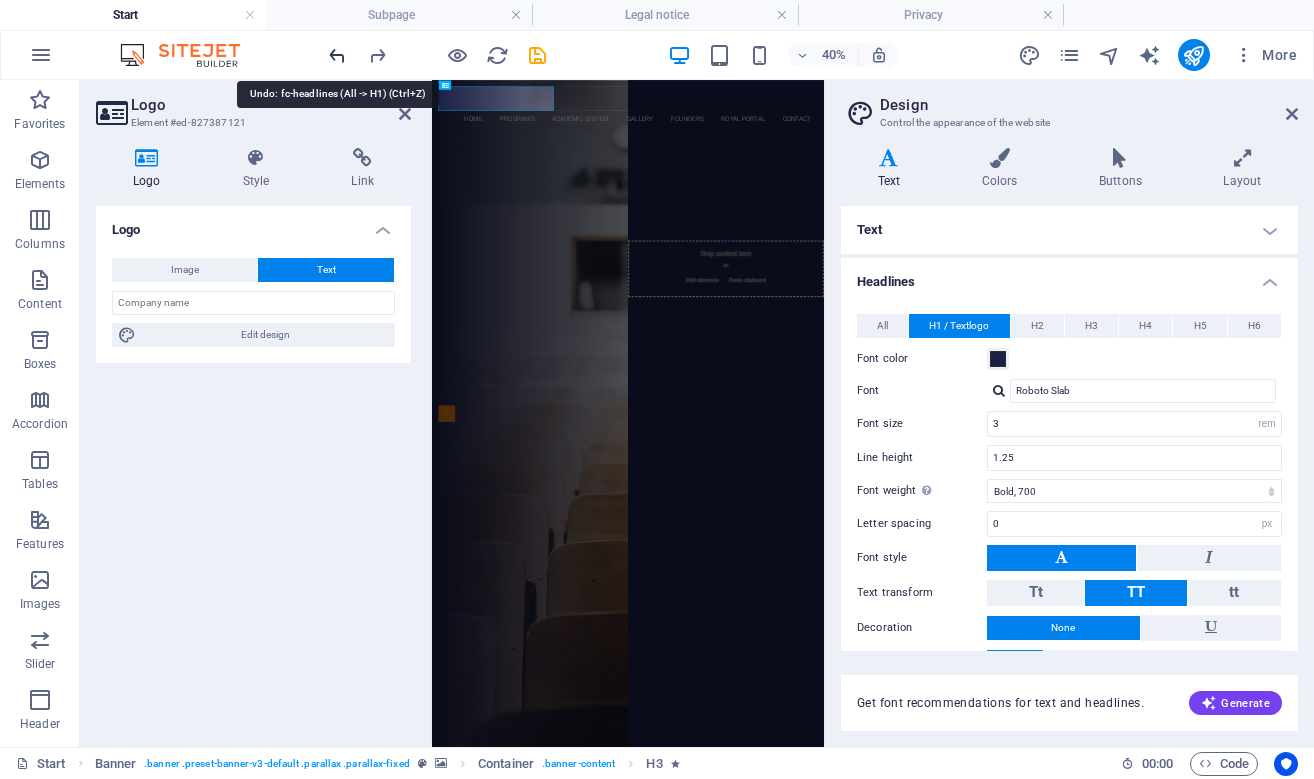 click at bounding box center [337, 55] 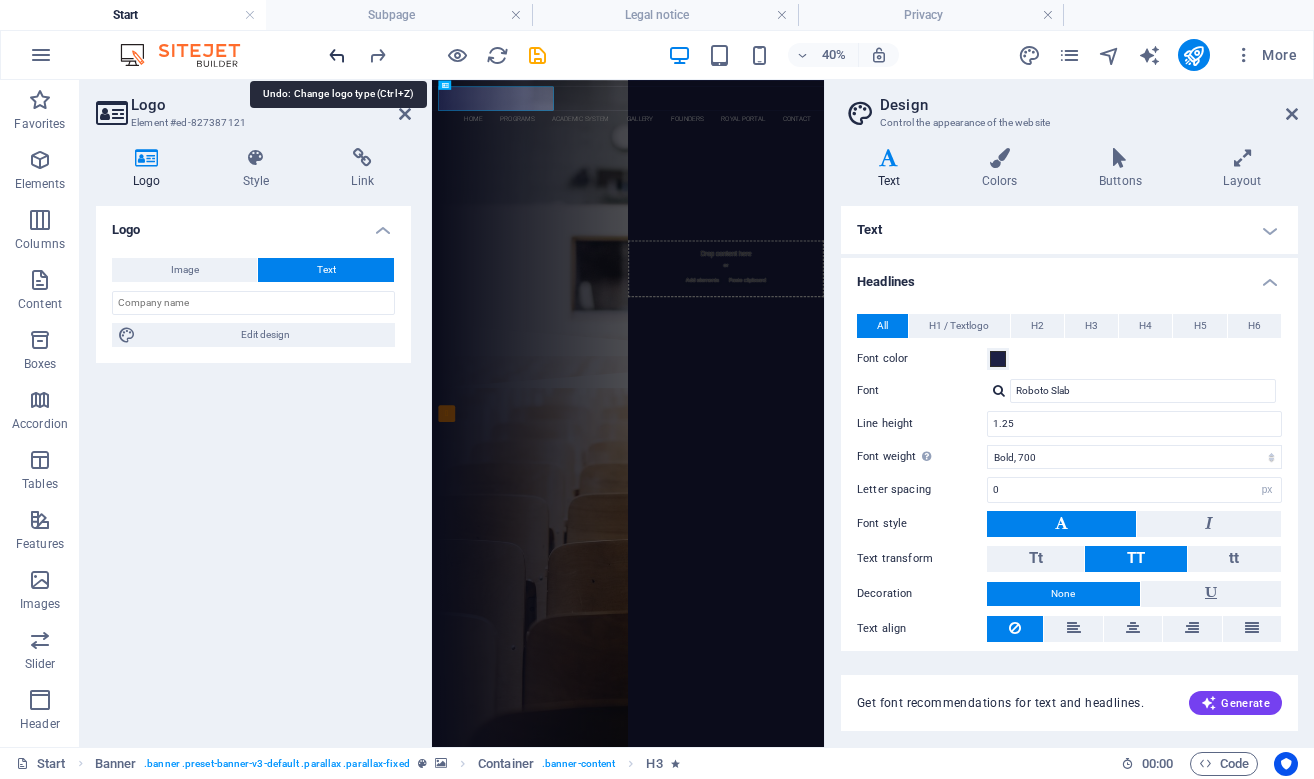 click at bounding box center [337, 55] 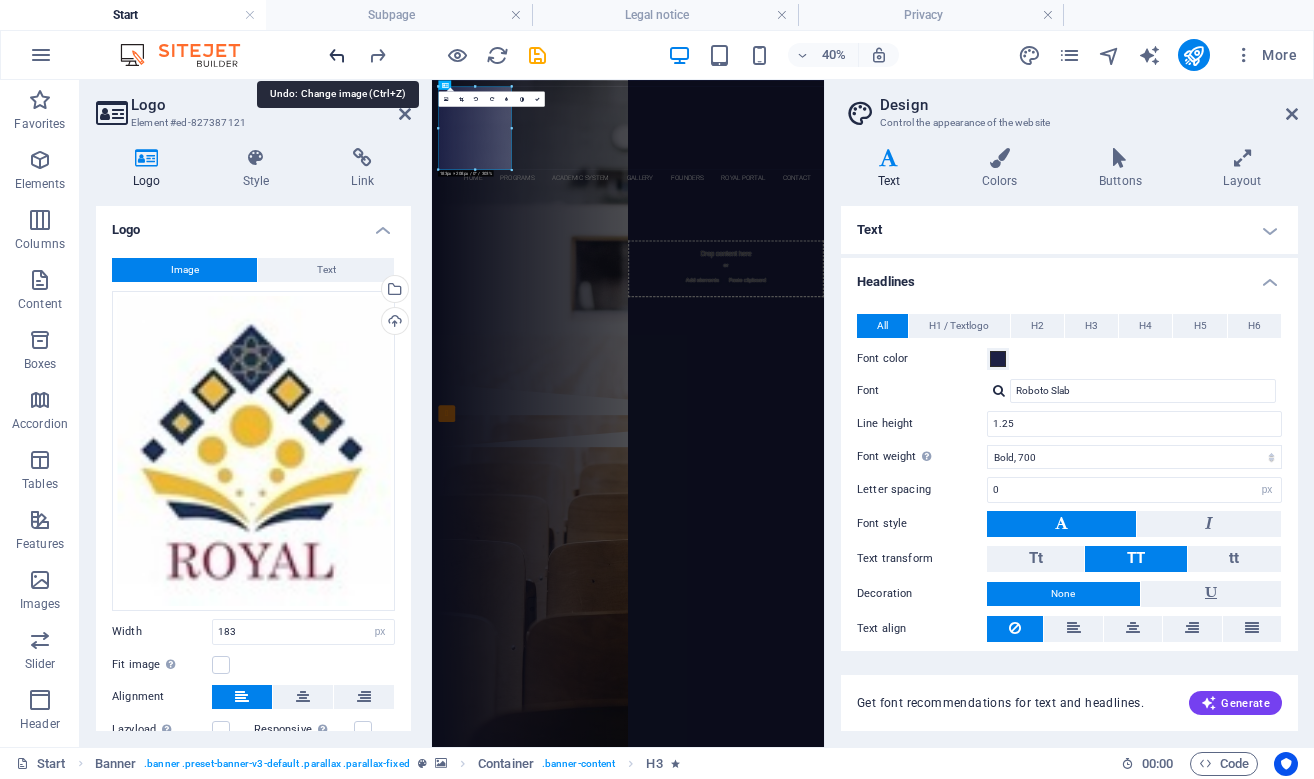 click at bounding box center [337, 55] 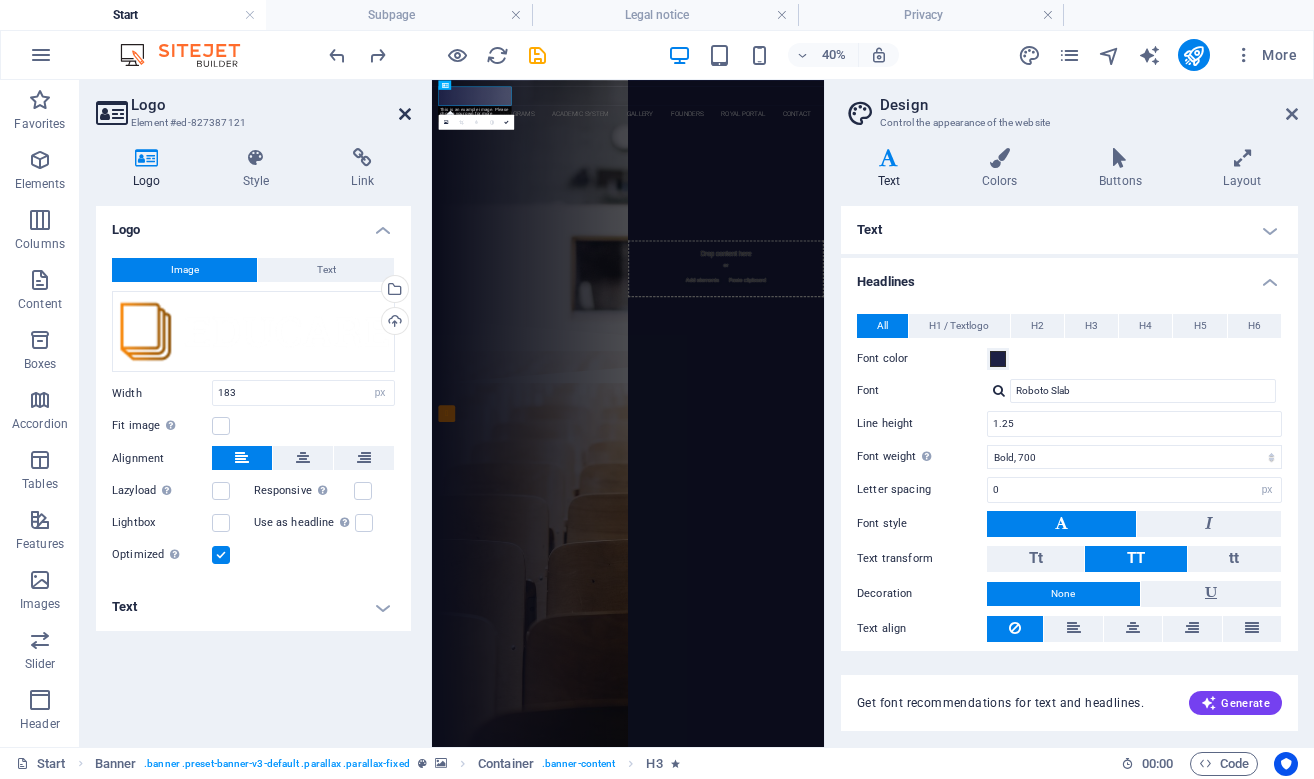 click at bounding box center [405, 114] 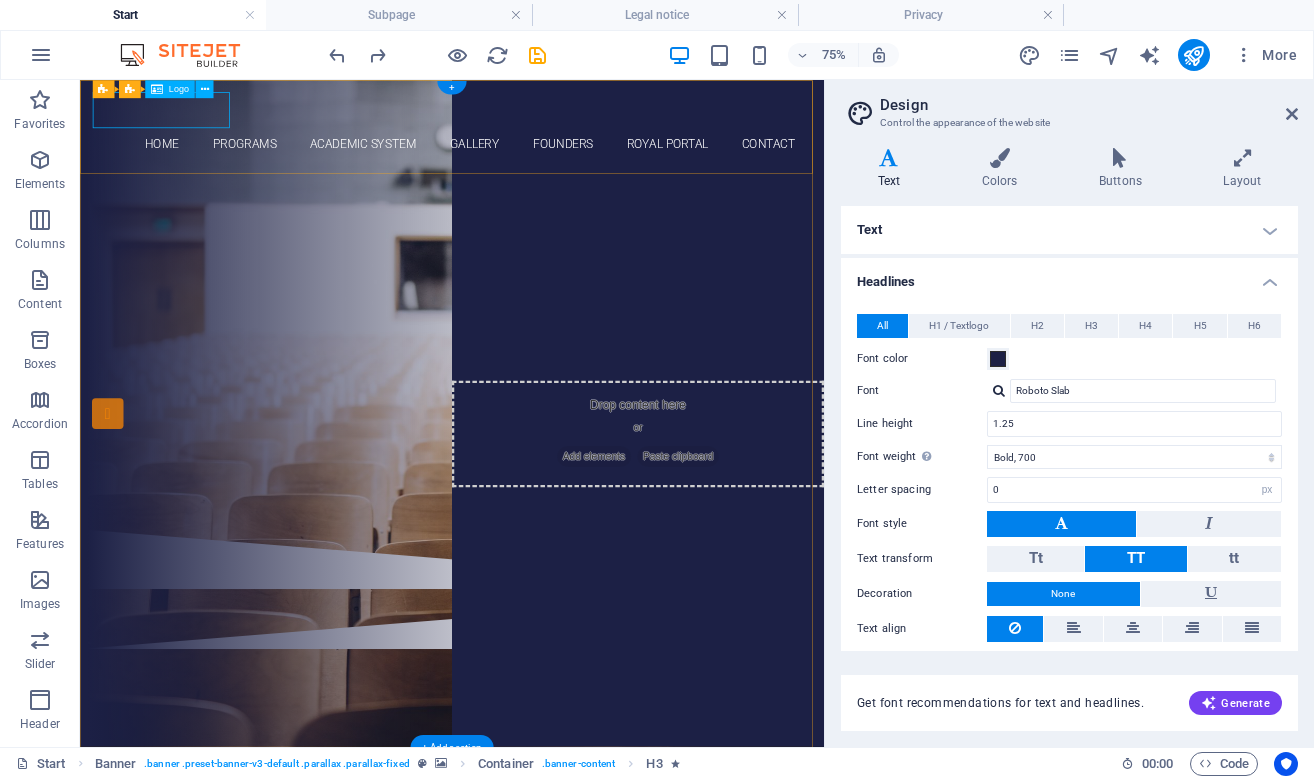 click at bounding box center [576, 120] 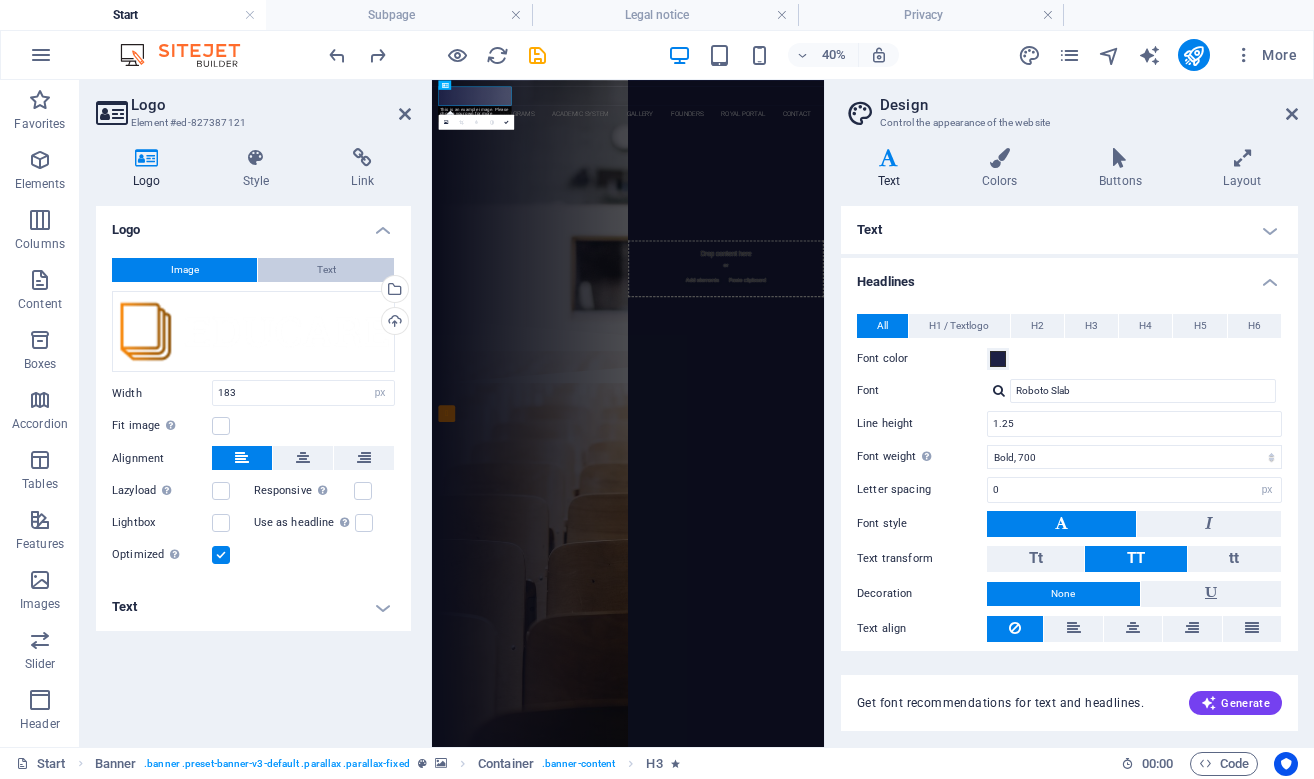 click on "Text" at bounding box center [326, 270] 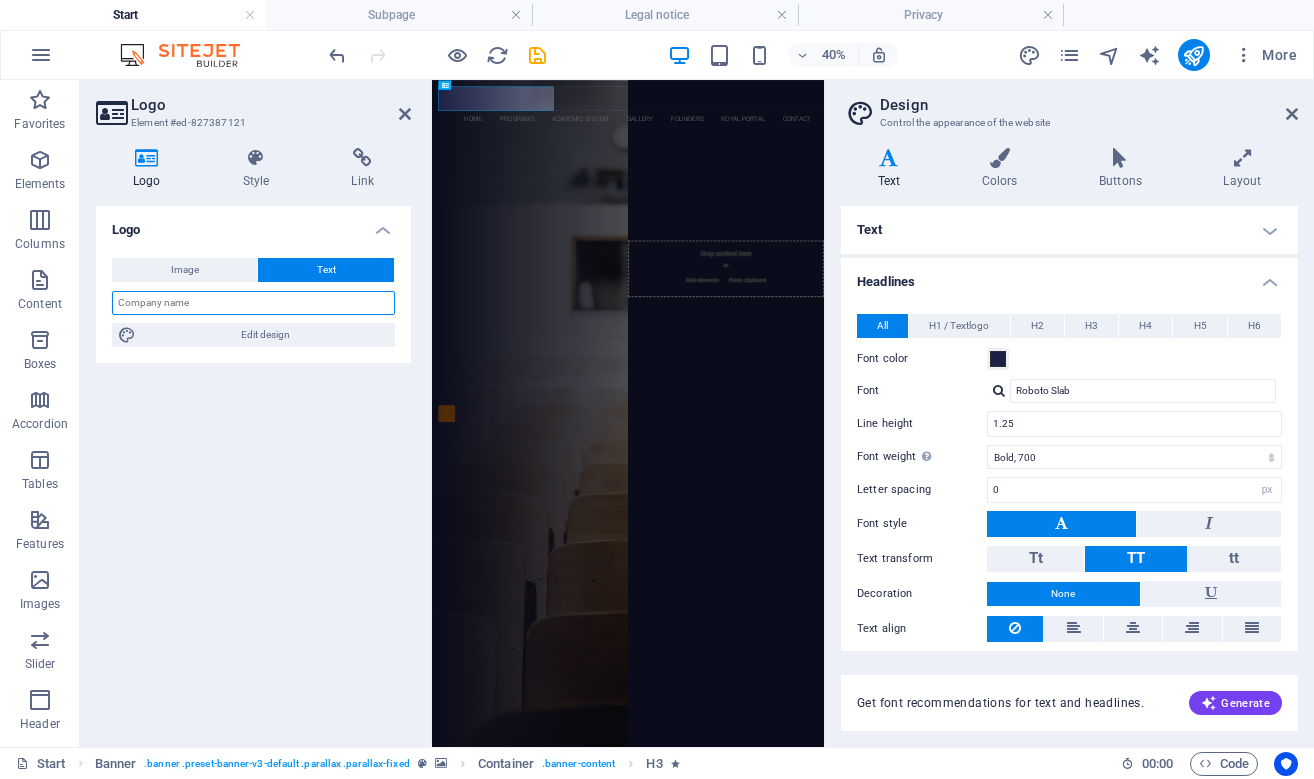 click at bounding box center (253, 303) 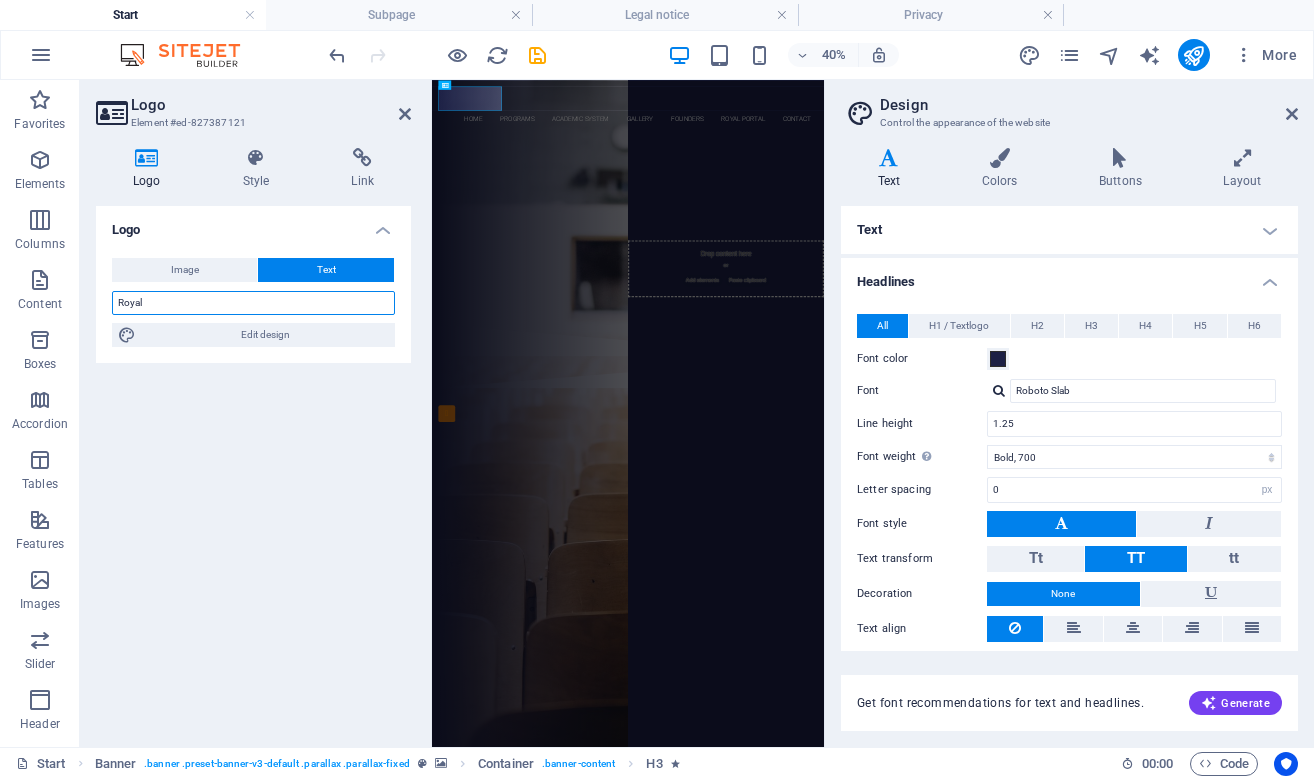 type on "Royal" 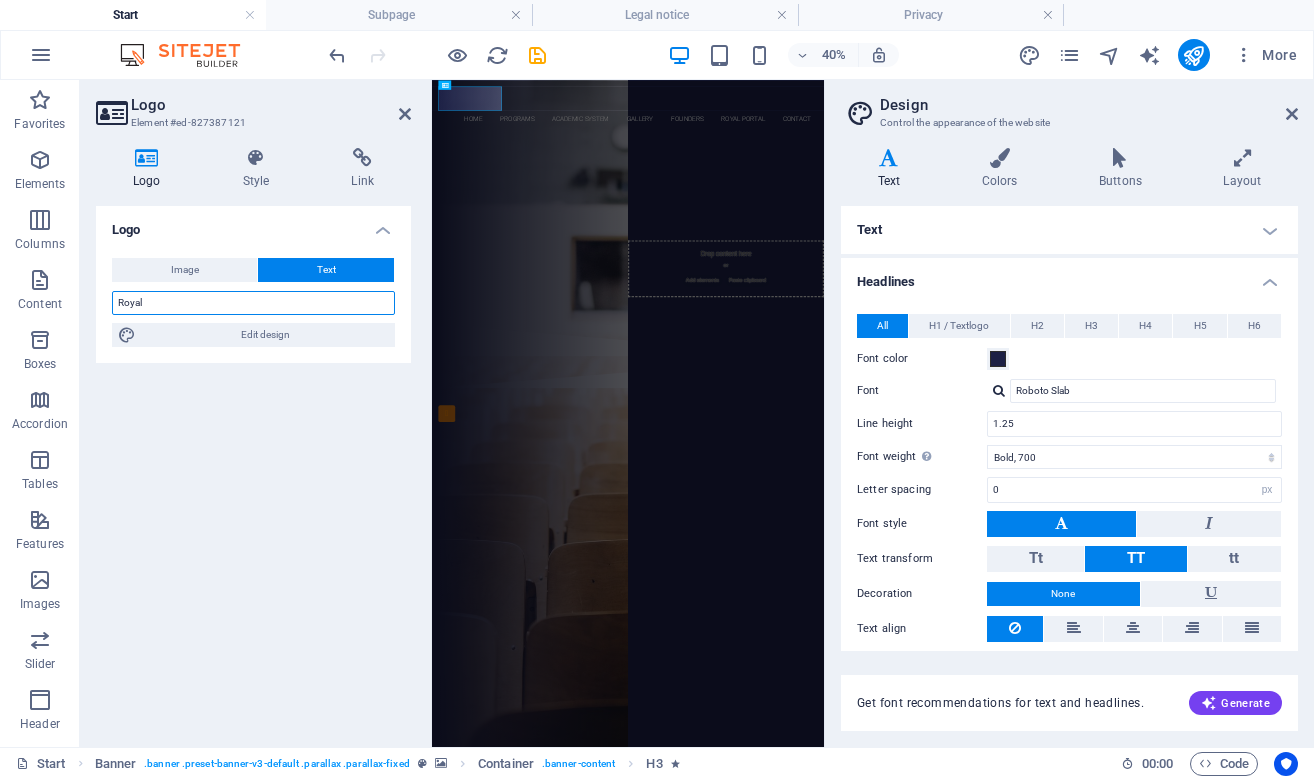 click on "Royal" at bounding box center [253, 303] 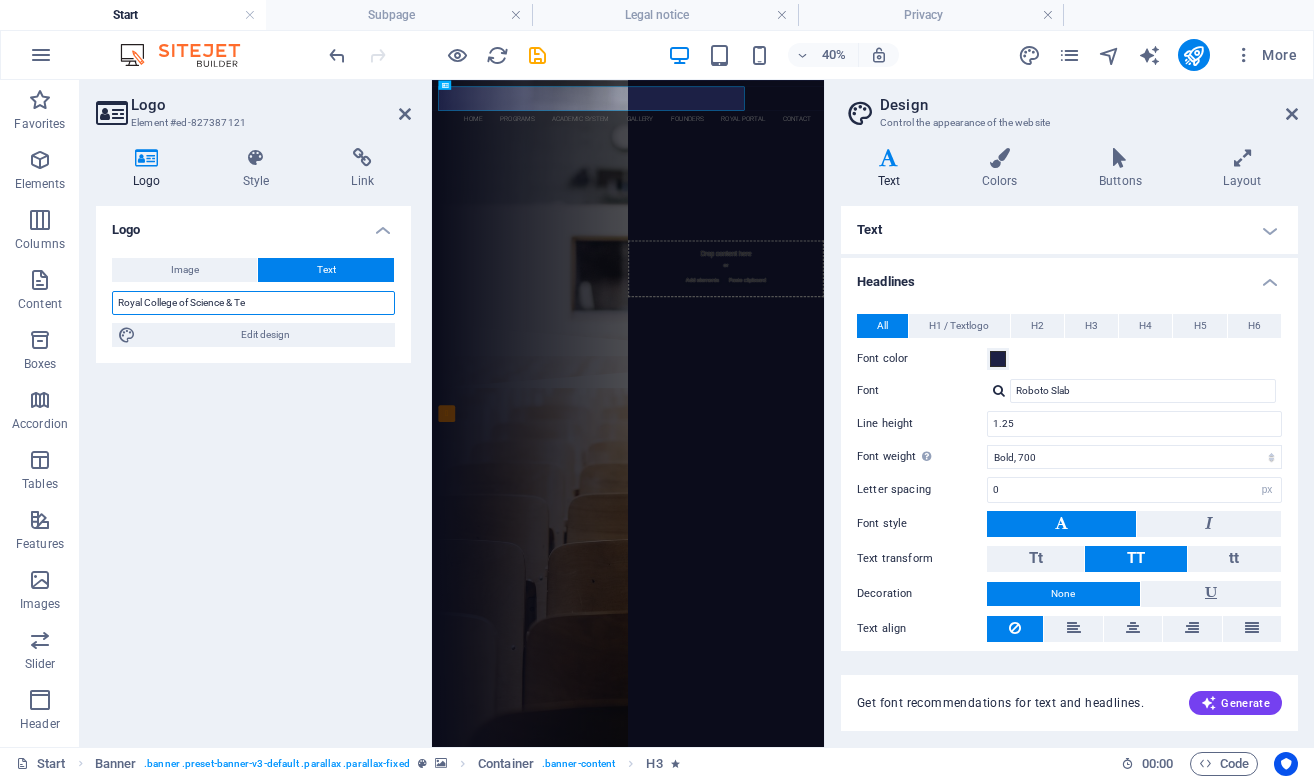 click on "Royal College of Science & Te" at bounding box center (253, 303) 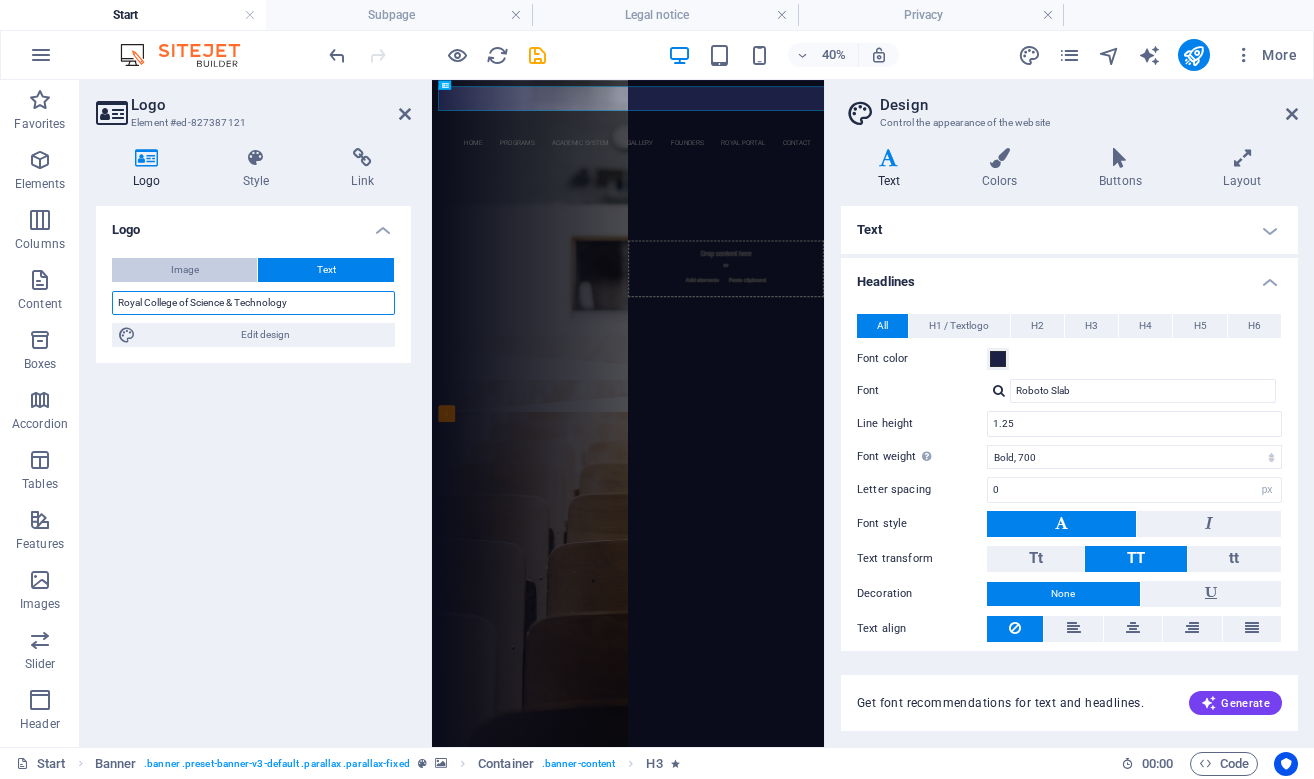 type on "Royal College of Science & Technology" 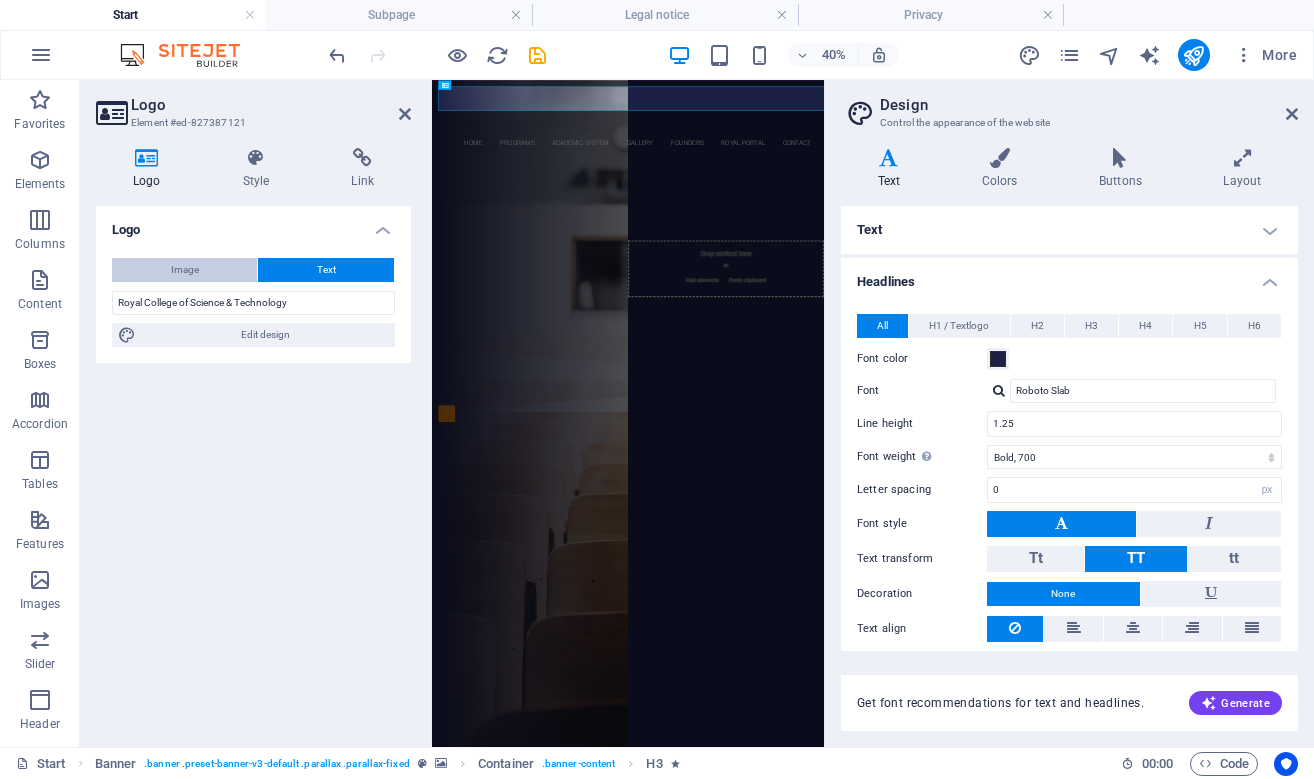 click on "Image" at bounding box center [185, 270] 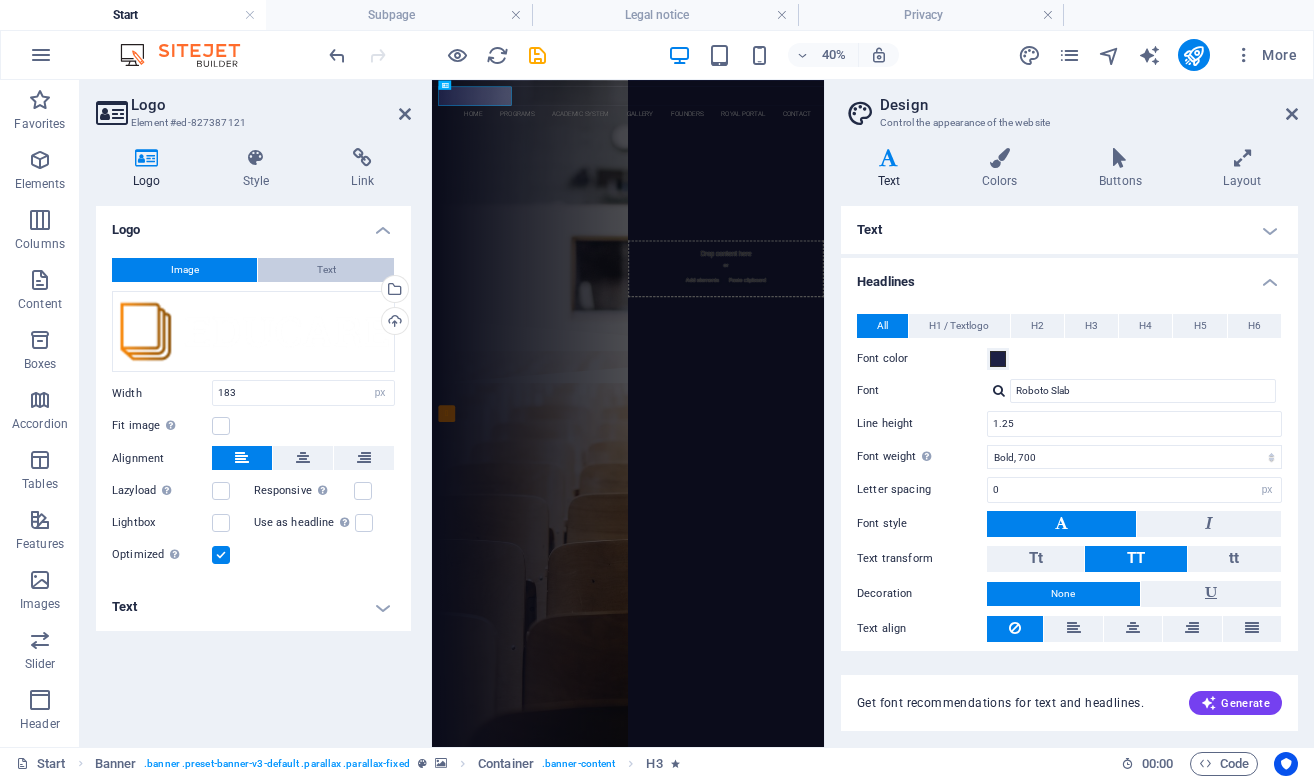 click on "Text" at bounding box center (326, 270) 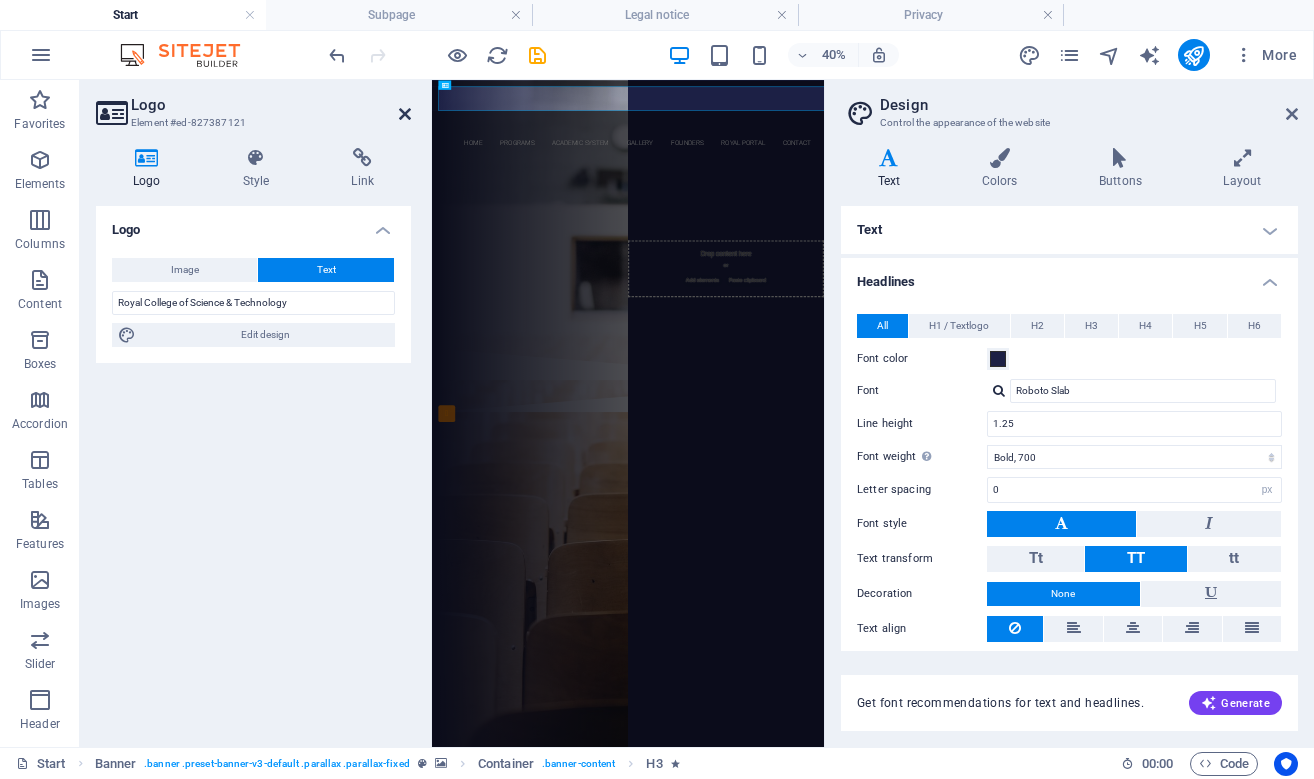 click at bounding box center (405, 114) 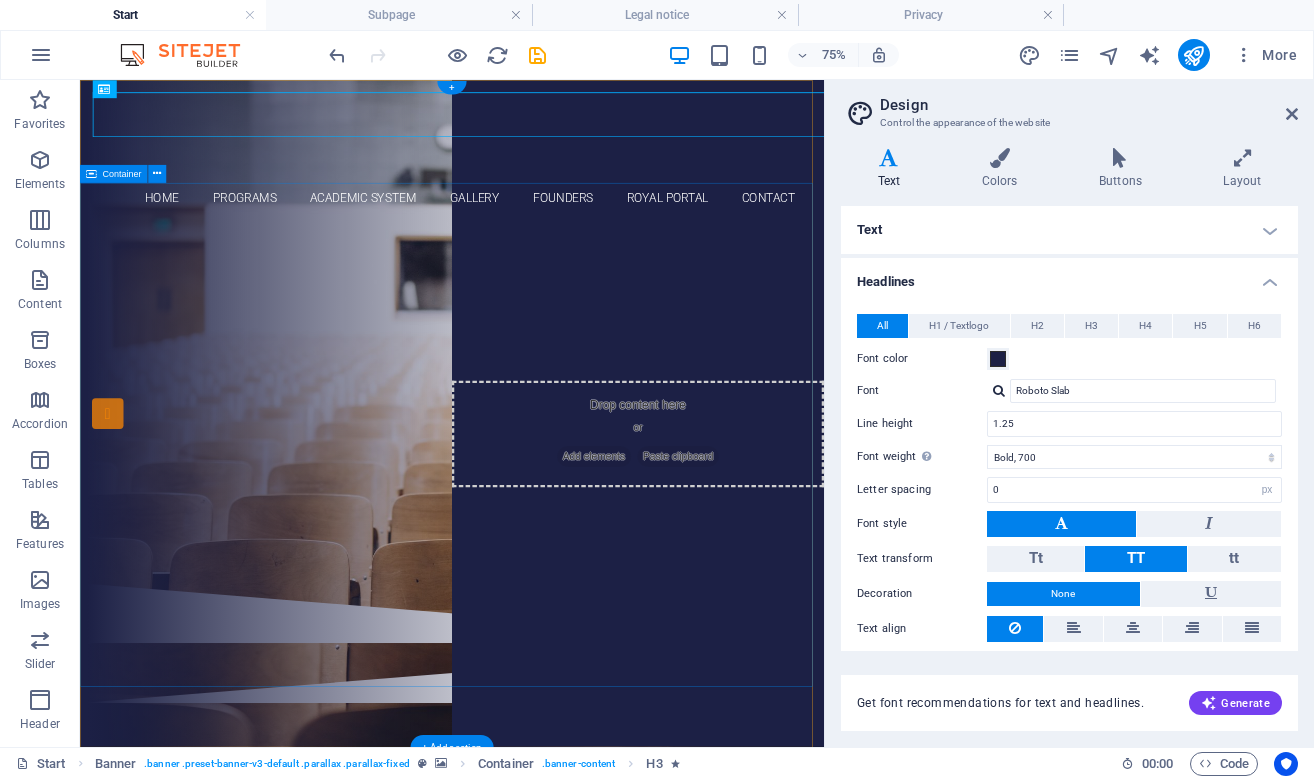 click on "Are you ready to learn ? Royal College  of science & Technology Our Courses Sign up now" at bounding box center (576, 514) 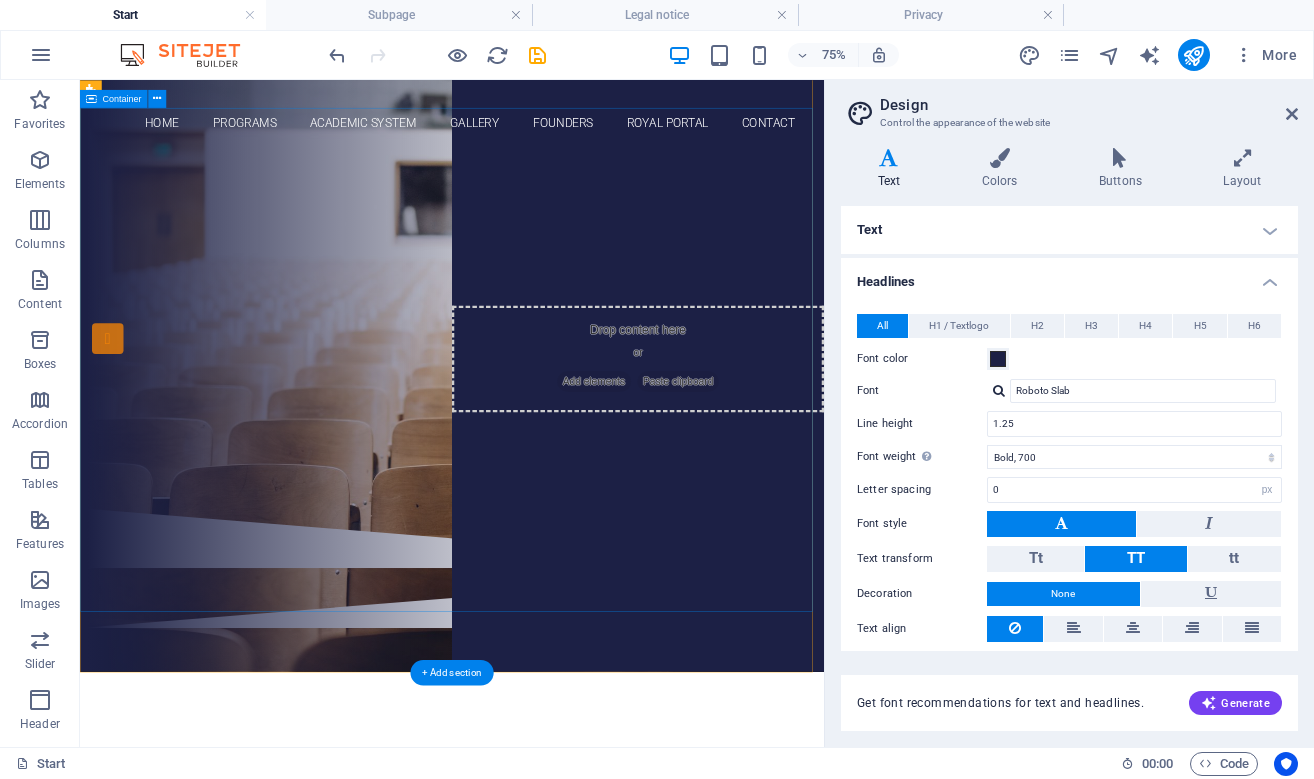 scroll, scrollTop: 0, scrollLeft: 0, axis: both 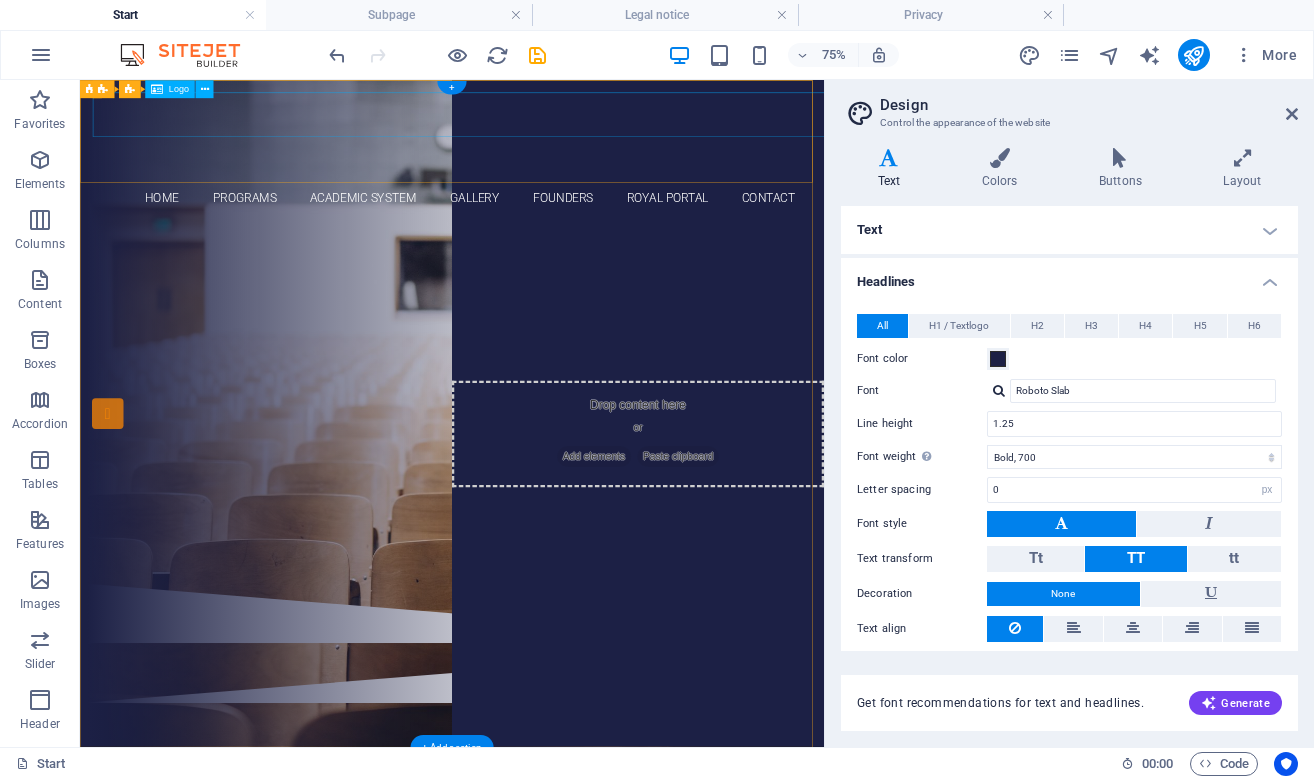 click on "Royal College of Science & Technology" at bounding box center [576, 156] 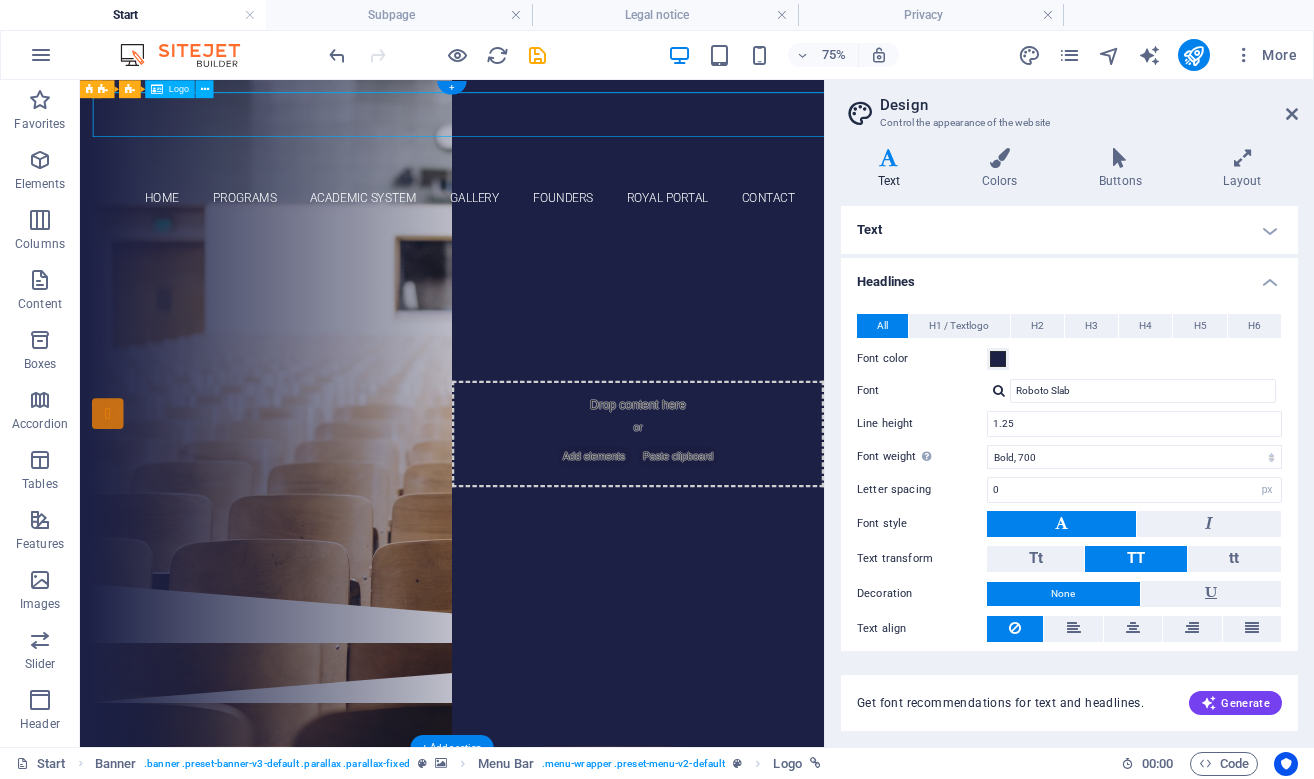 click on "Royal College of Science & Technology" at bounding box center (576, 156) 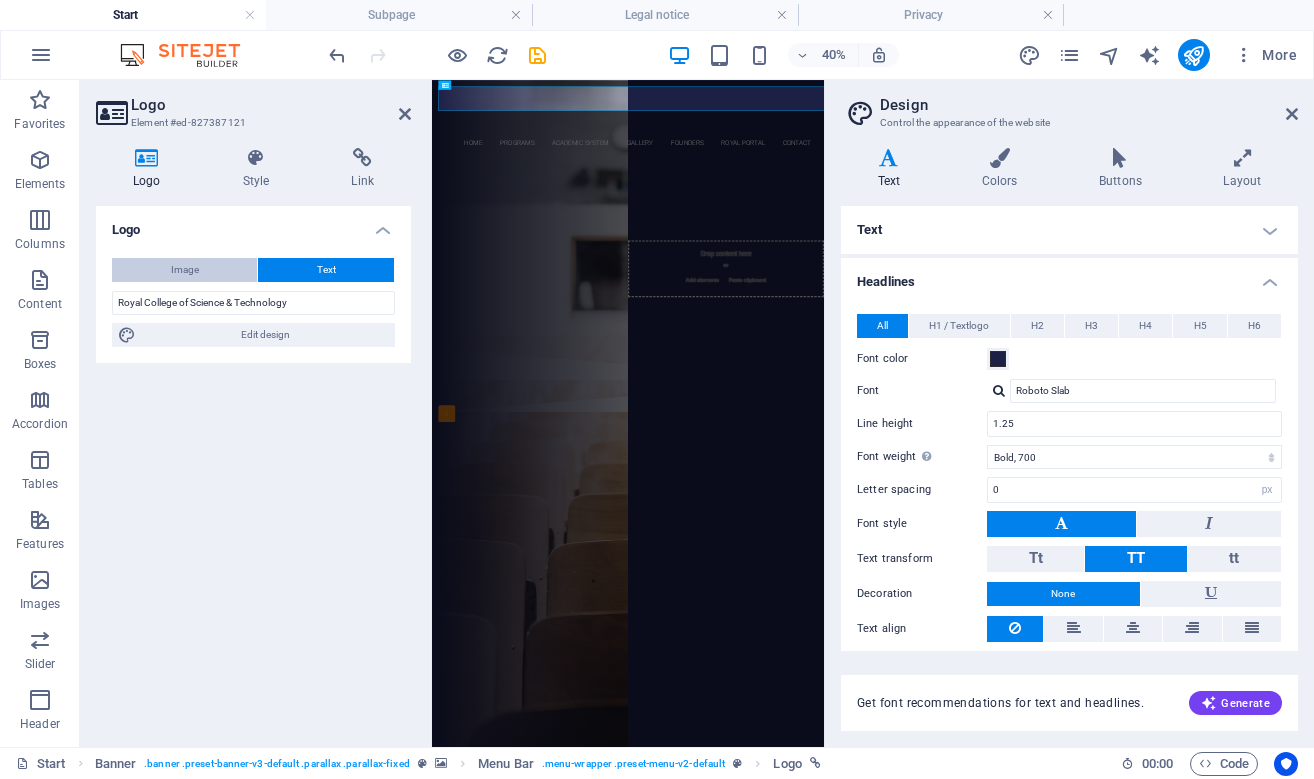 click on "Image" at bounding box center [185, 270] 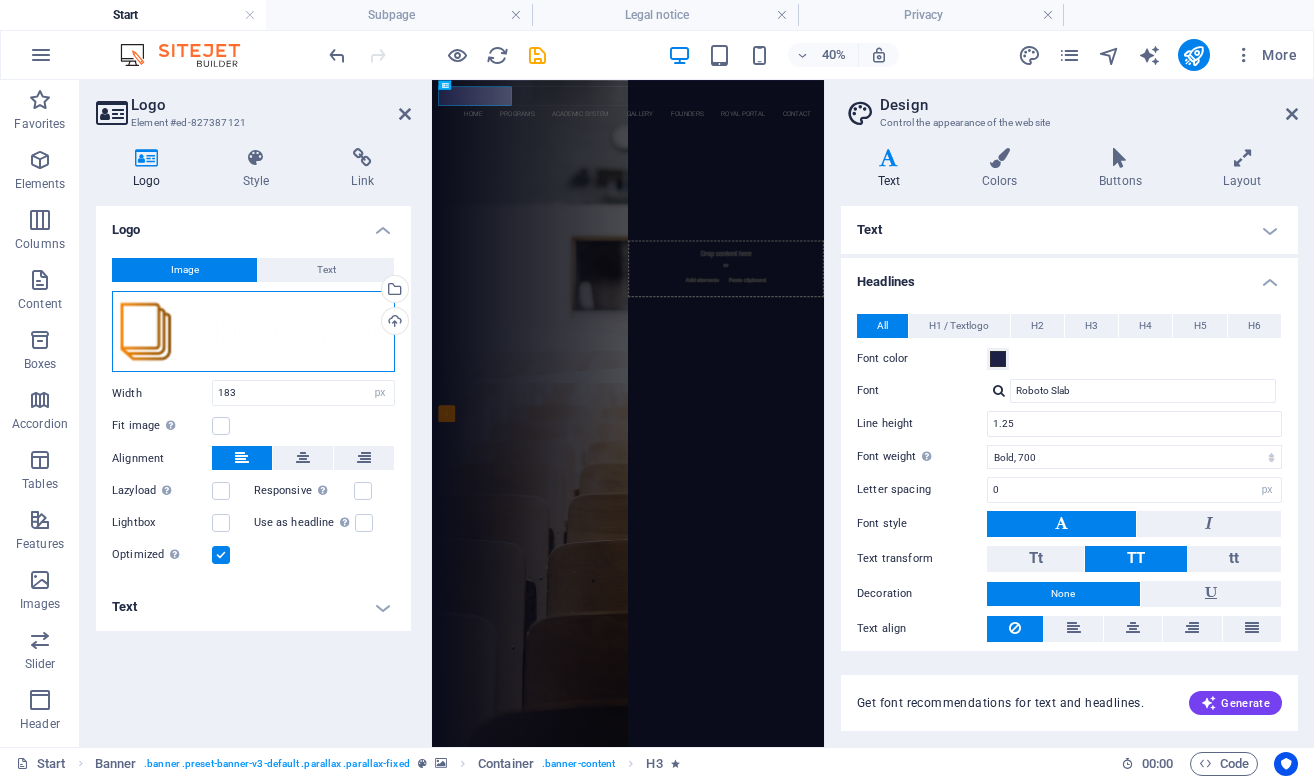 click on "Drag files here, click to choose files or select files from Files or our free stock photos & videos" at bounding box center [253, 332] 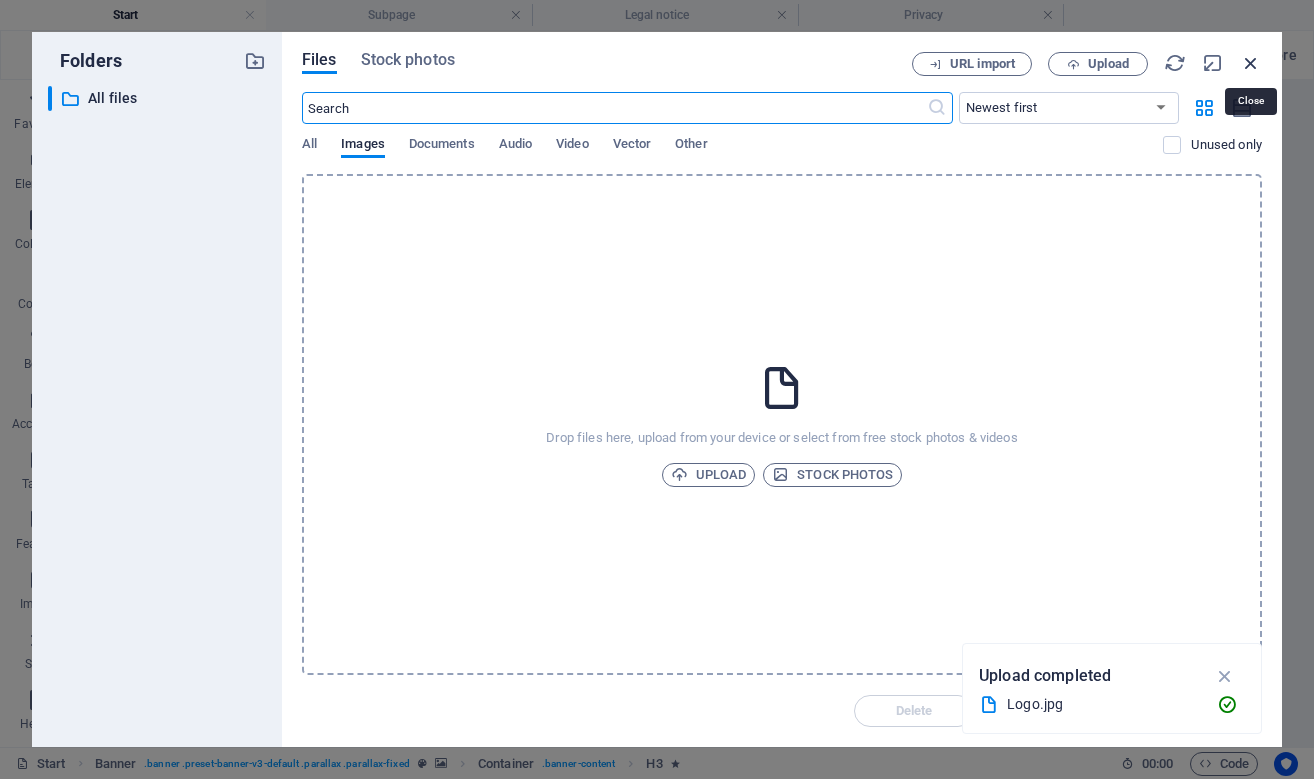 click at bounding box center [1251, 63] 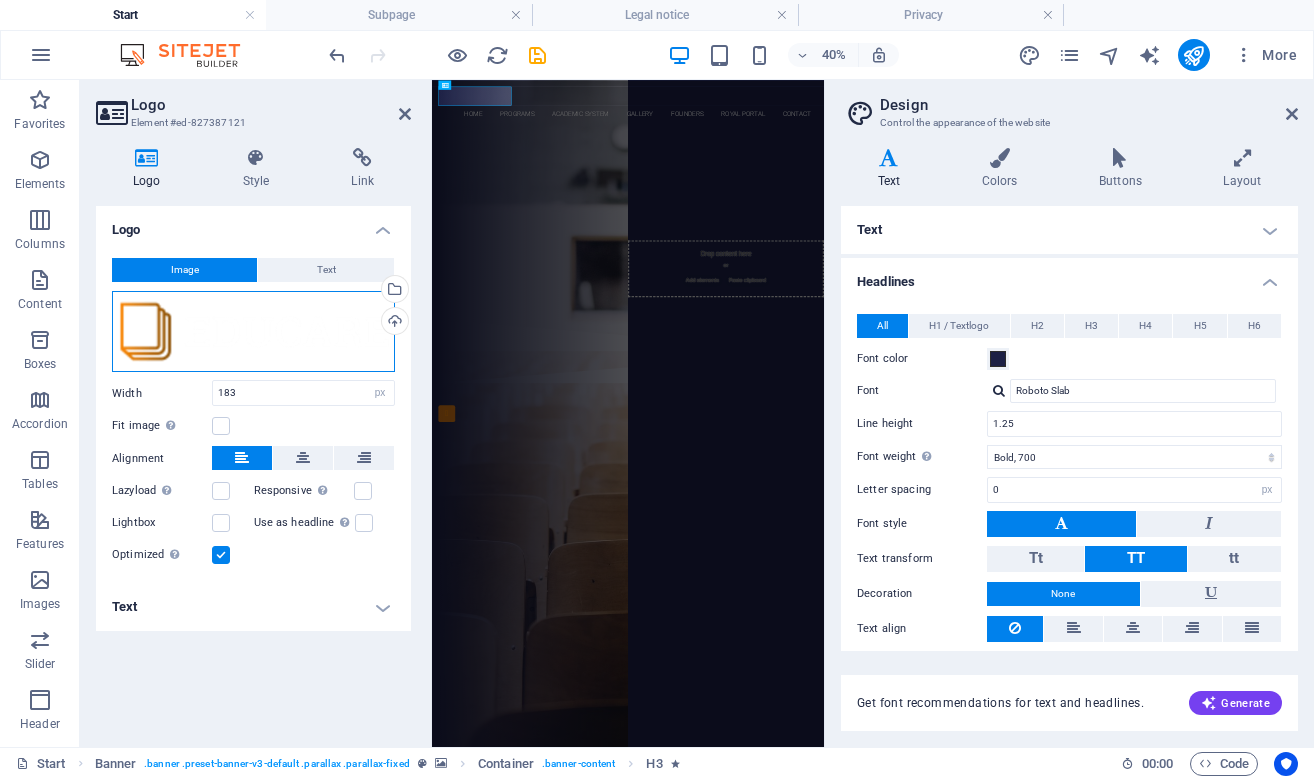 click on "Drag files here, click to choose files or select files from Files or our free stock photos & videos" at bounding box center [253, 332] 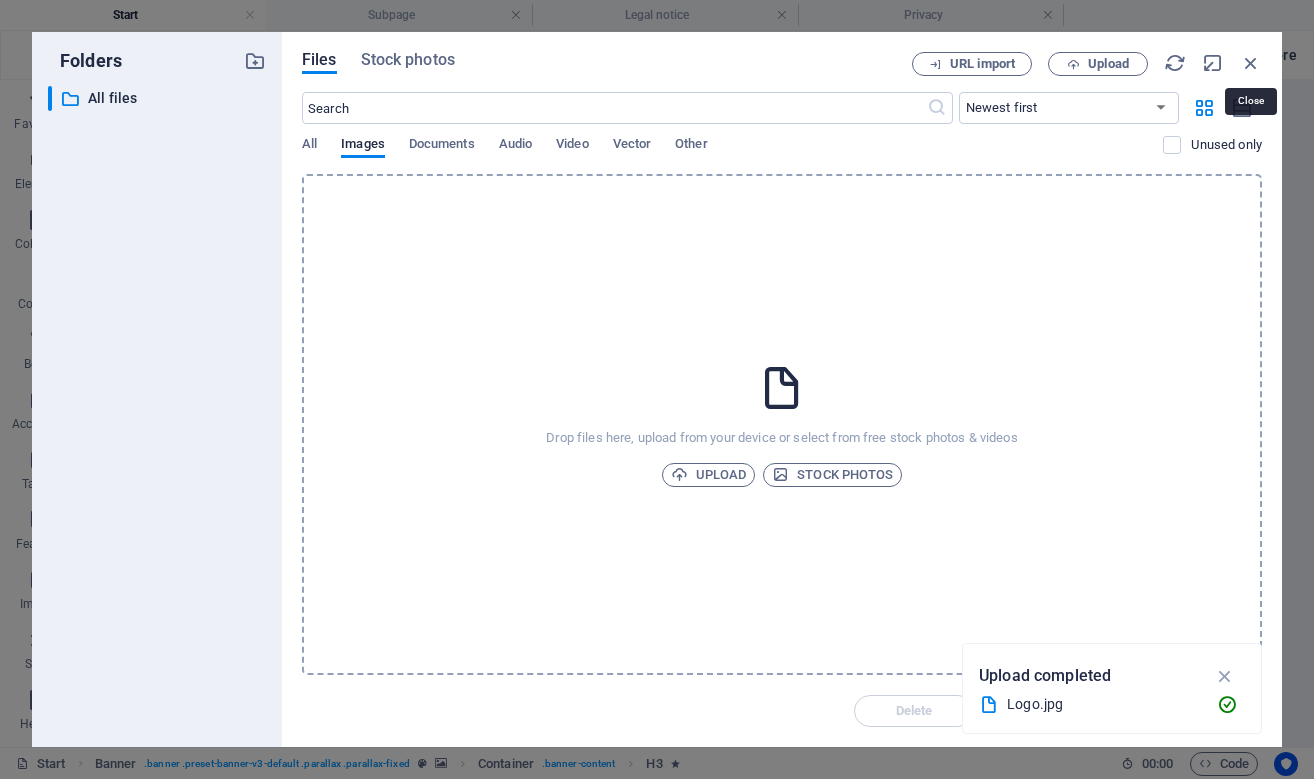 click at bounding box center [1251, 63] 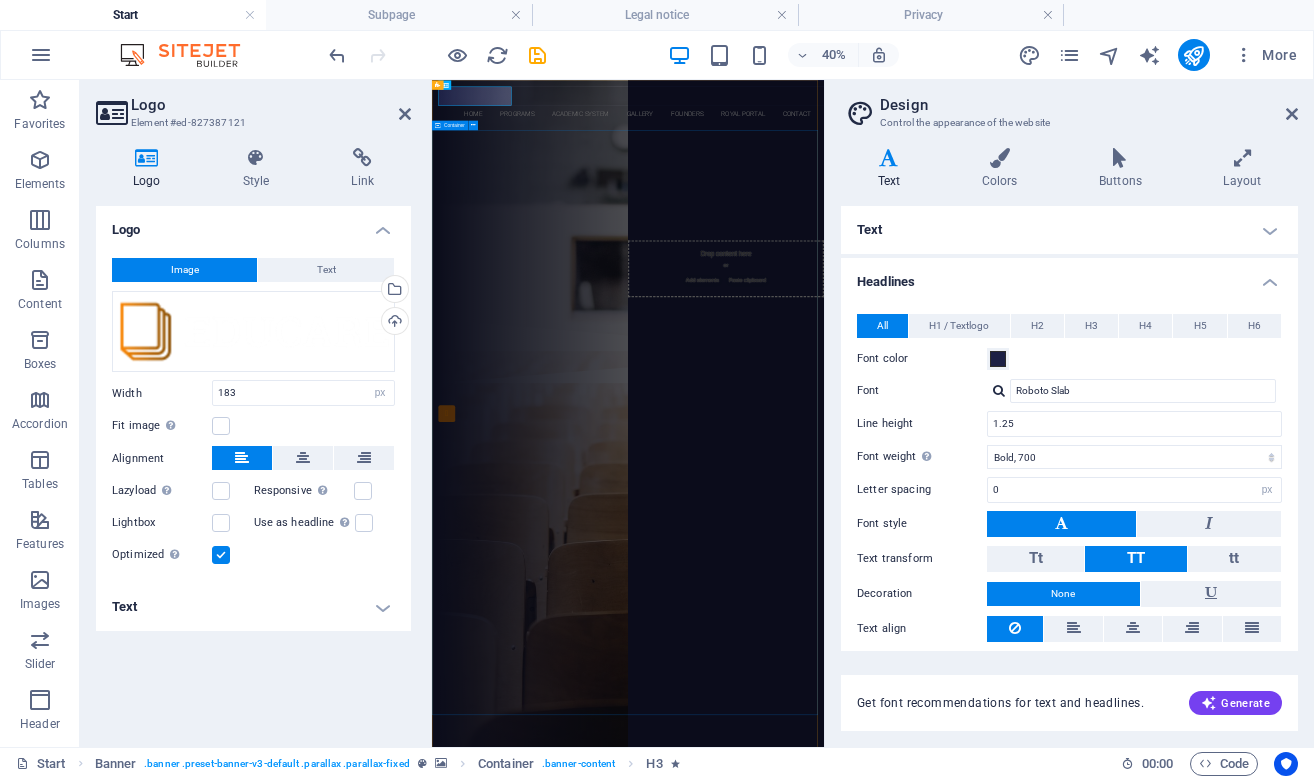 click on "Are you ready to learn ? Royal College  of science & Technology Our Courses Sign up now" at bounding box center [922, 442] 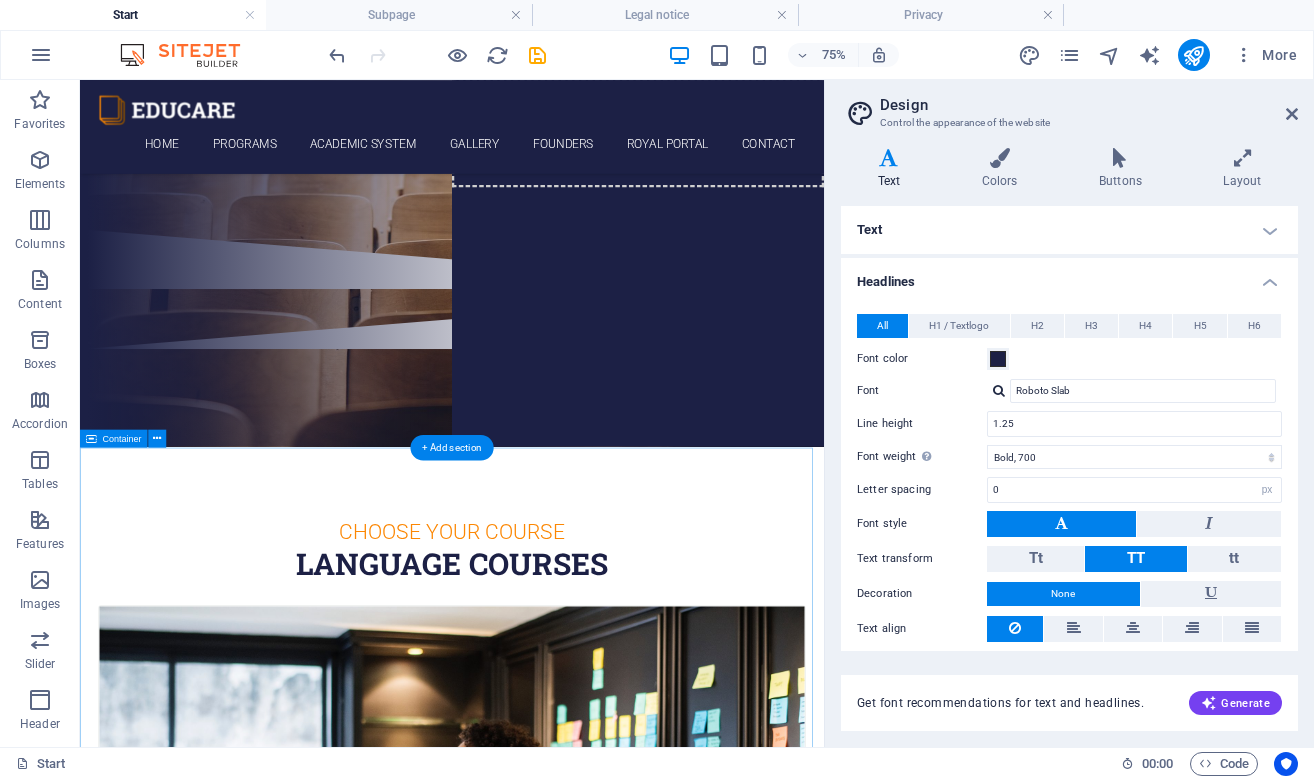 scroll, scrollTop: 0, scrollLeft: 0, axis: both 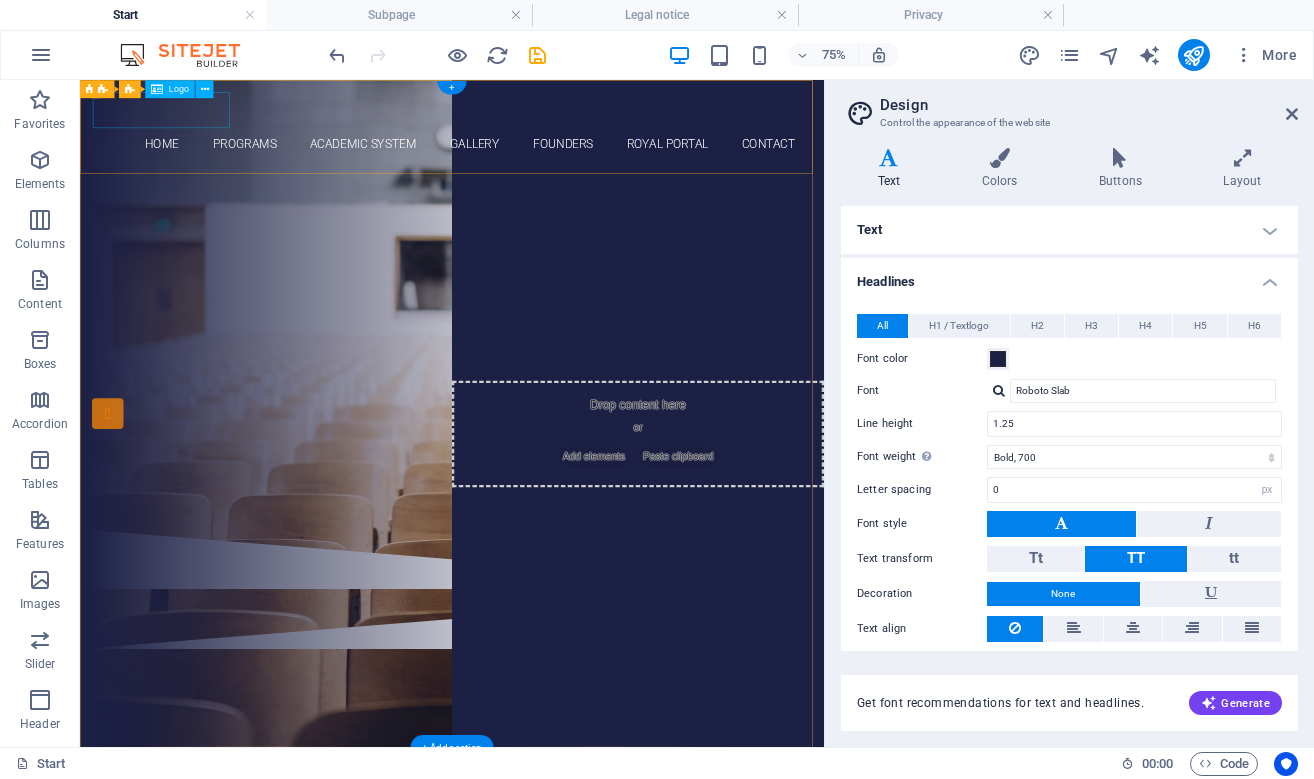 click at bounding box center (576, 120) 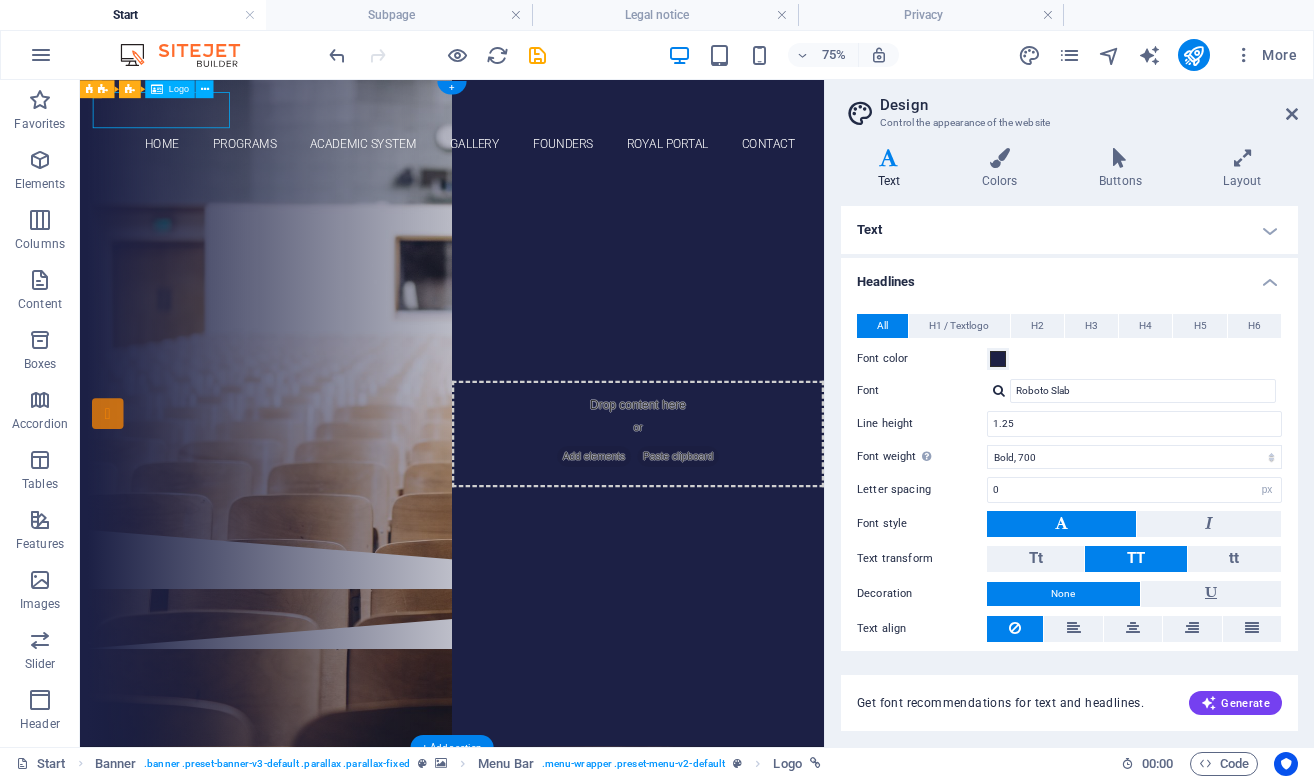 click at bounding box center (576, 120) 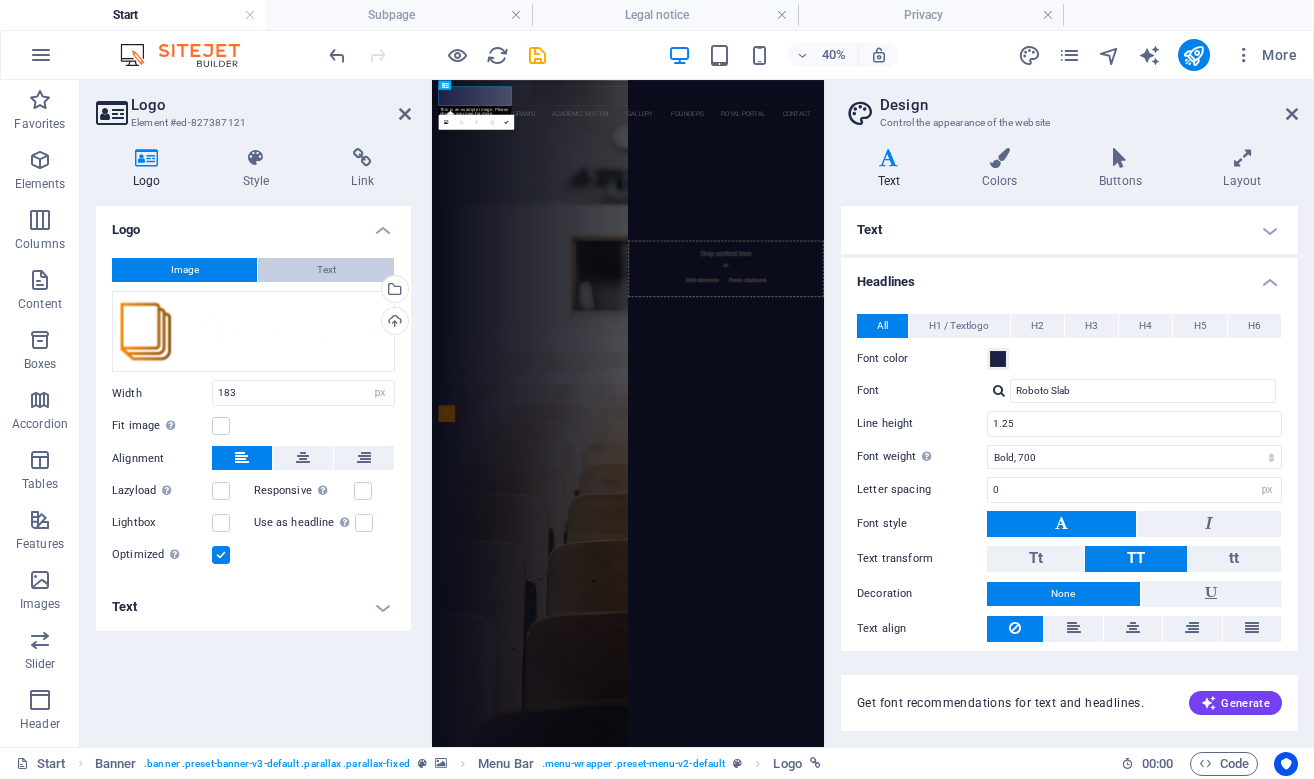 click on "Text" at bounding box center [326, 270] 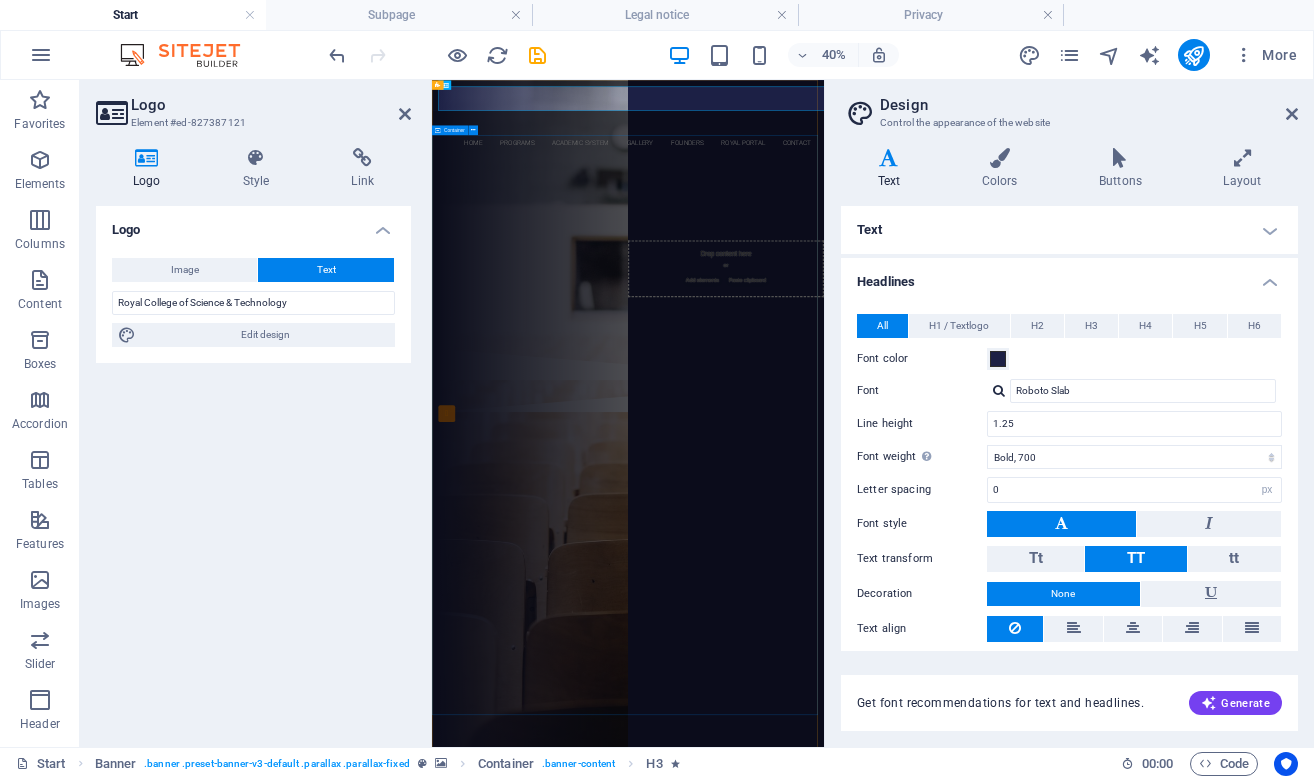 click on "Are you ready to learn ? Royal College  of science & Technology Our Courses Sign up now" at bounding box center [922, 514] 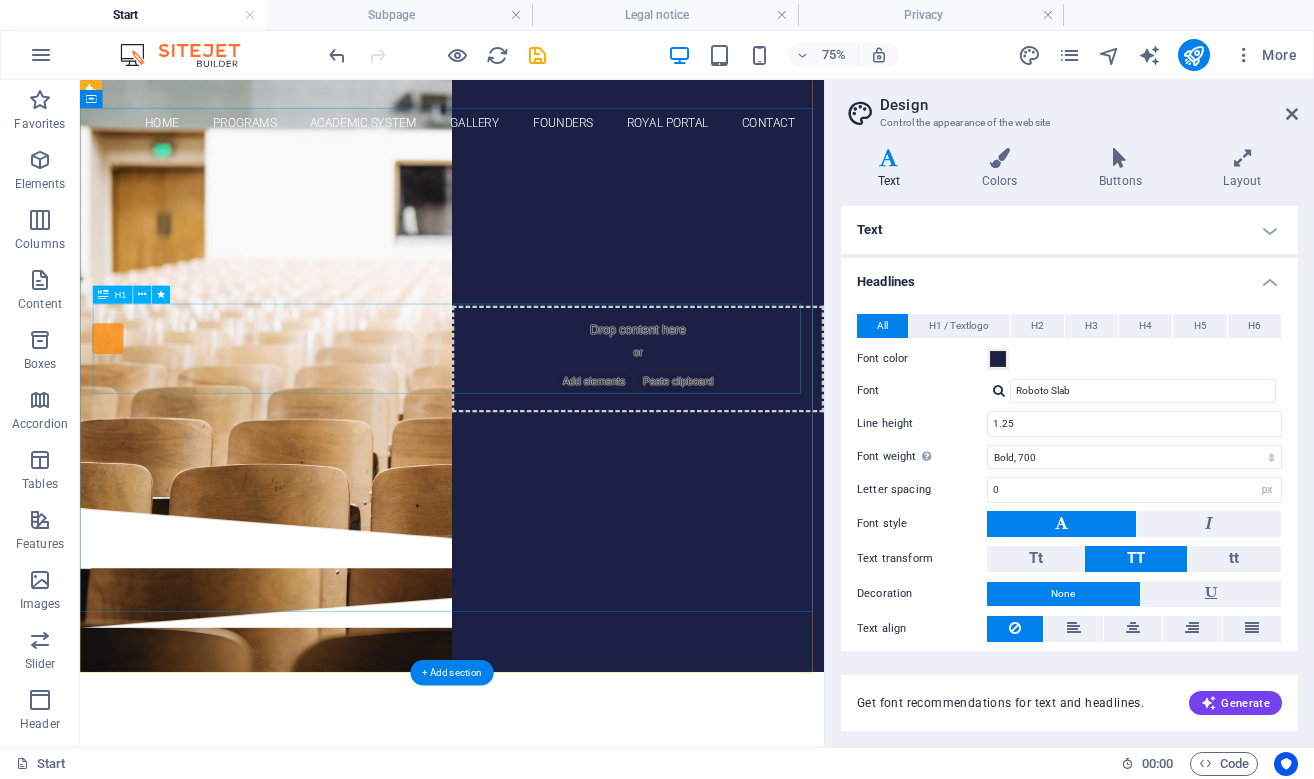 scroll, scrollTop: 0, scrollLeft: 0, axis: both 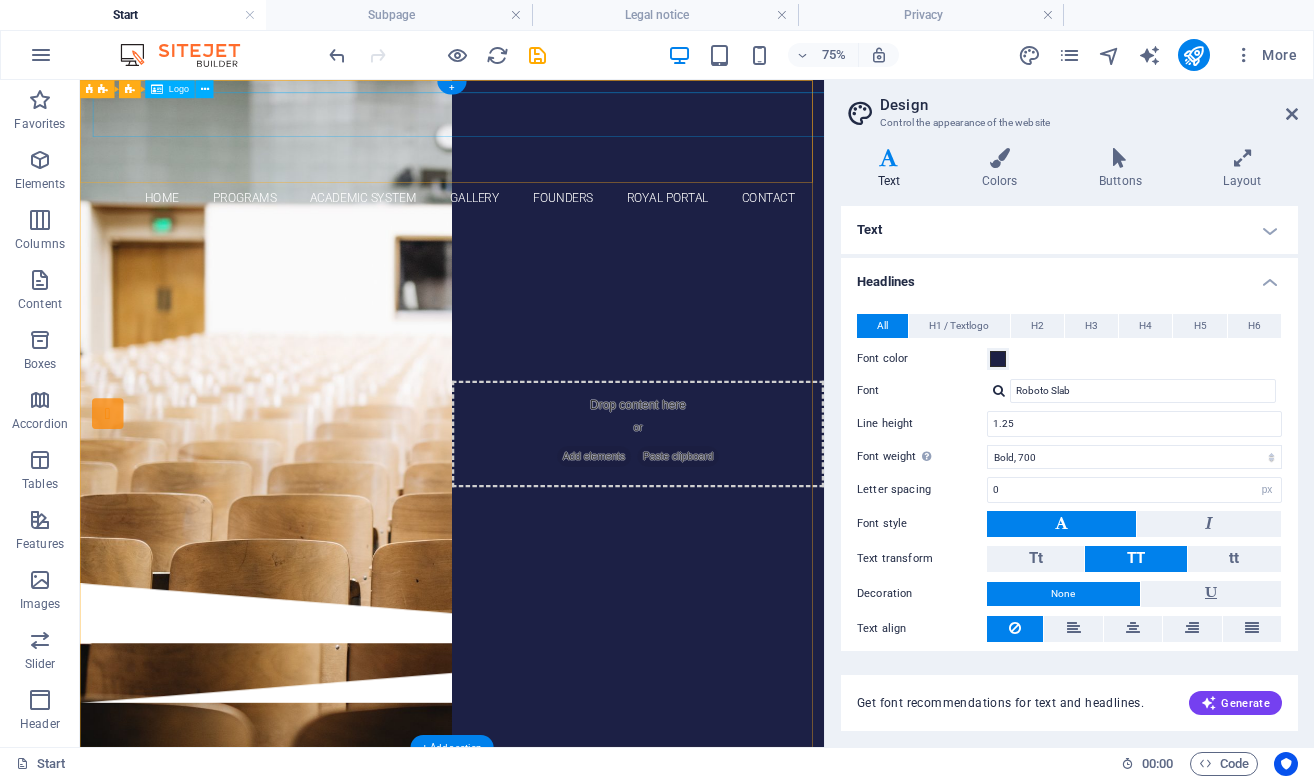 click on "Royal College of Science & Technology" at bounding box center (576, 156) 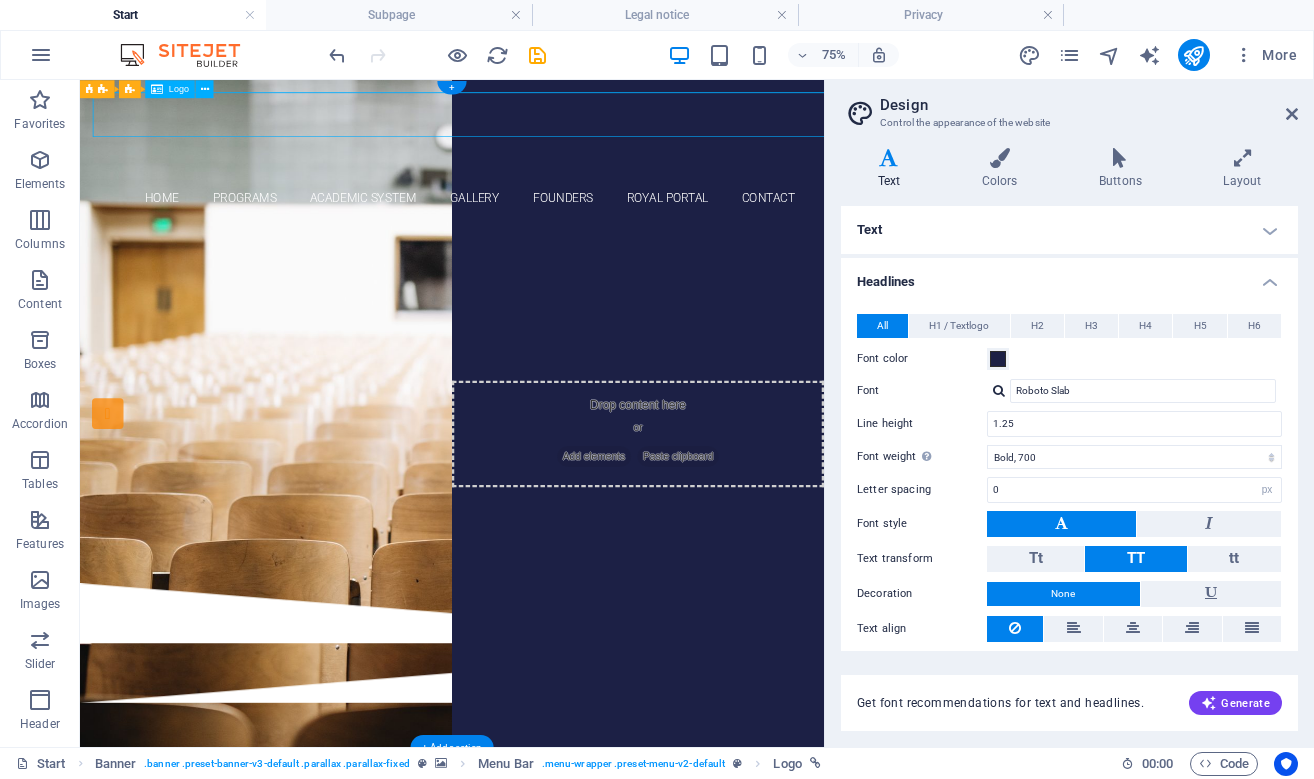 click on "Royal College of Science & Technology" at bounding box center (576, 156) 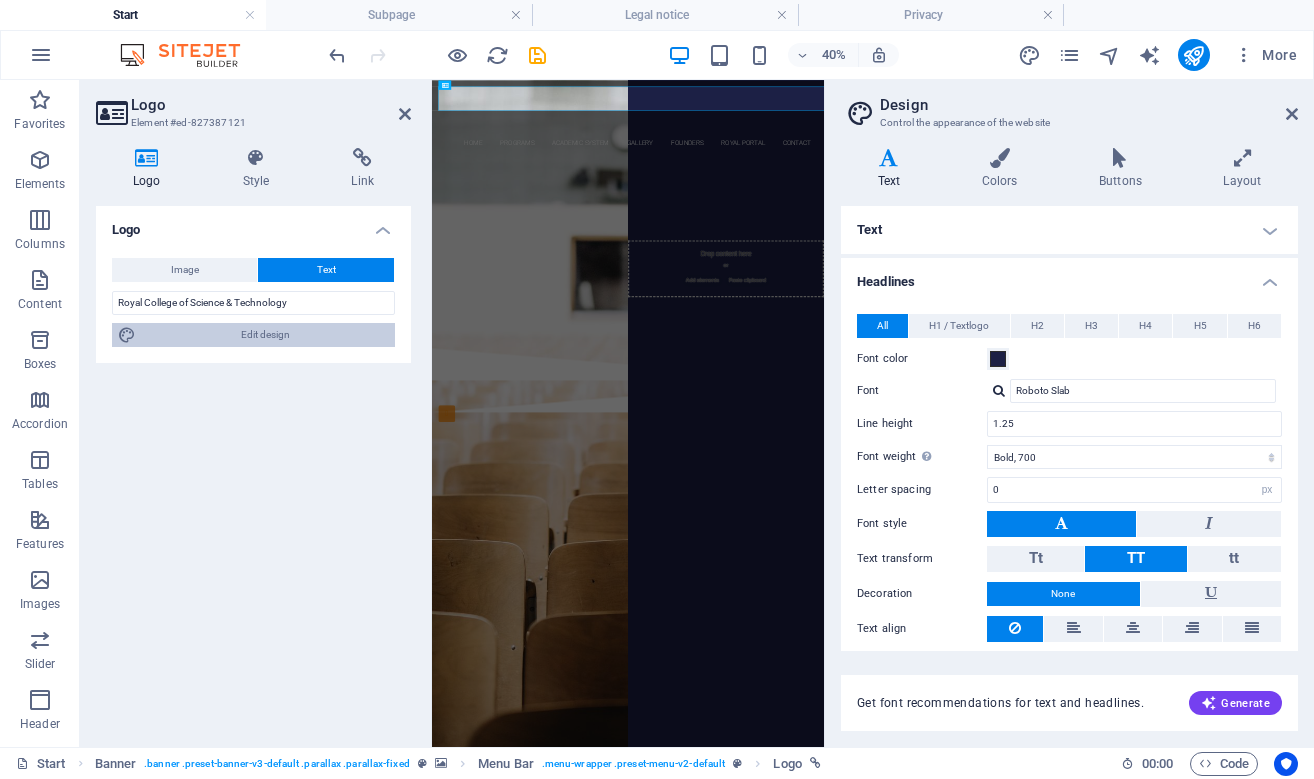 click on "Edit design" at bounding box center [265, 335] 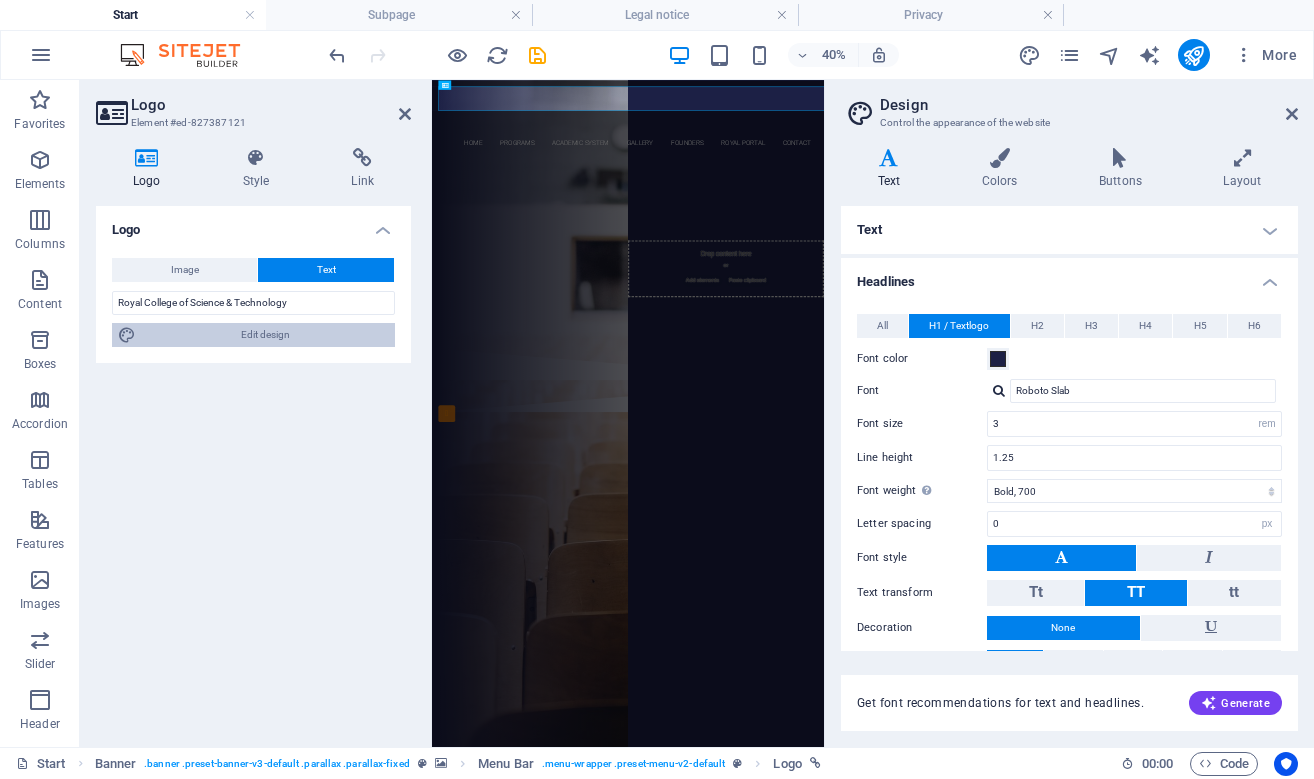 click on "Edit design" at bounding box center [265, 335] 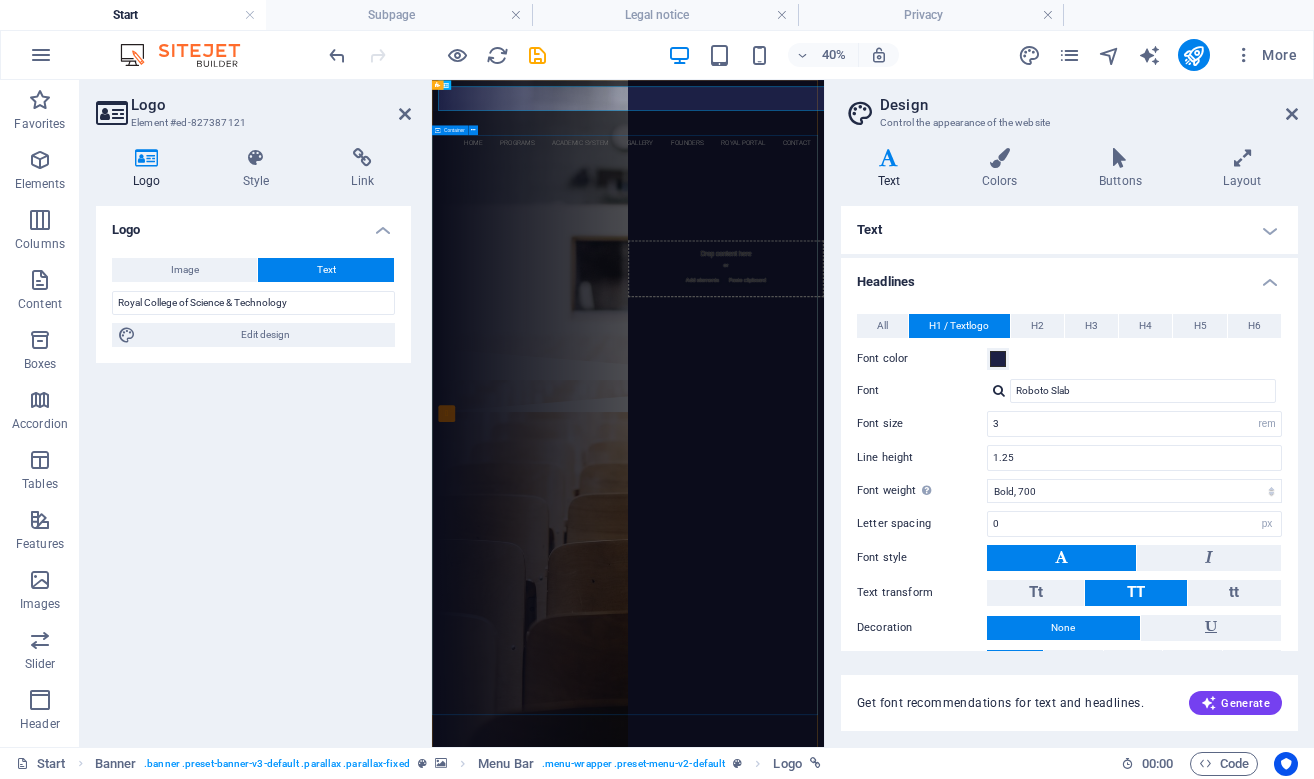 click on "Are you ready to learn ? Royal College  of science & Technology Our Courses Sign up now" at bounding box center [922, 514] 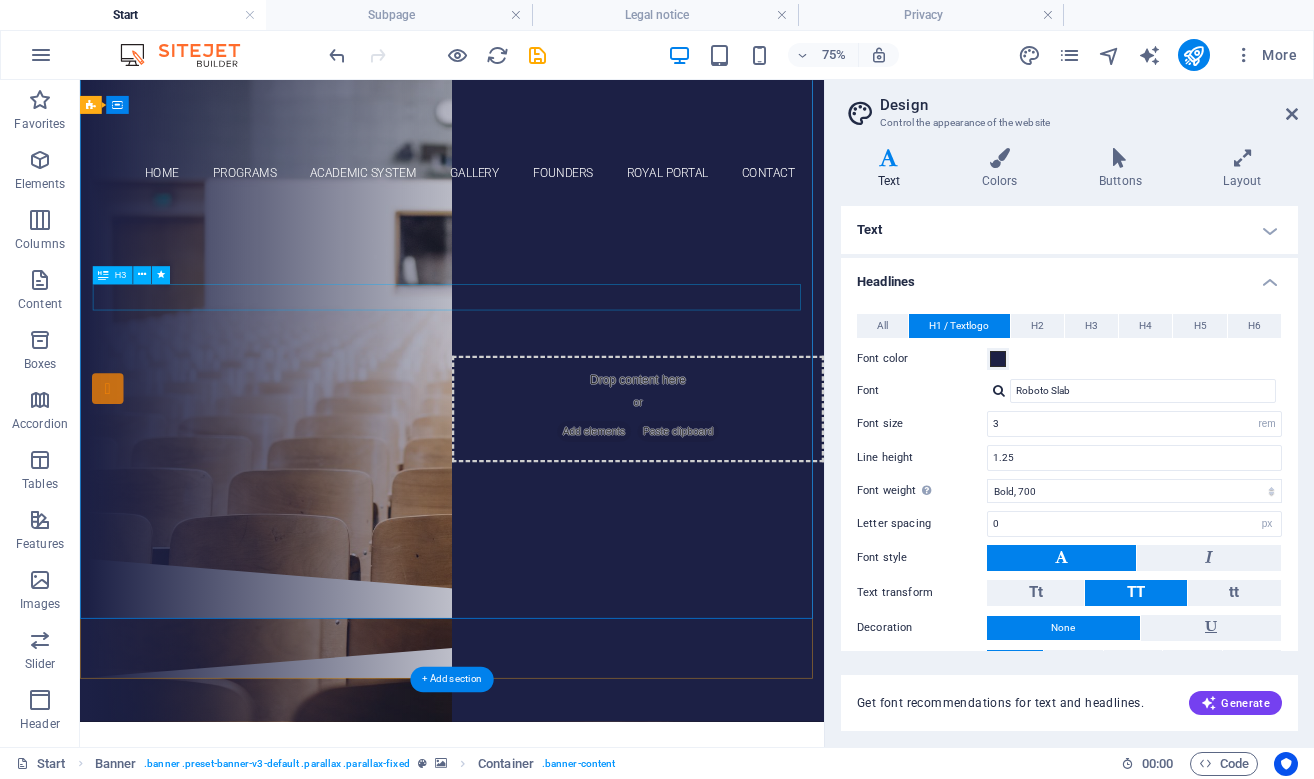 scroll, scrollTop: 0, scrollLeft: 0, axis: both 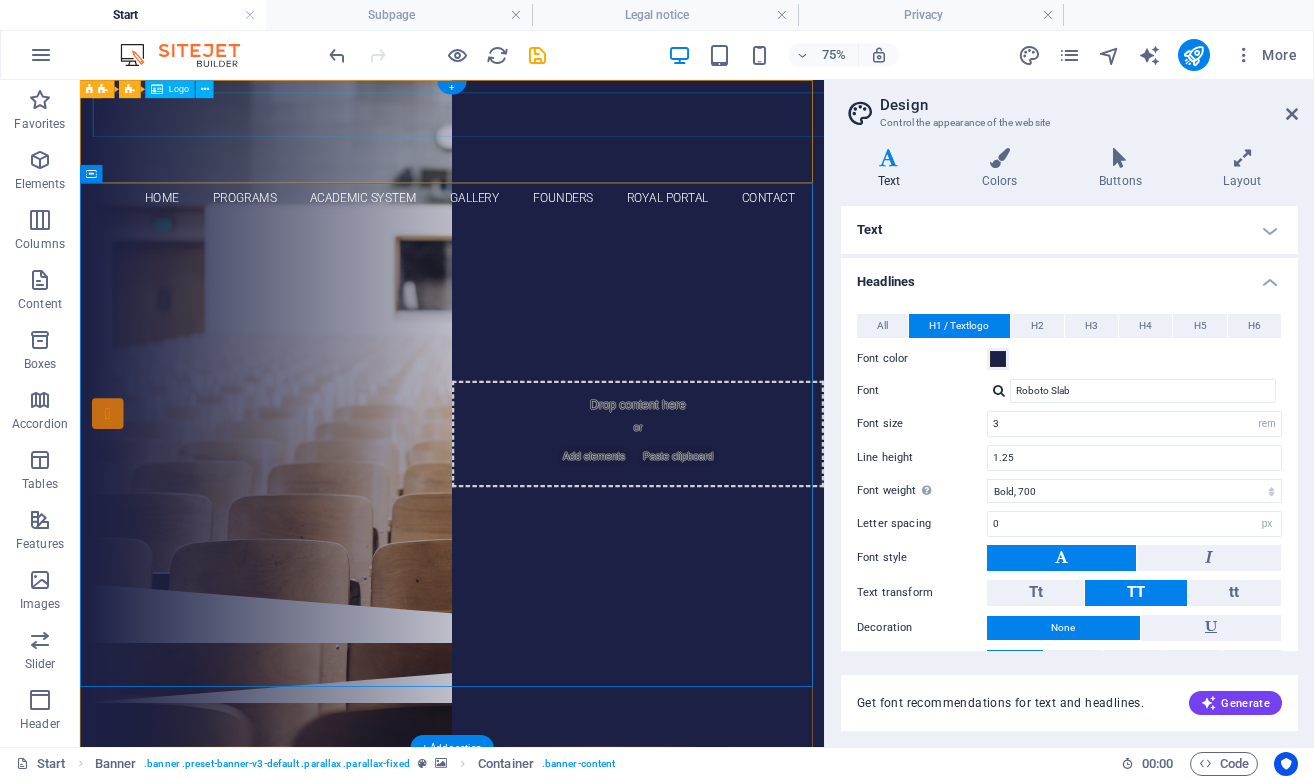 click on "Royal College of Science & Technology" at bounding box center [576, 156] 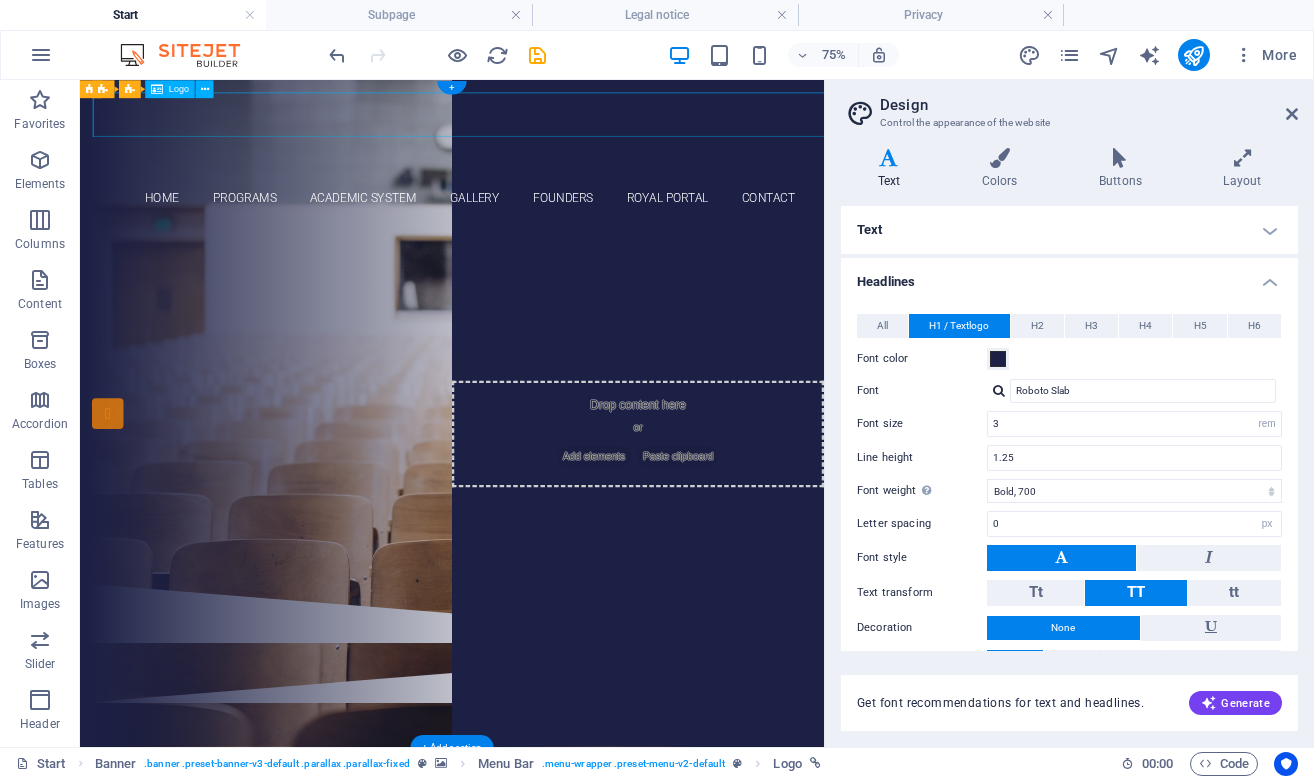 click on "Royal College of Science & Technology" at bounding box center (576, 156) 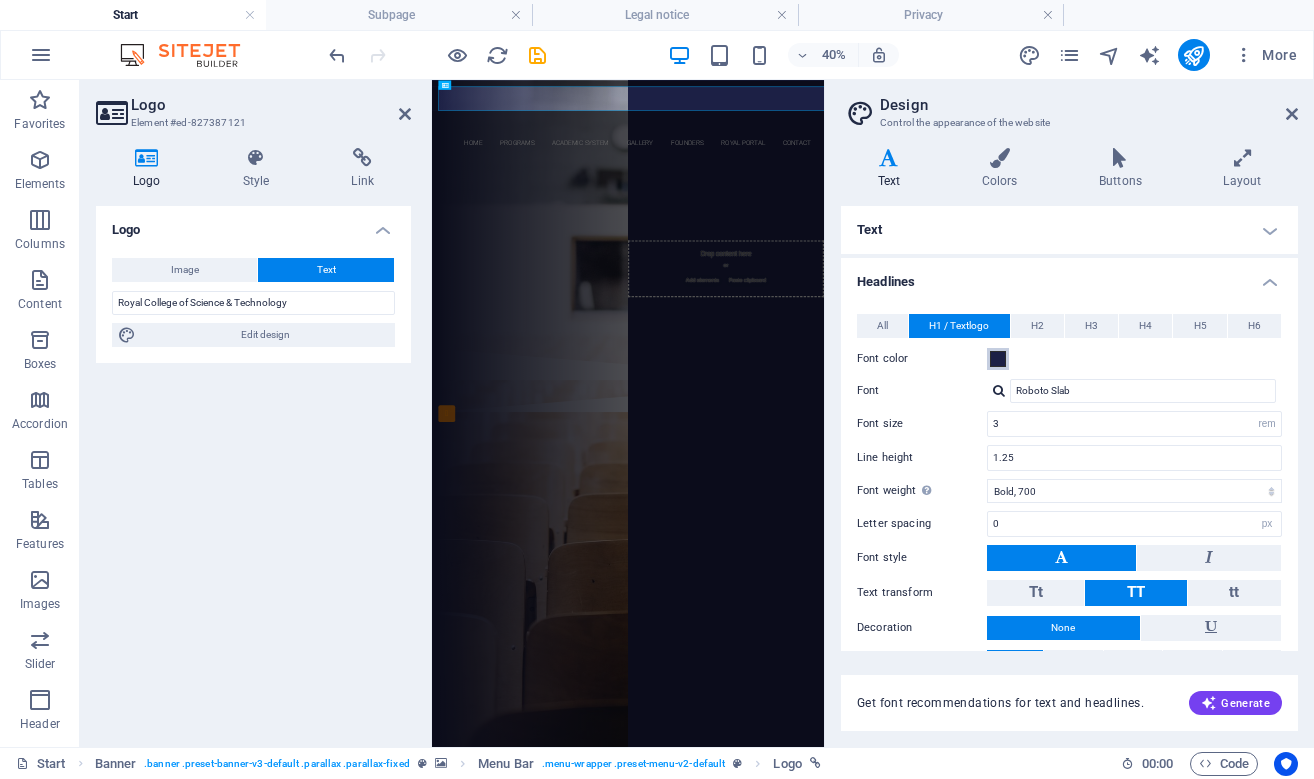 click at bounding box center (998, 359) 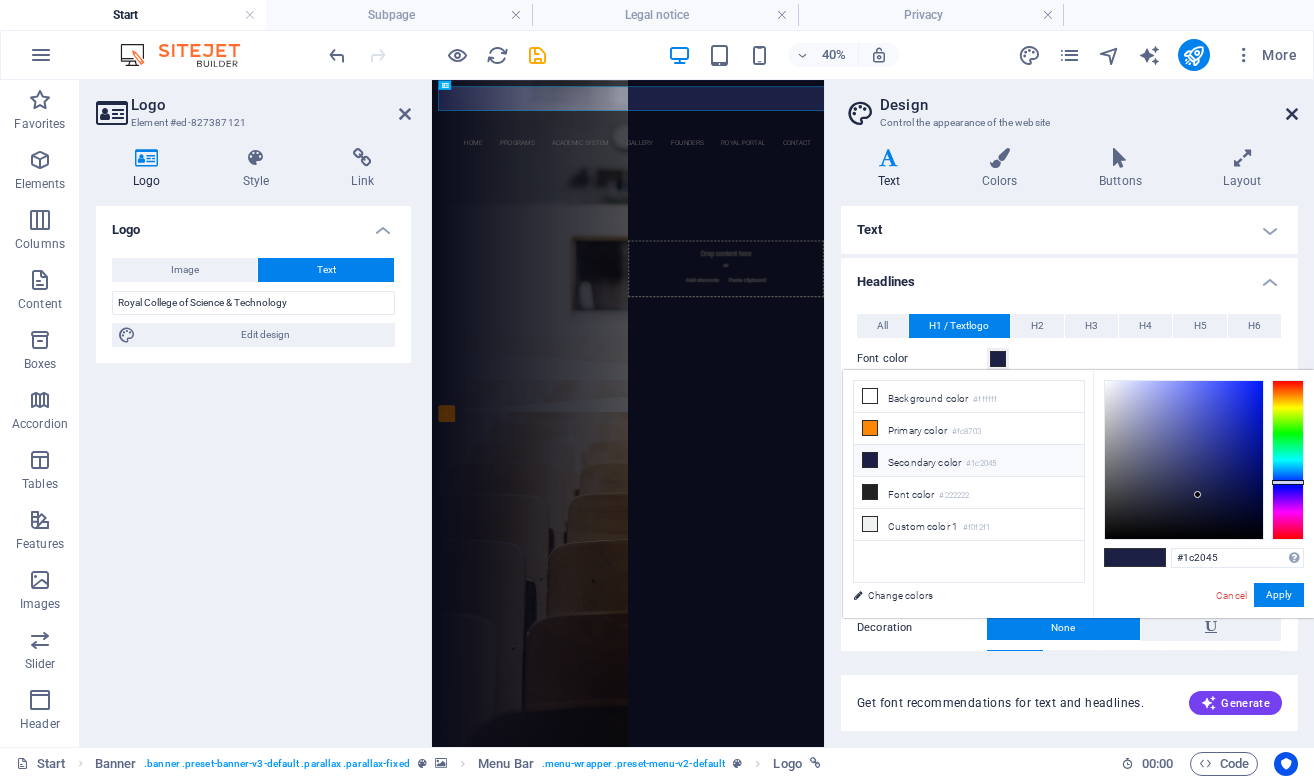 click at bounding box center [1292, 114] 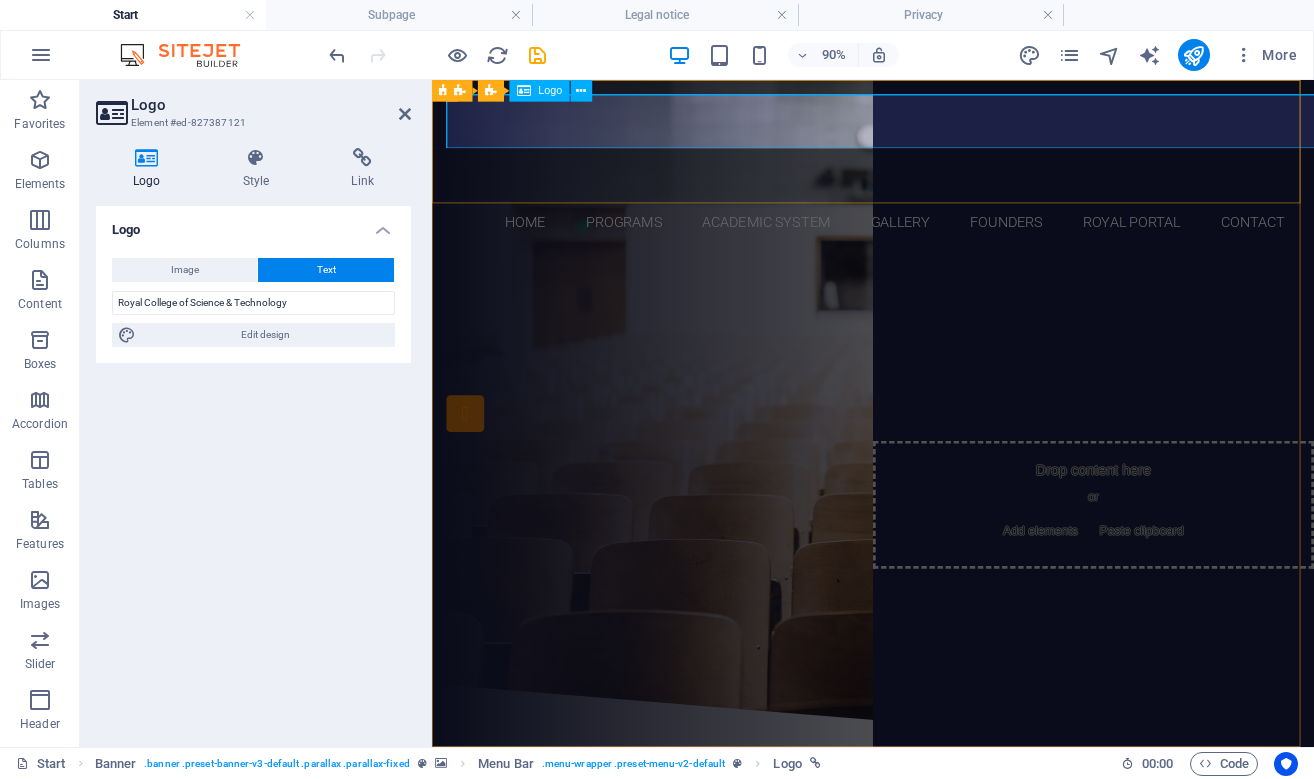 click on "Royal College of Science & Technology" at bounding box center (922, 156) 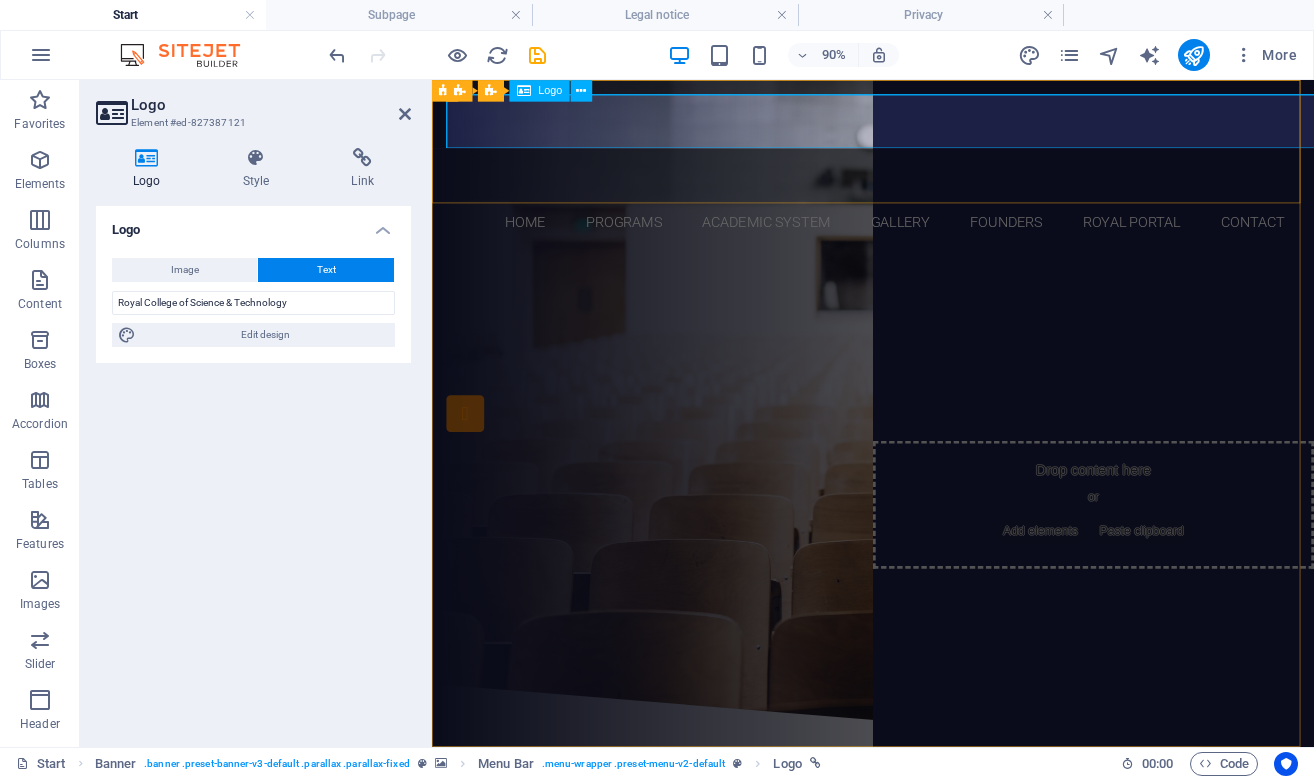 click on "Royal College of Science & Technology" at bounding box center [922, 156] 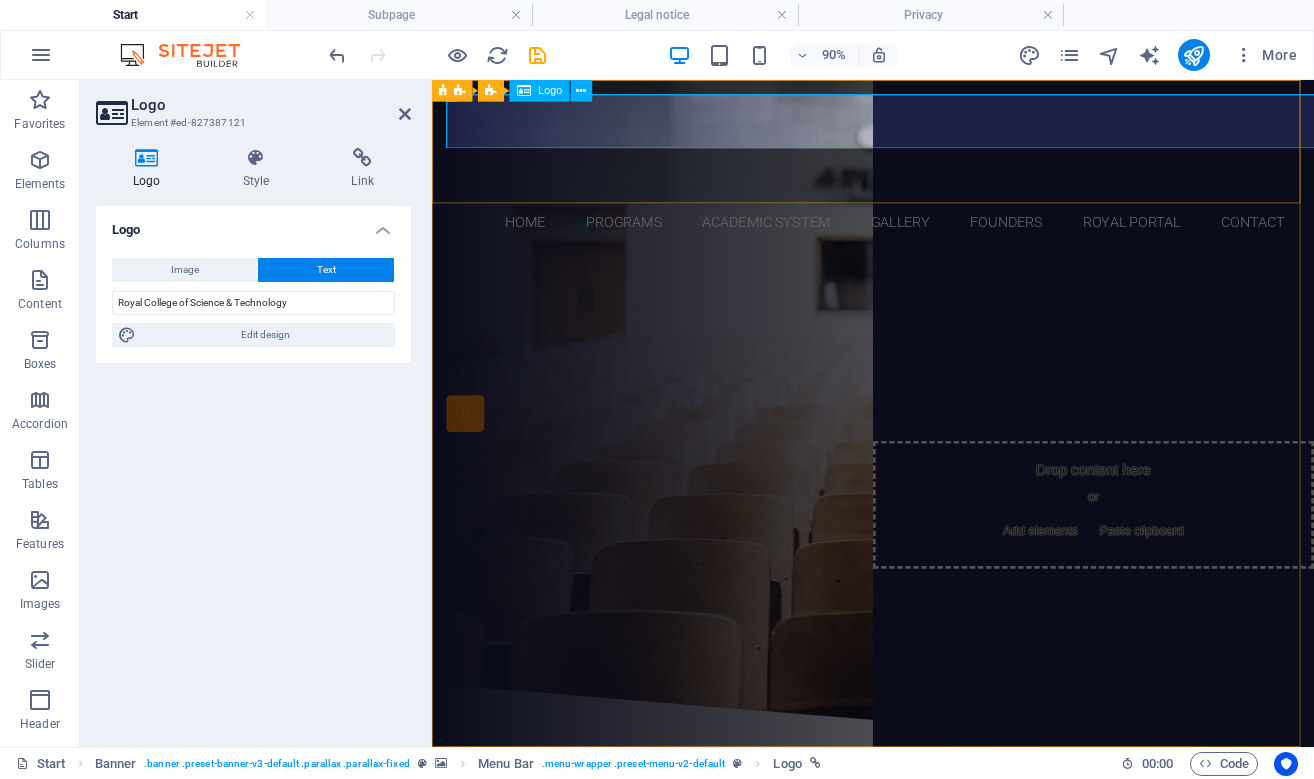 click on "Royal College of Science & Technology" at bounding box center (922, 156) 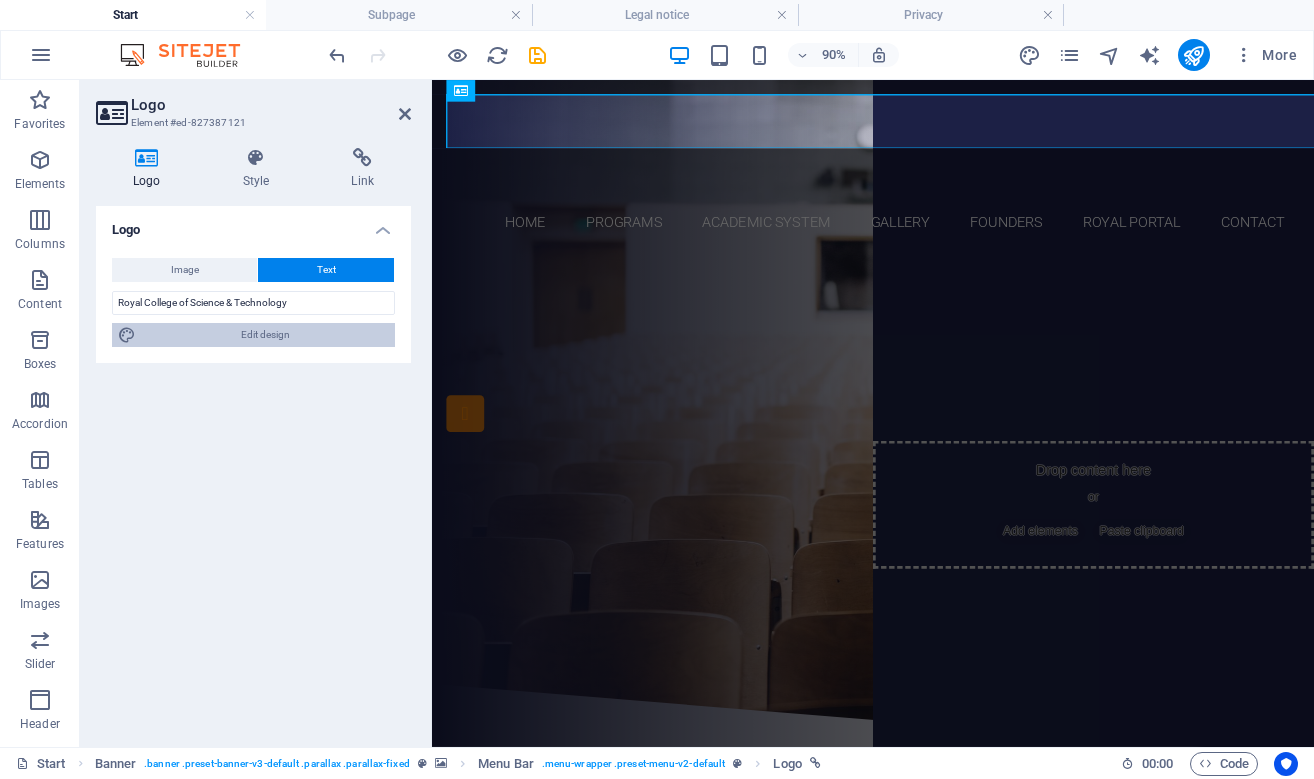 click on "Edit design" at bounding box center [265, 335] 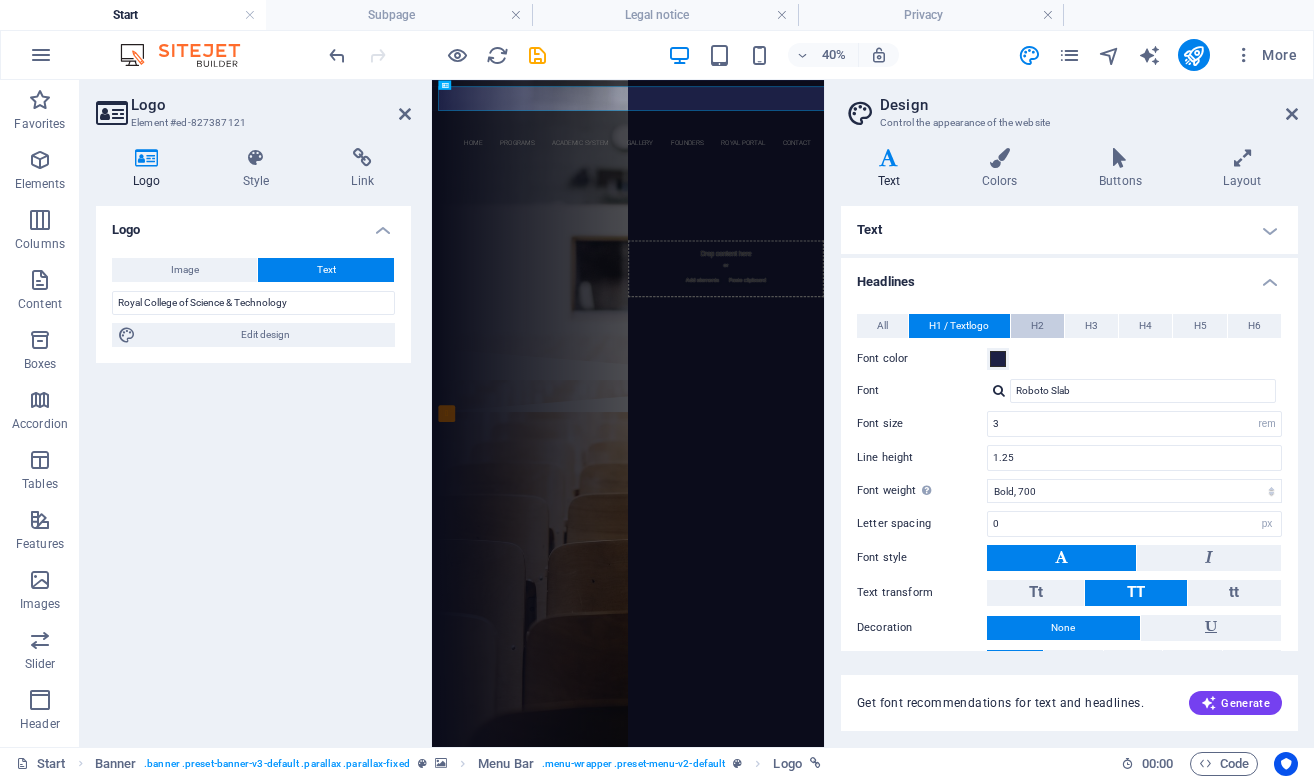click on "H2" at bounding box center [1037, 326] 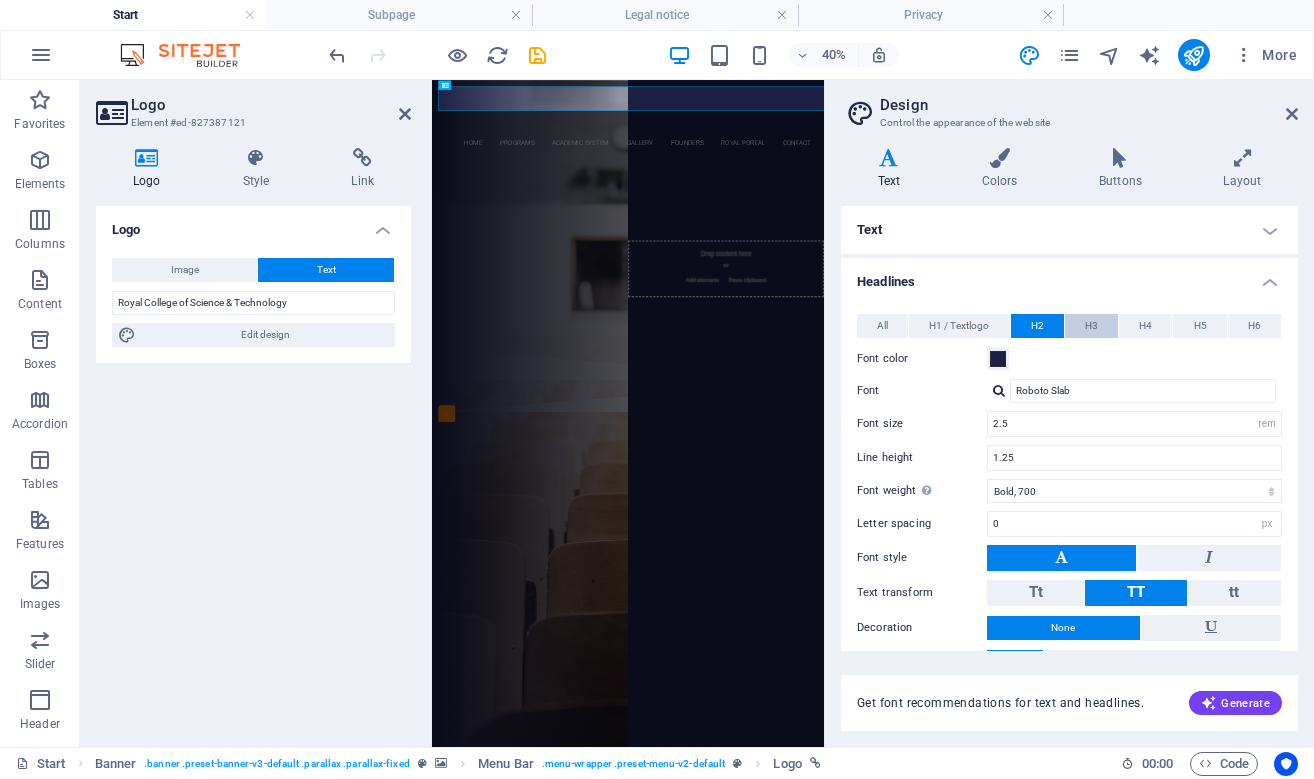 click on "H3" at bounding box center [1091, 326] 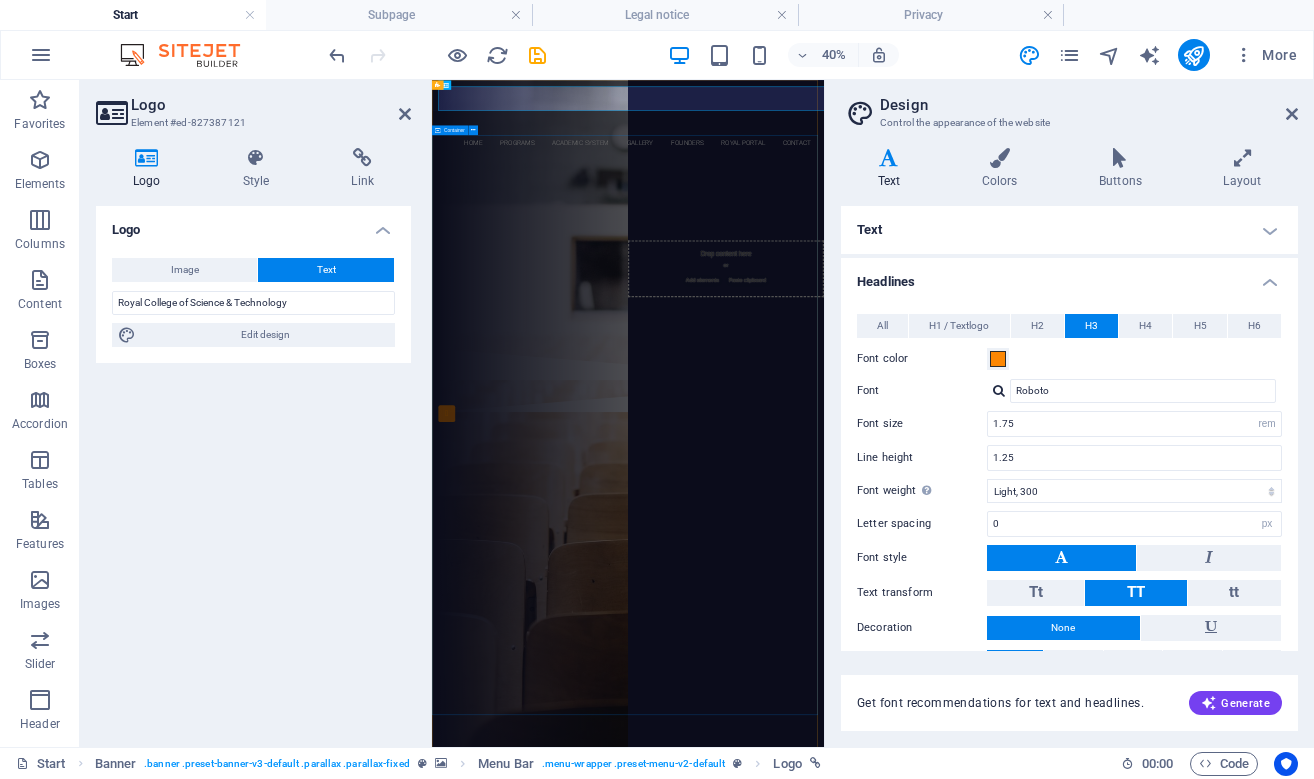 click on "Are you ready to learn ? Royal College  of science & Technology Our Courses Sign up now" at bounding box center [922, 514] 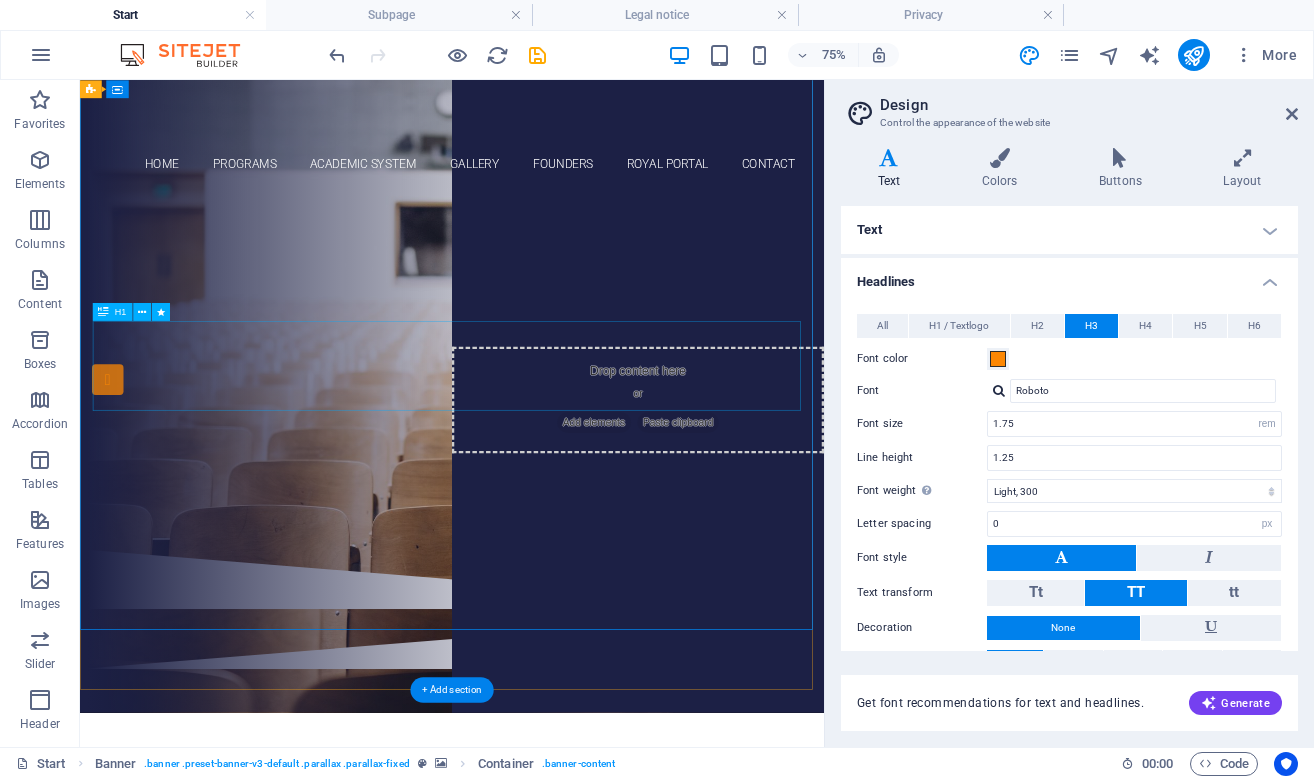 scroll, scrollTop: 0, scrollLeft: 0, axis: both 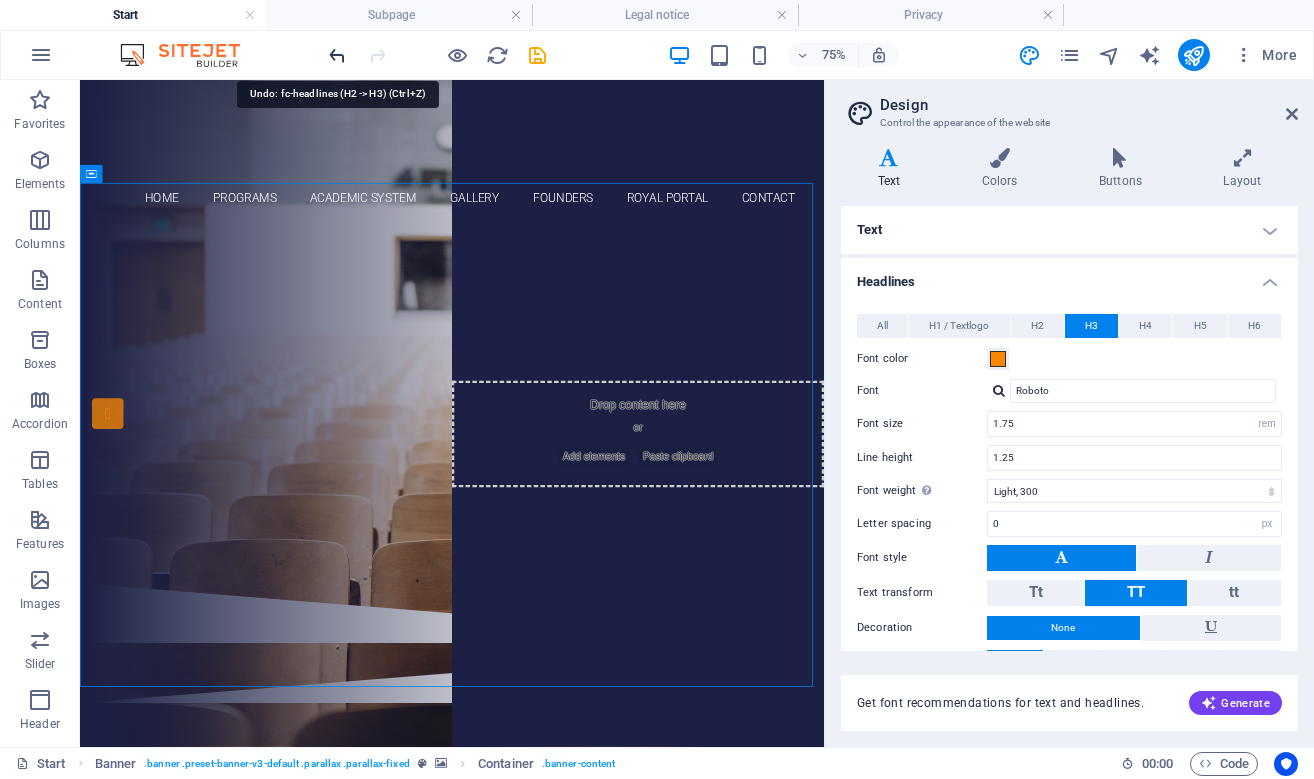 click at bounding box center [337, 55] 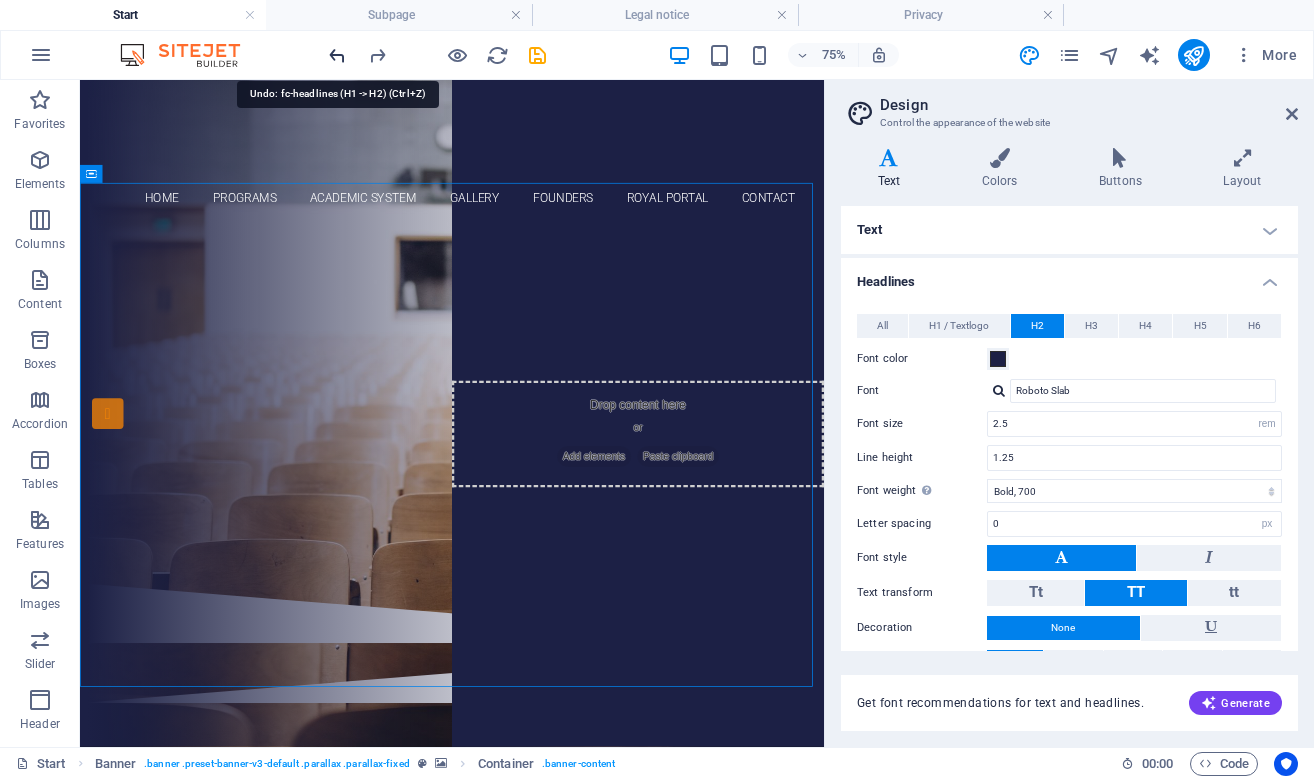 click at bounding box center [337, 55] 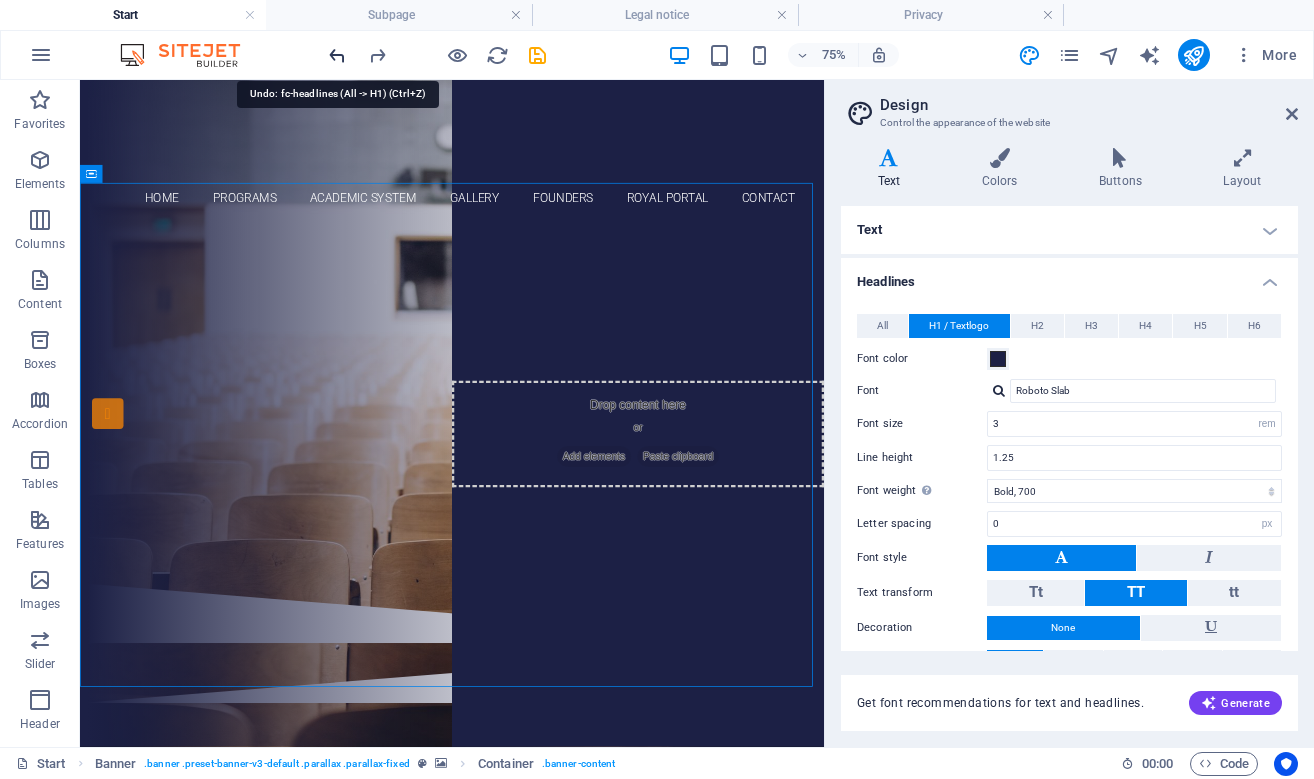 click at bounding box center [337, 55] 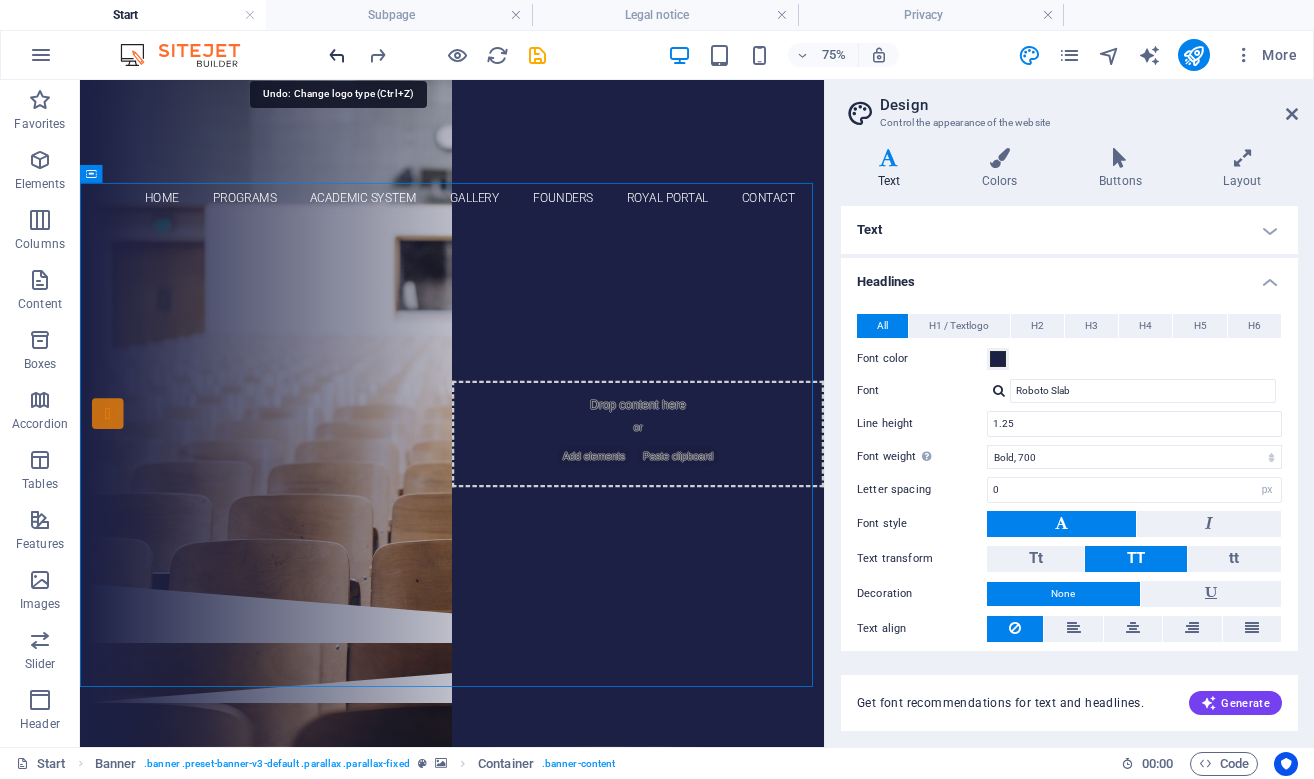 click at bounding box center (337, 55) 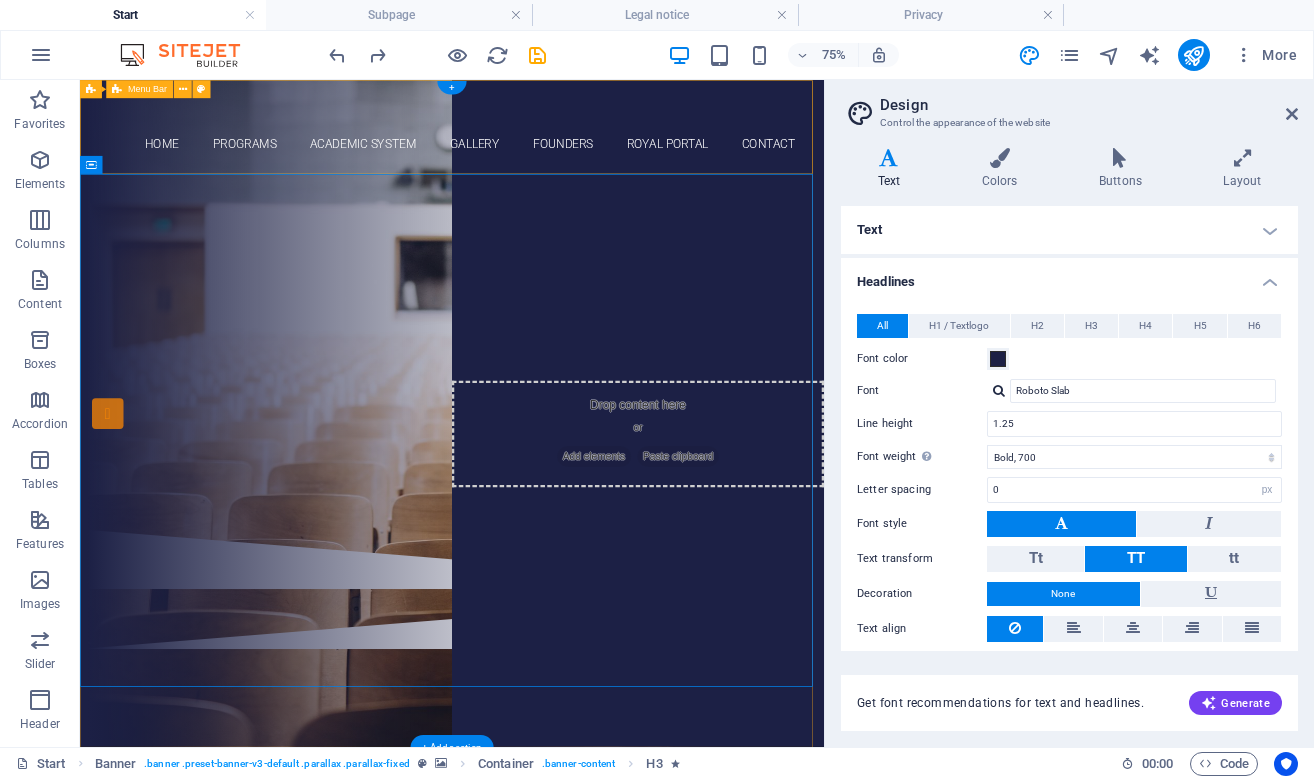 click on "Home Programs Academic System Gallery Founders ROYAL Portal Contact" at bounding box center (576, 142) 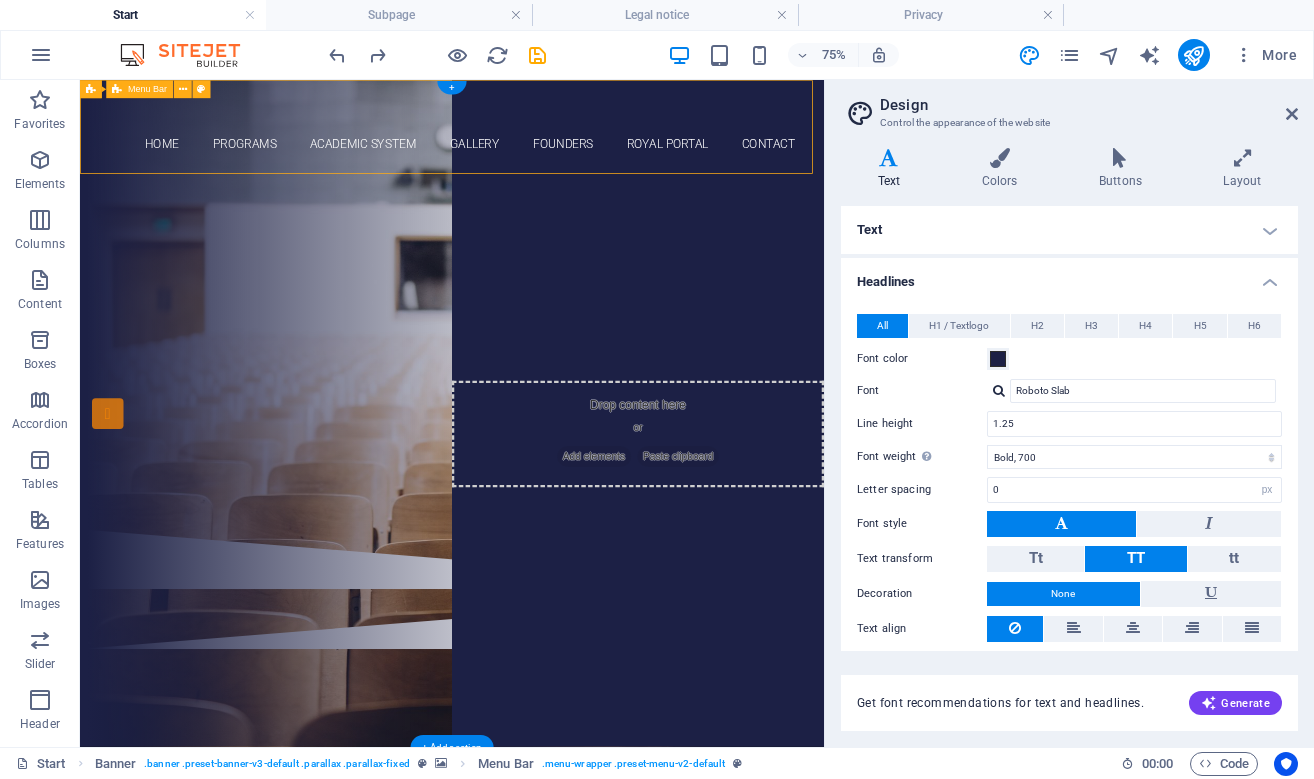 click on "Home Programs Academic System Gallery Founders ROYAL Portal Contact" at bounding box center [576, 142] 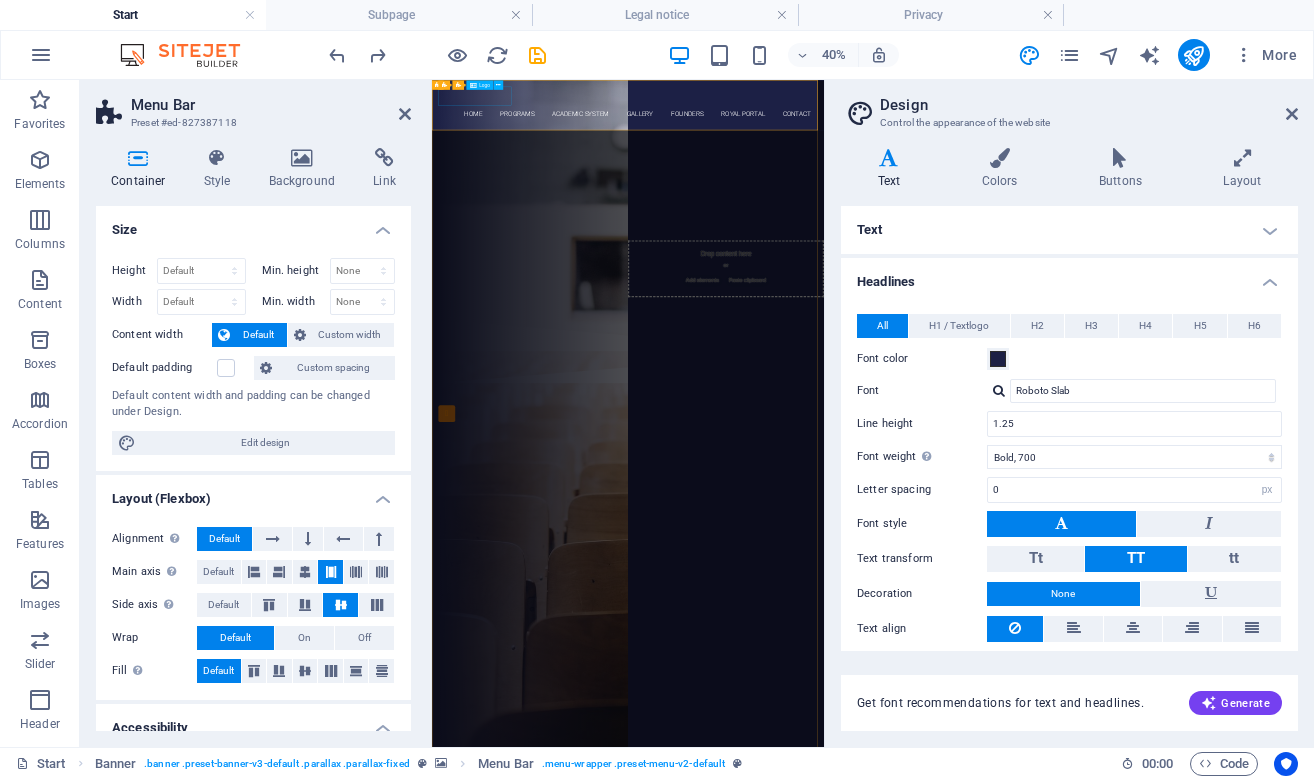 click at bounding box center (922, 120) 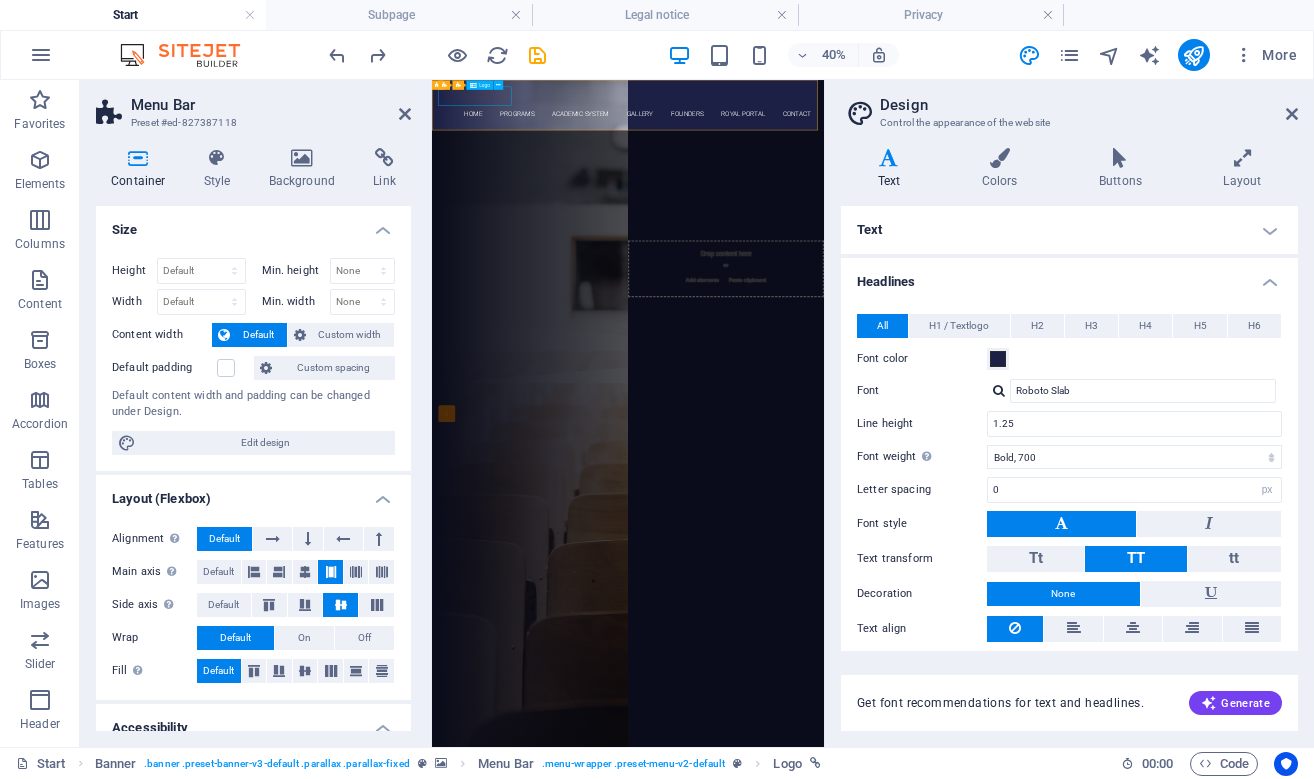click at bounding box center (922, 120) 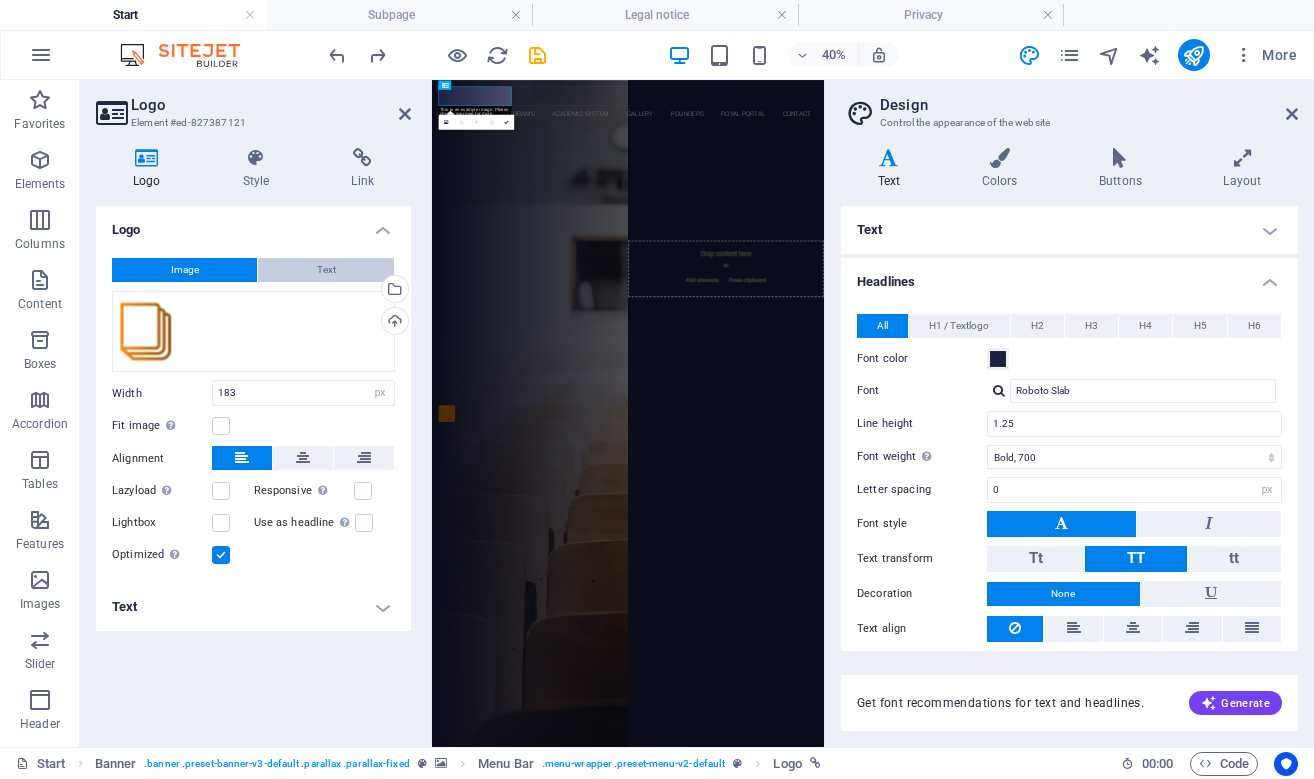 click on "Text" at bounding box center (326, 270) 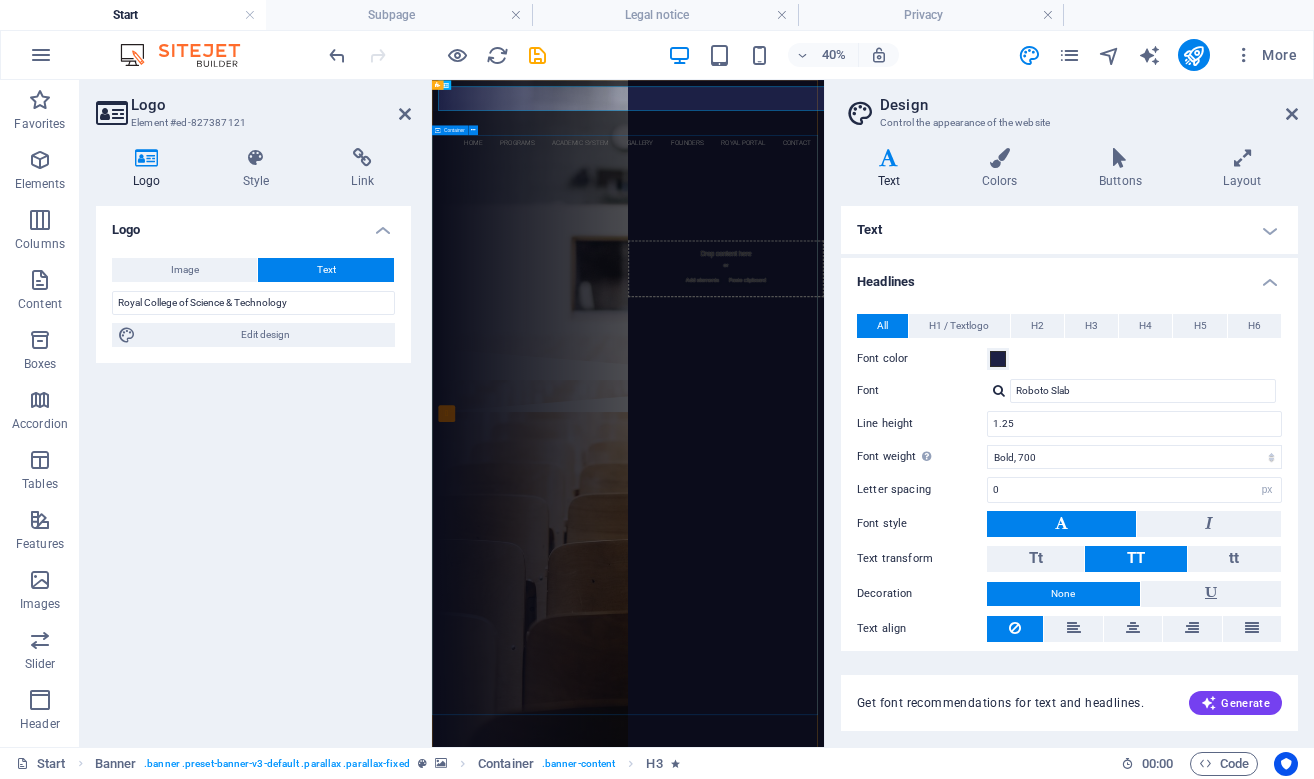 click on "Are you ready to learn ? Royal College  of science & Technology Our Courses Sign up now" at bounding box center (922, 514) 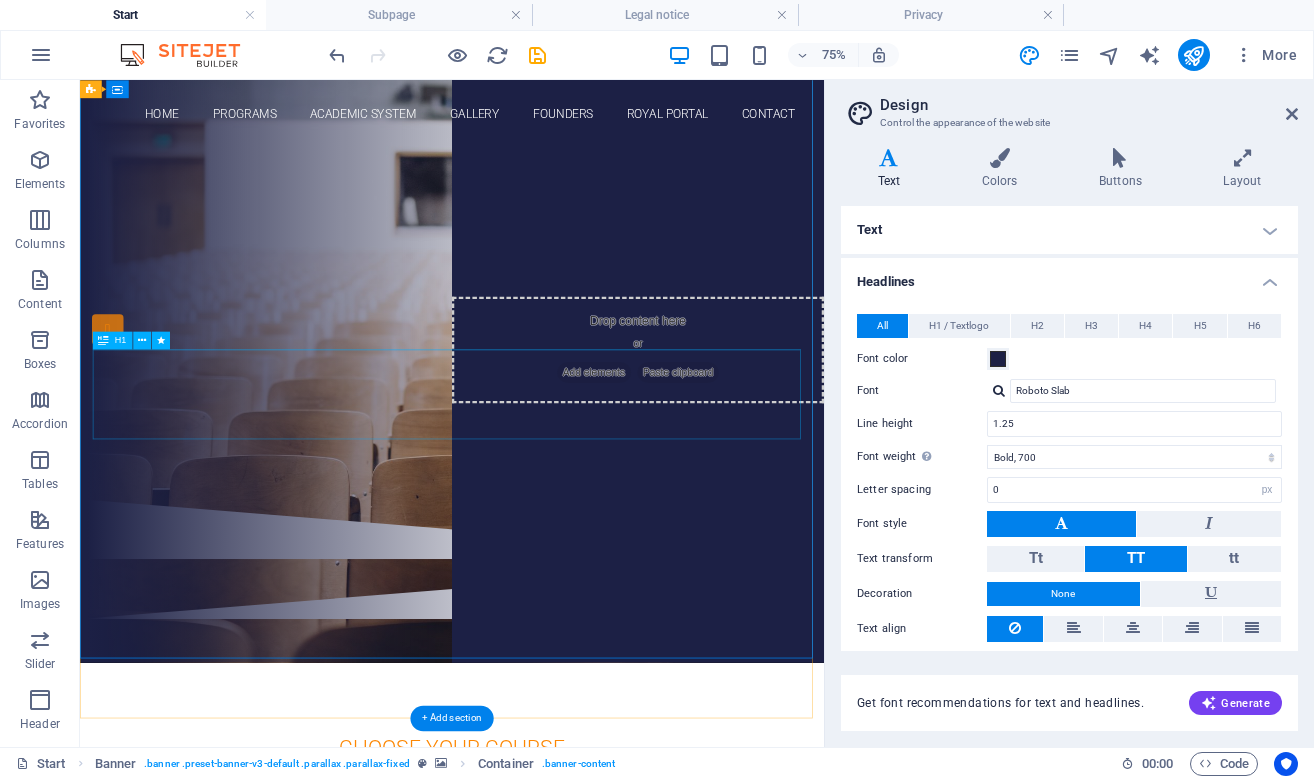 scroll, scrollTop: 0, scrollLeft: 0, axis: both 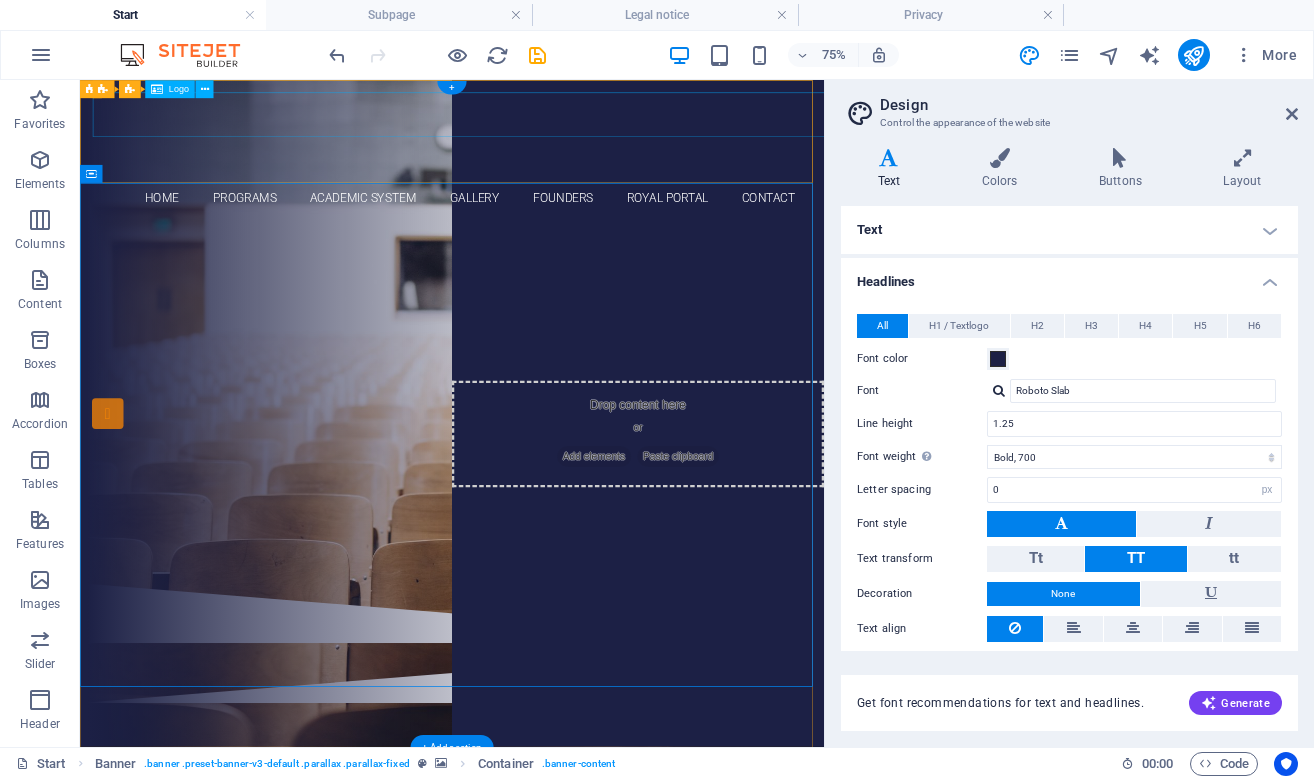 click on "Royal College of Science & Technology" at bounding box center [576, 156] 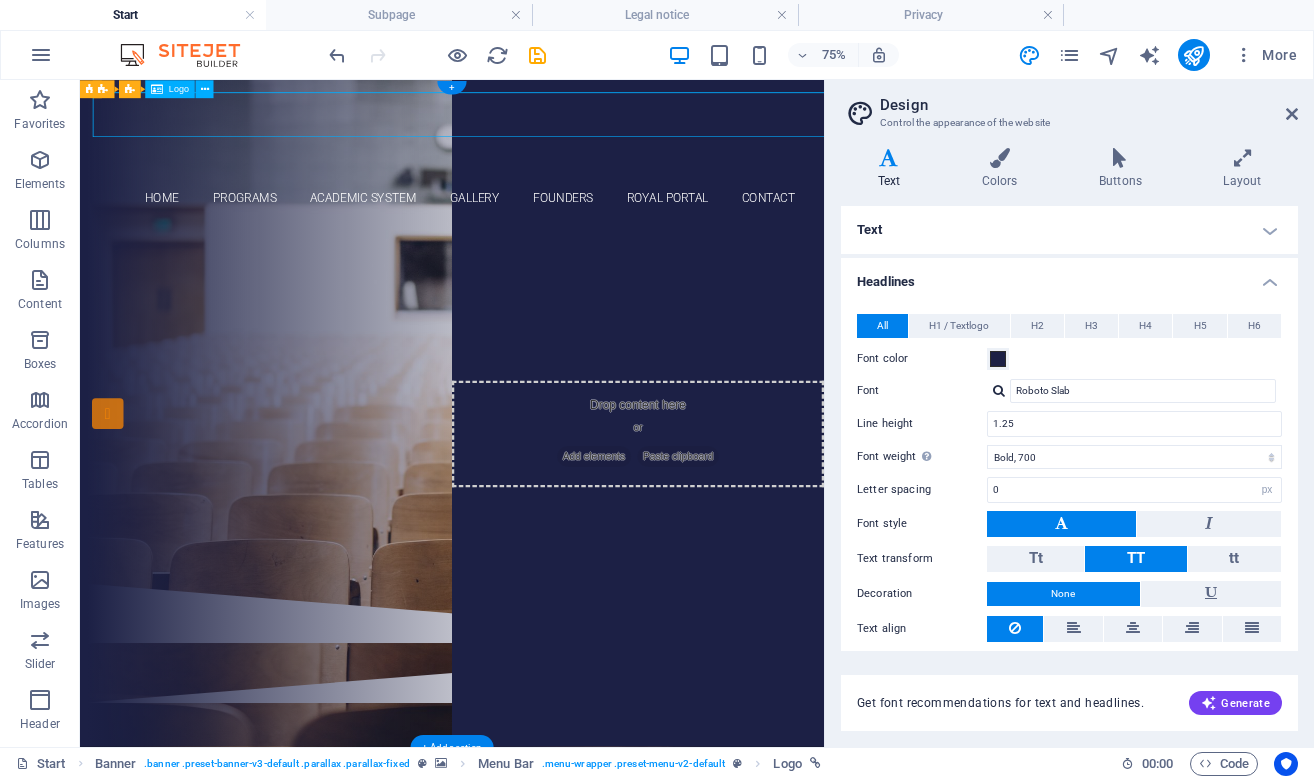 click on "Royal College of Science & Technology" at bounding box center [576, 156] 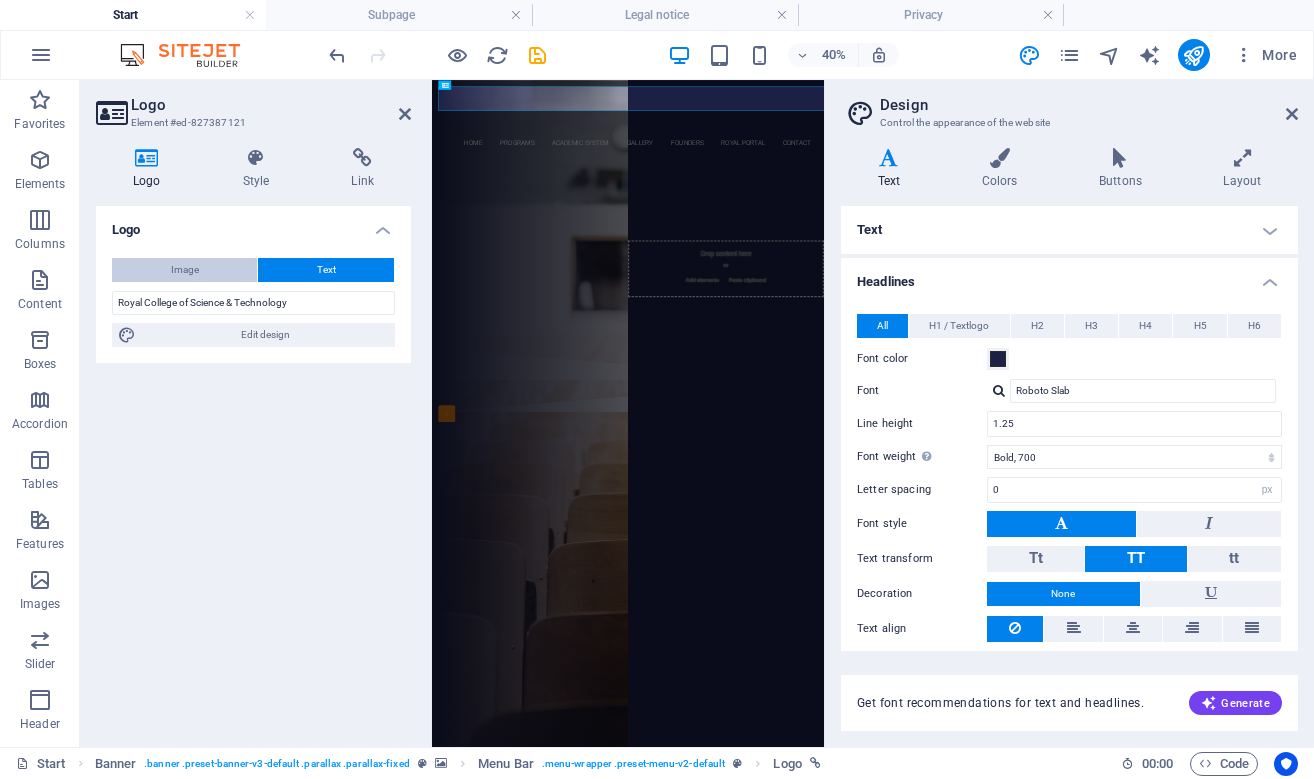 click on "Image" at bounding box center (185, 270) 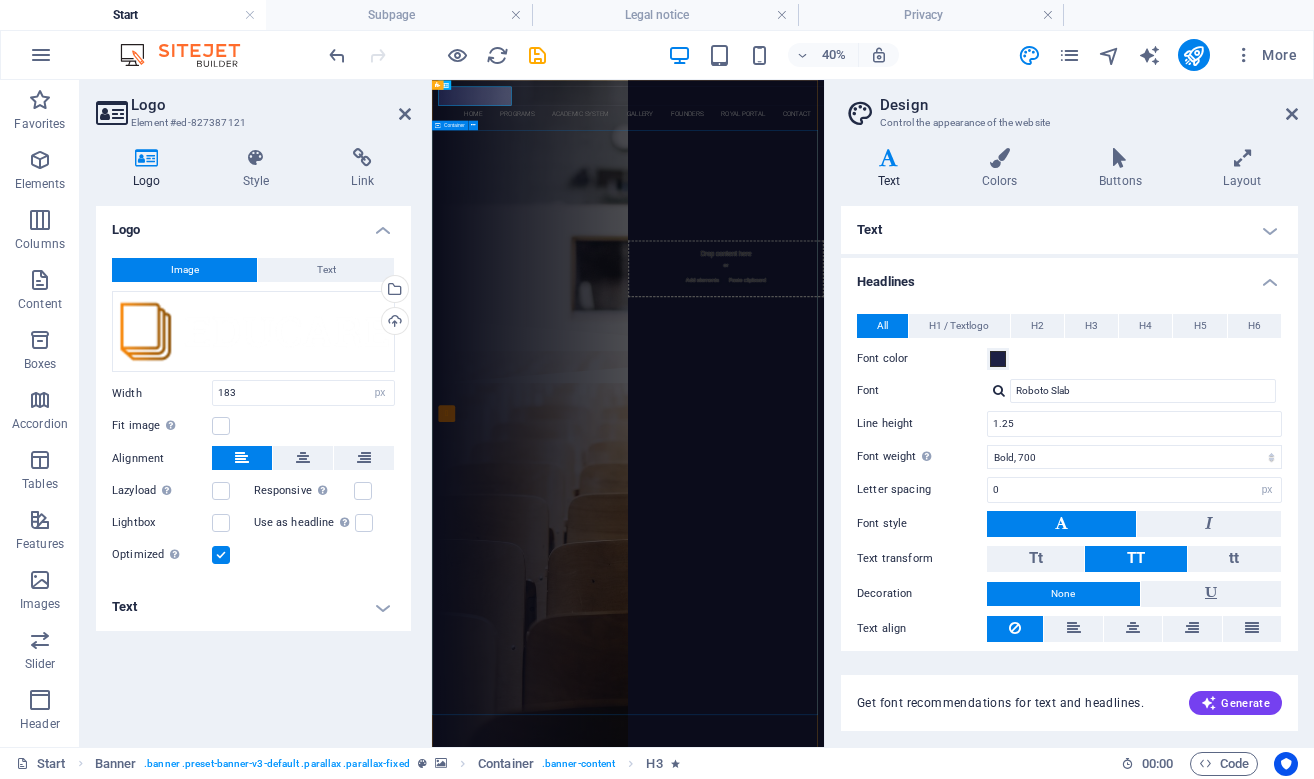 click on "Are you ready to learn ? Royal College  of science & Technology Our Courses Sign up now" at bounding box center (922, 442) 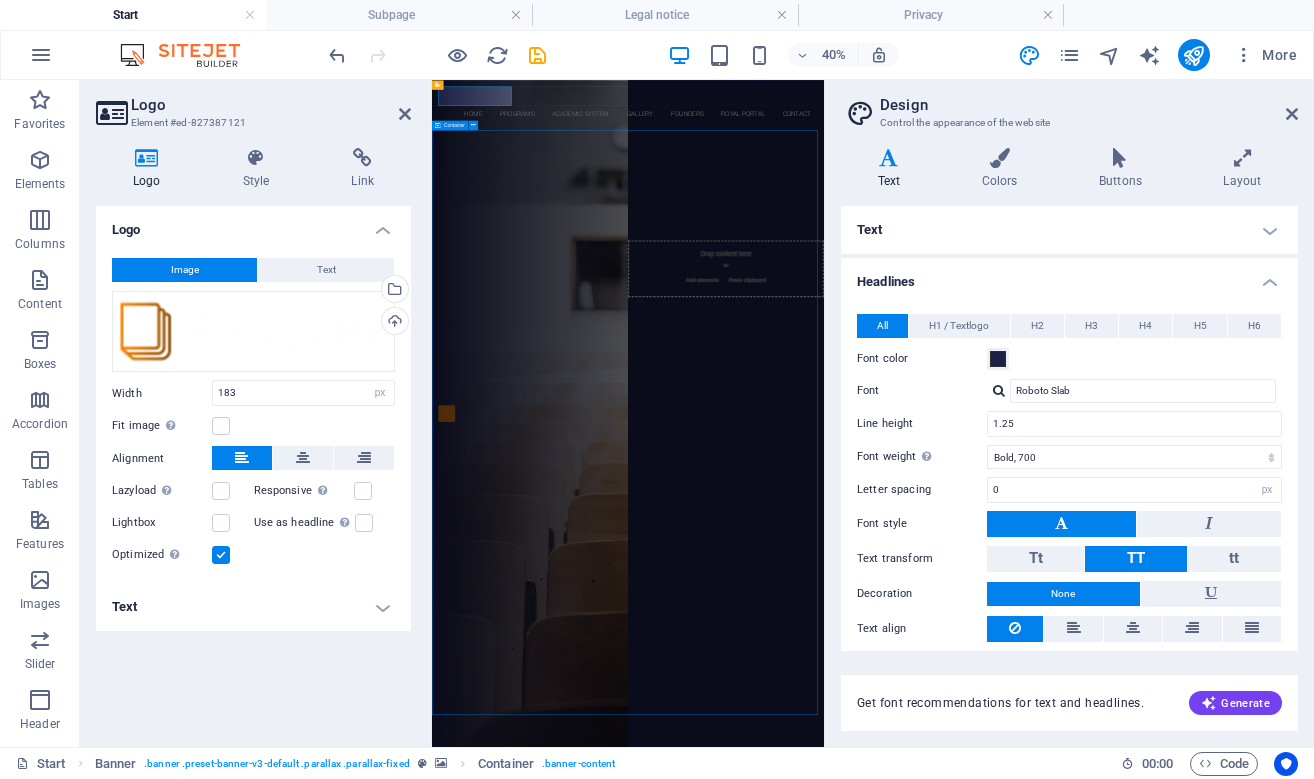 click on "Are you ready to learn ? Royal College  of science & Technology Our Courses Sign up now" at bounding box center (922, 442) 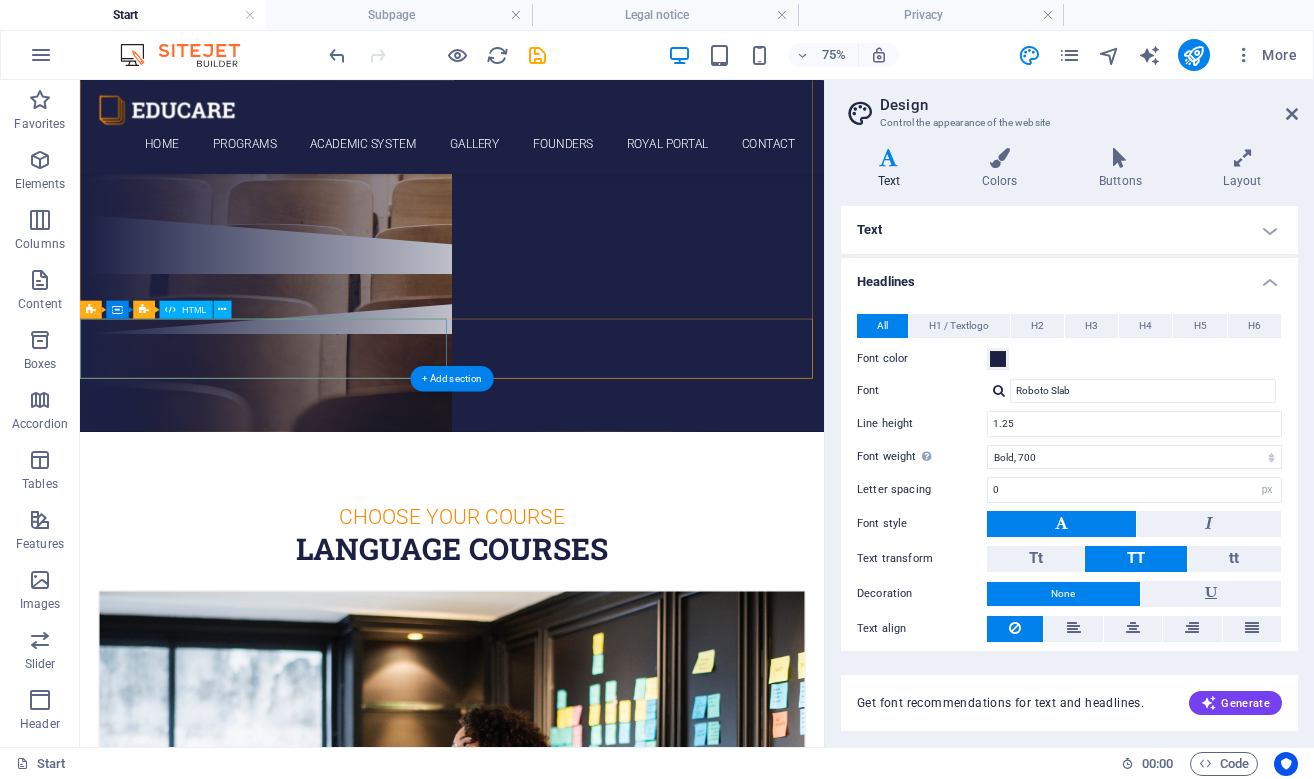 scroll, scrollTop: 400, scrollLeft: 0, axis: vertical 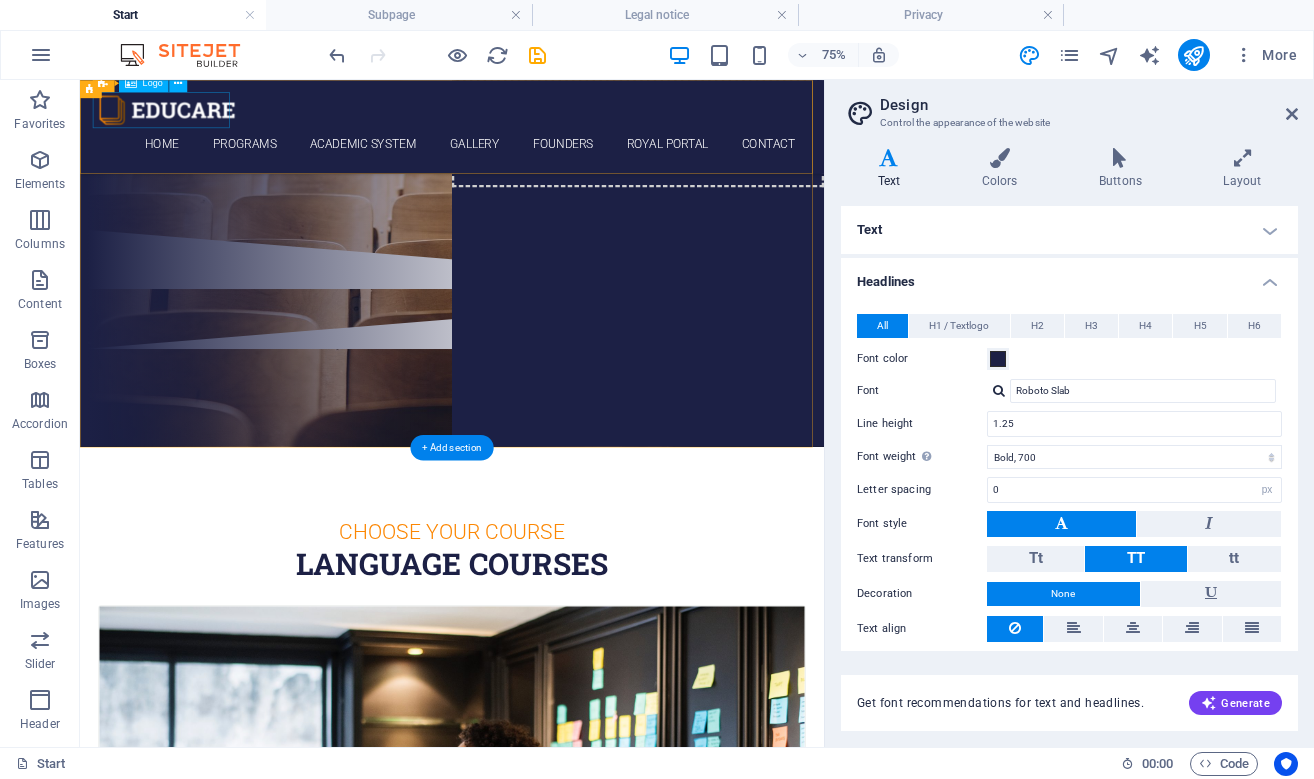 click at bounding box center [576, 120] 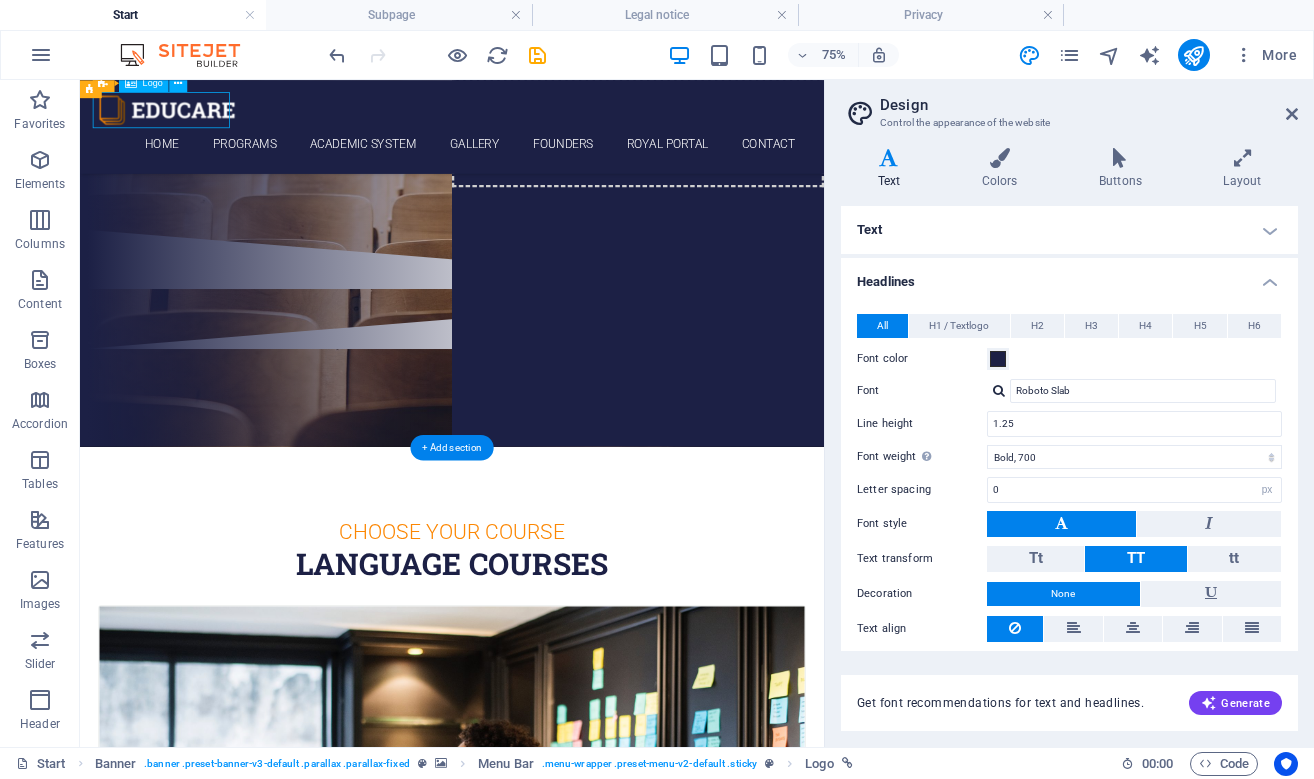click at bounding box center [576, 120] 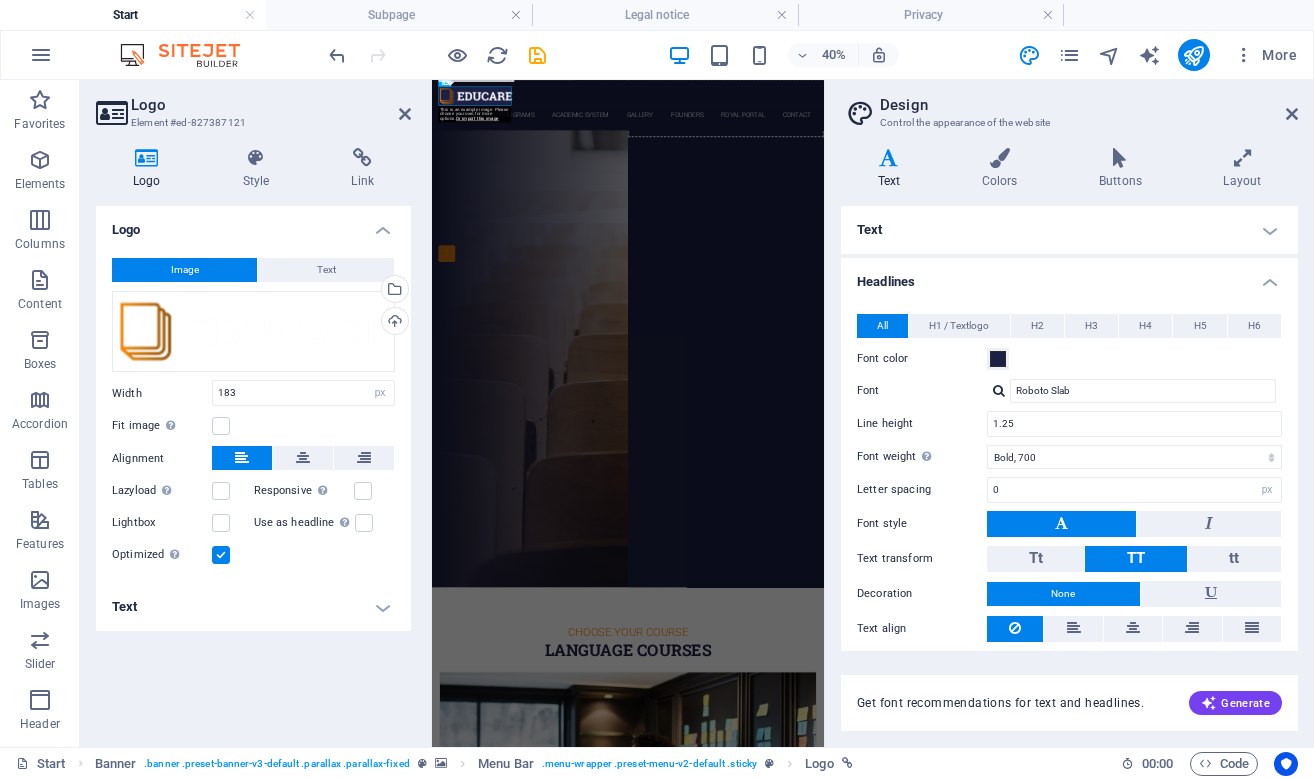 click on "Text" at bounding box center [253, 607] 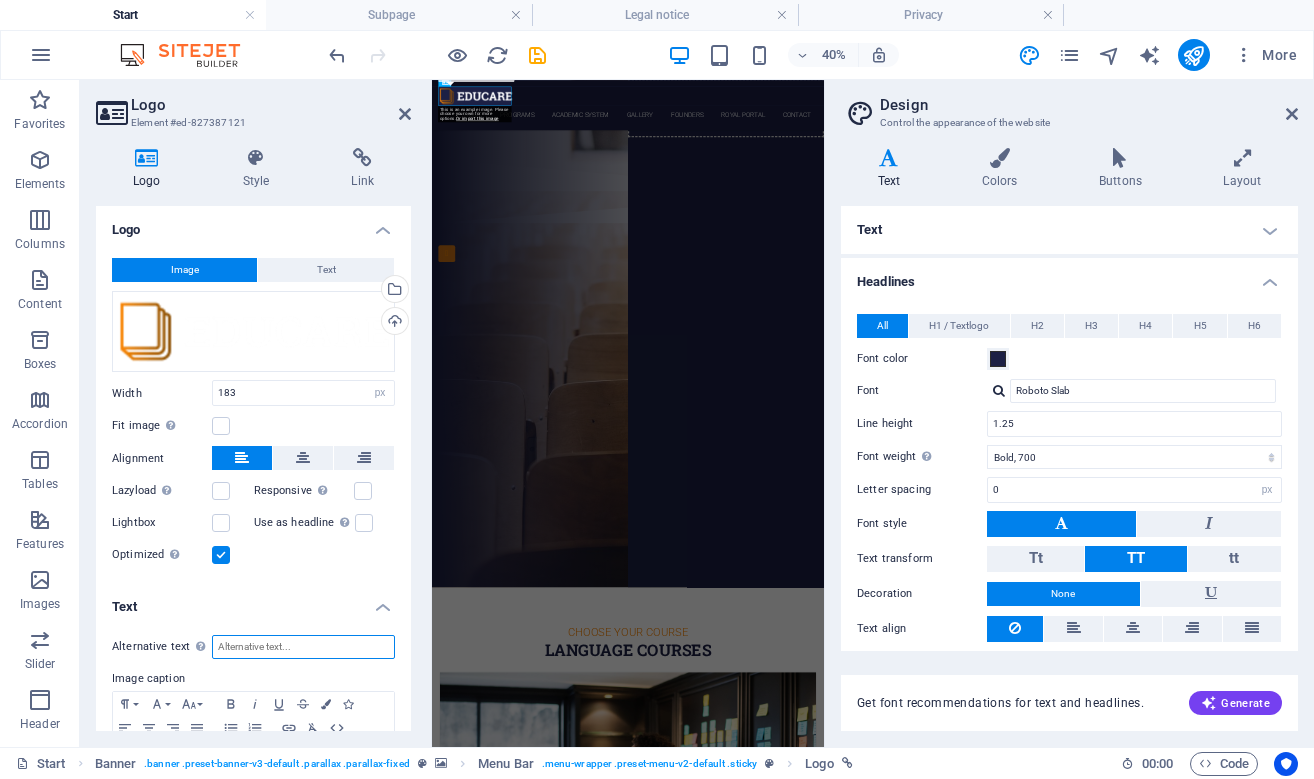 click on "Alternative text The alternative text is used by devices that cannot display images (e.g. image search engines) and should be added to every image to improve website accessibility." at bounding box center (303, 647) 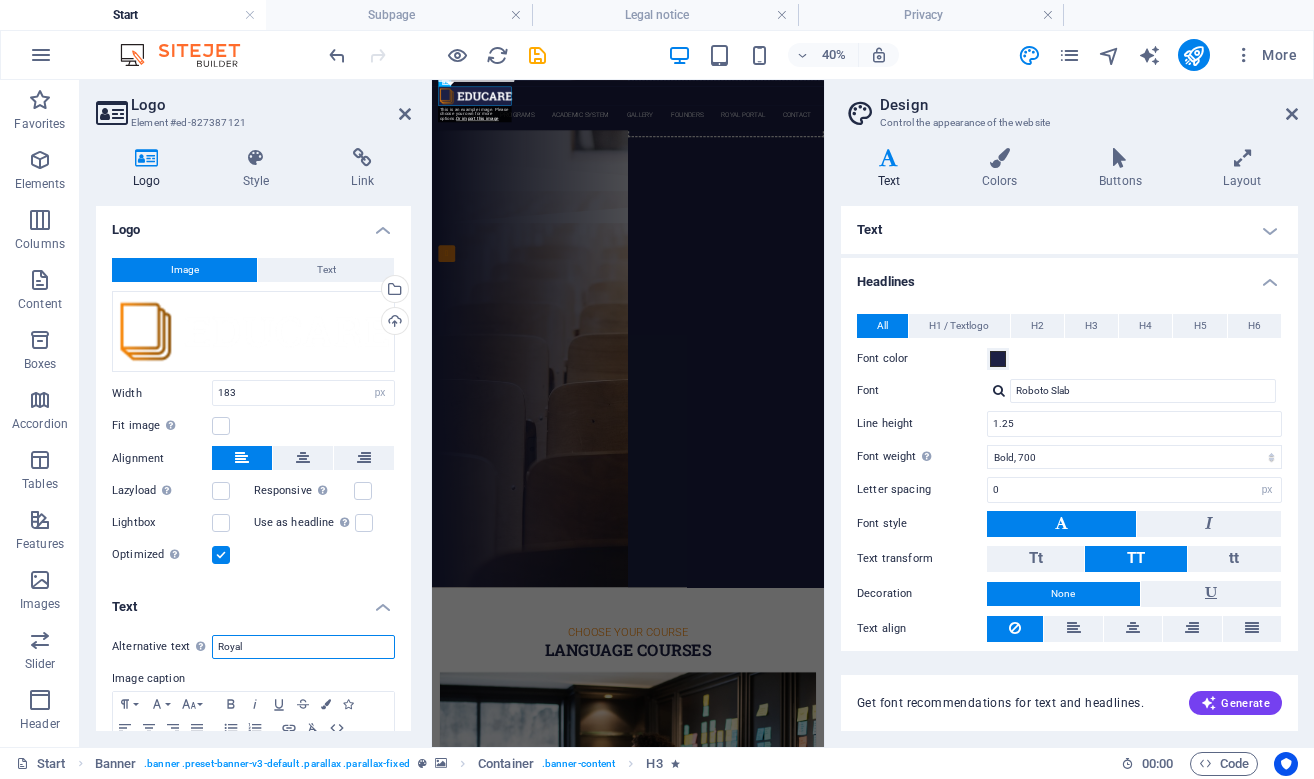 type on "Royal" 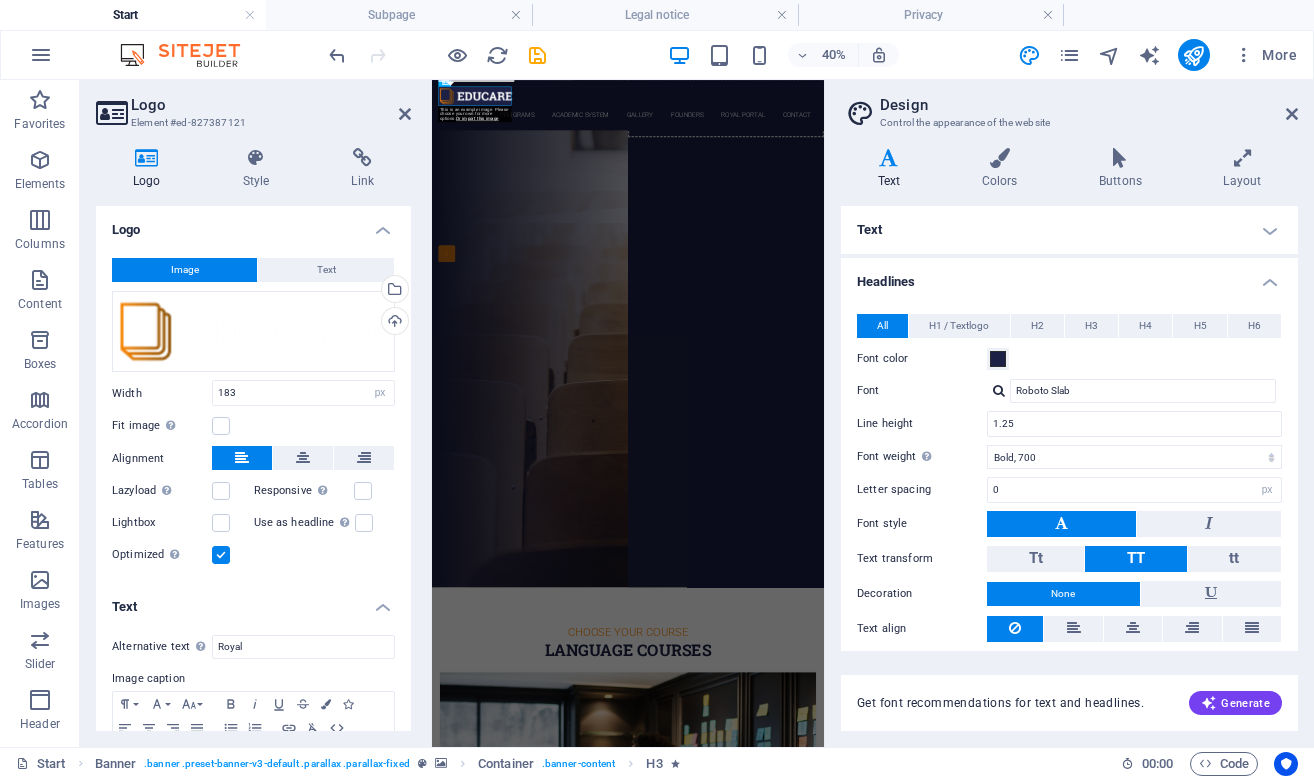 click on "Text" at bounding box center (253, 601) 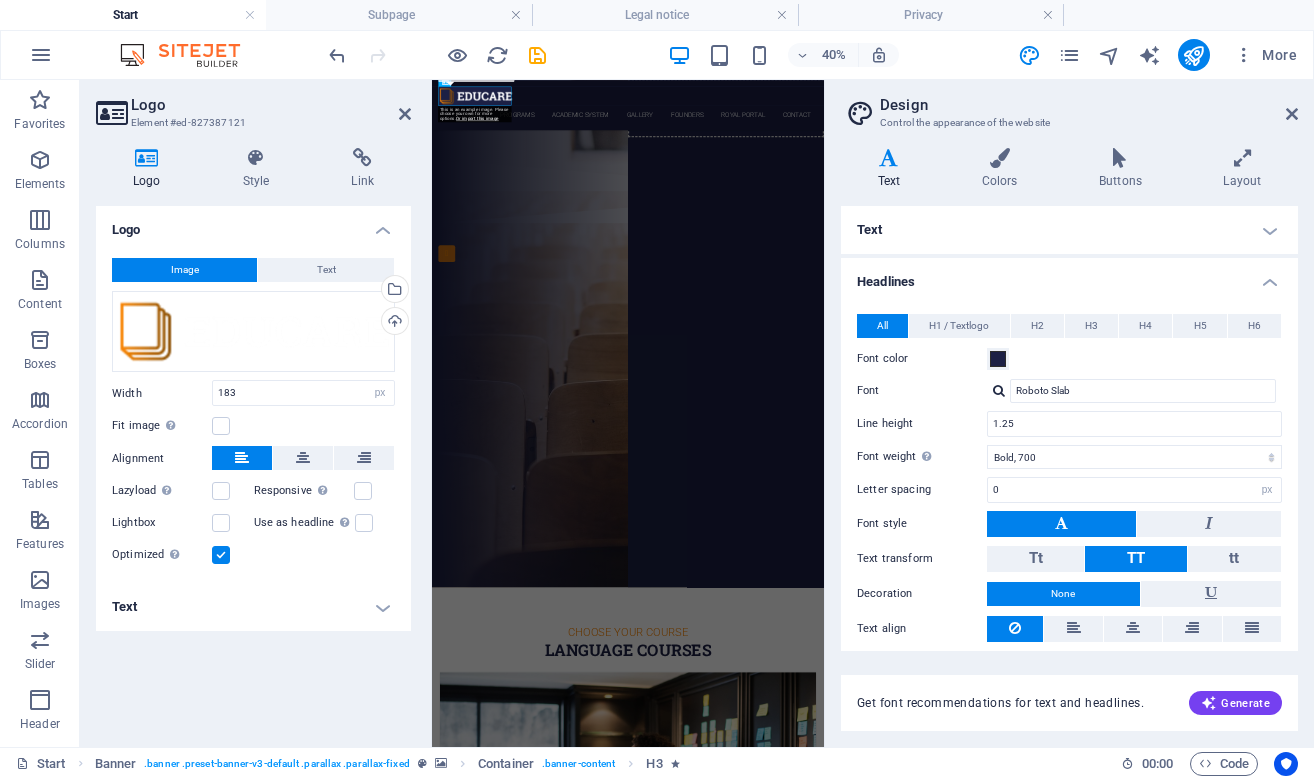 click on "Text" at bounding box center (253, 607) 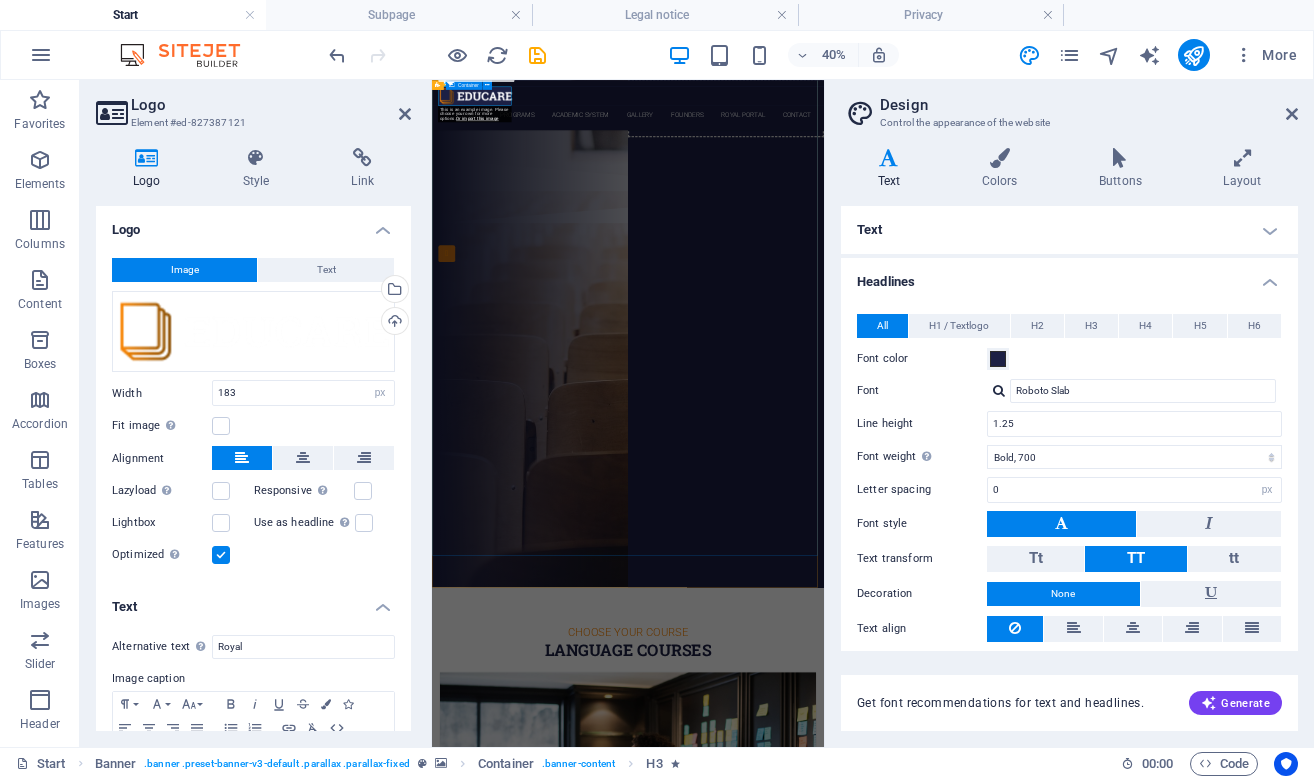 drag, startPoint x: 917, startPoint y: 1007, endPoint x: 1160, endPoint y: 572, distance: 498.271 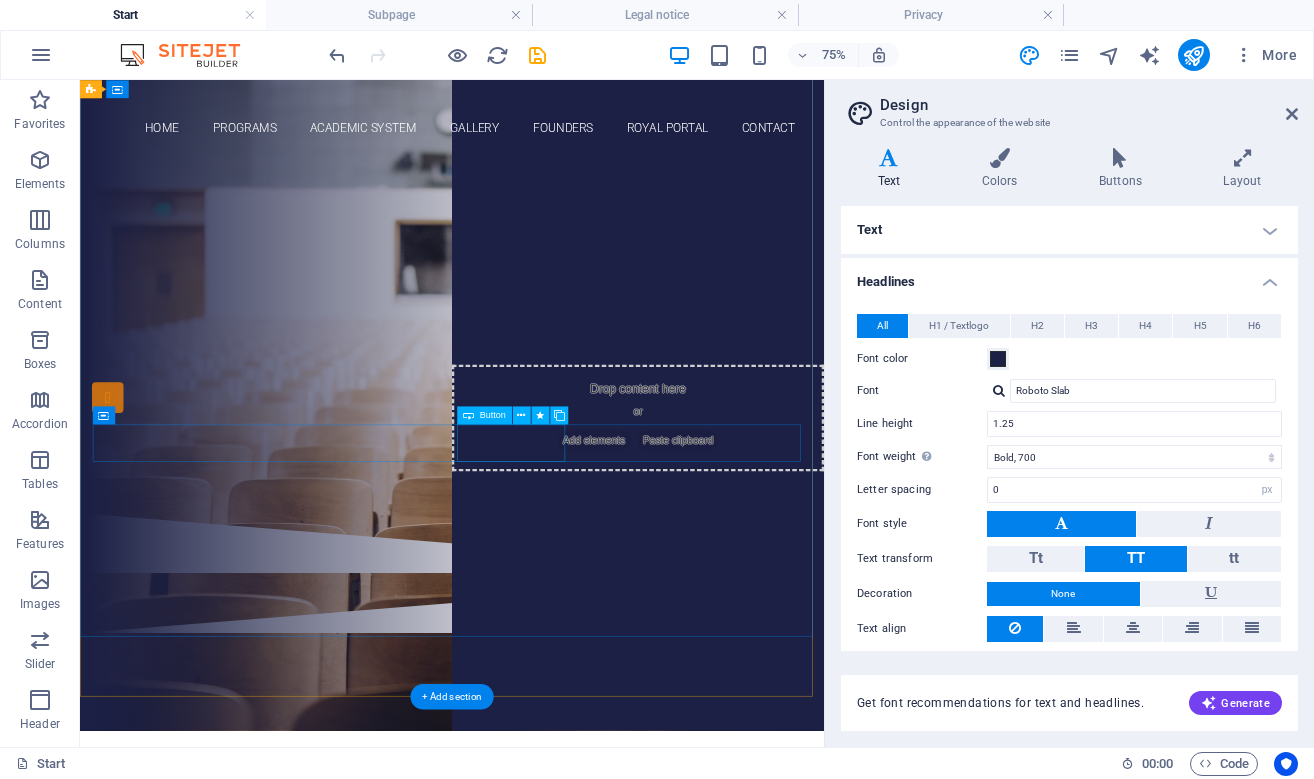 scroll, scrollTop: 0, scrollLeft: 0, axis: both 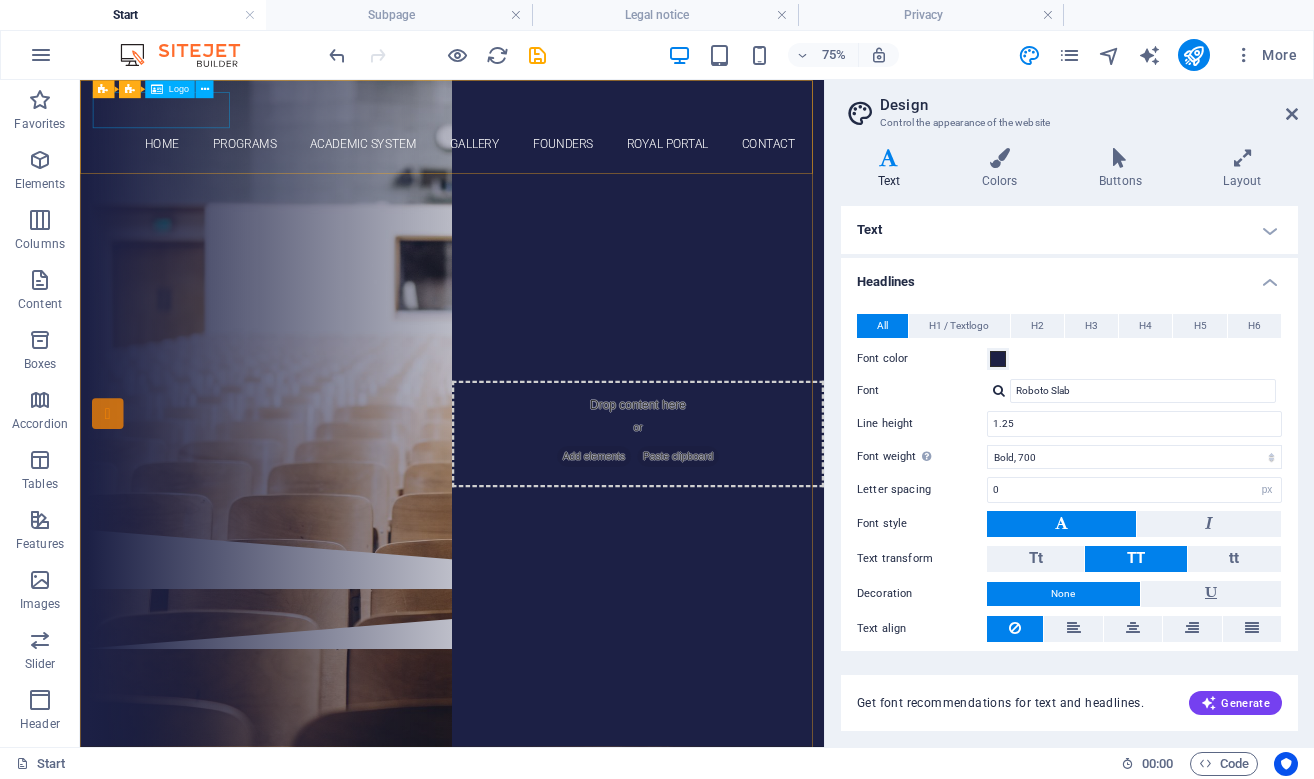 click on "Logo" at bounding box center (179, 89) 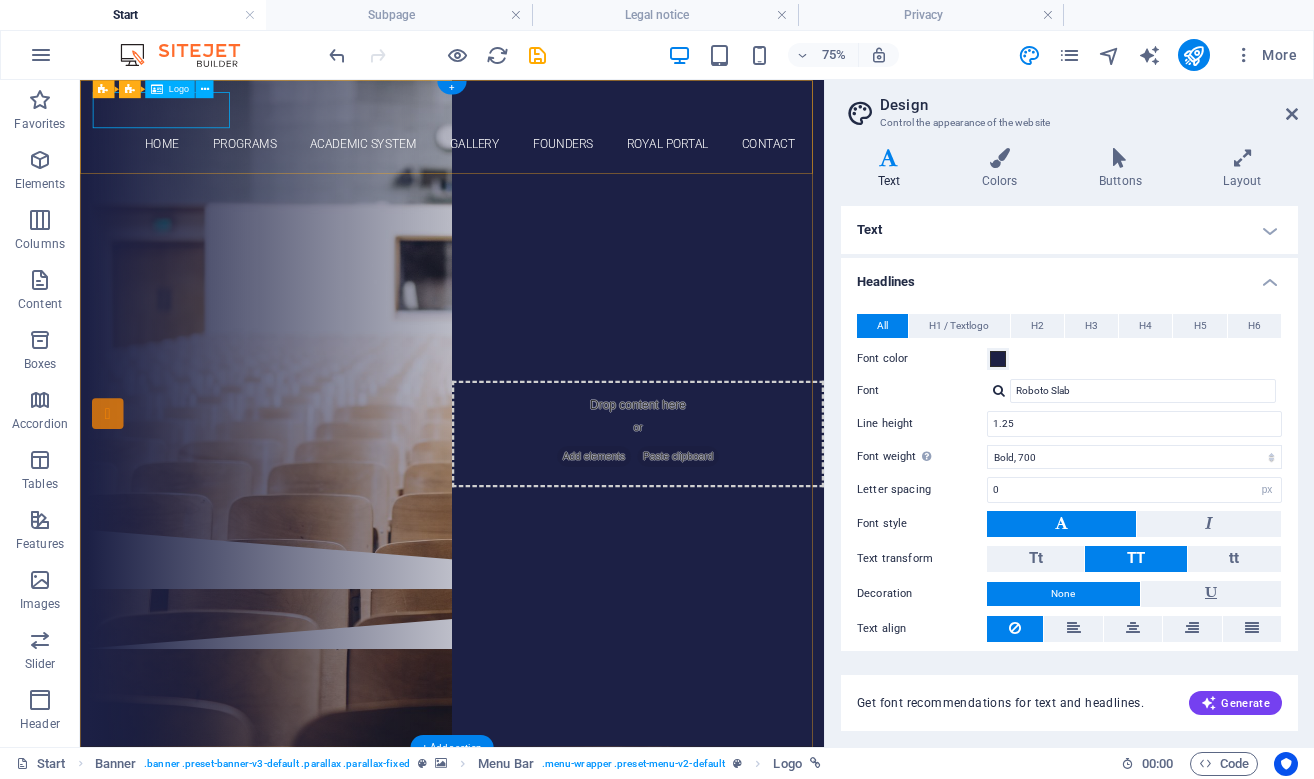 click at bounding box center [576, 120] 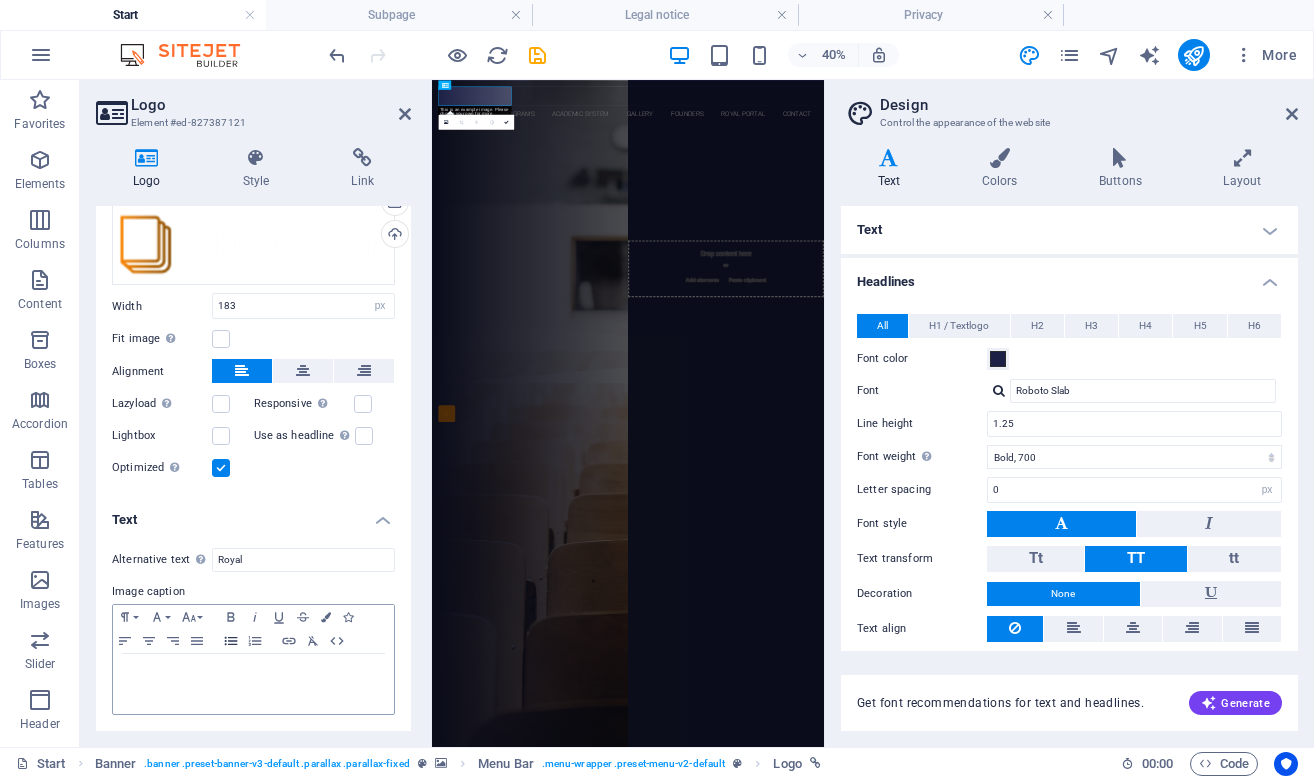 scroll, scrollTop: 0, scrollLeft: 0, axis: both 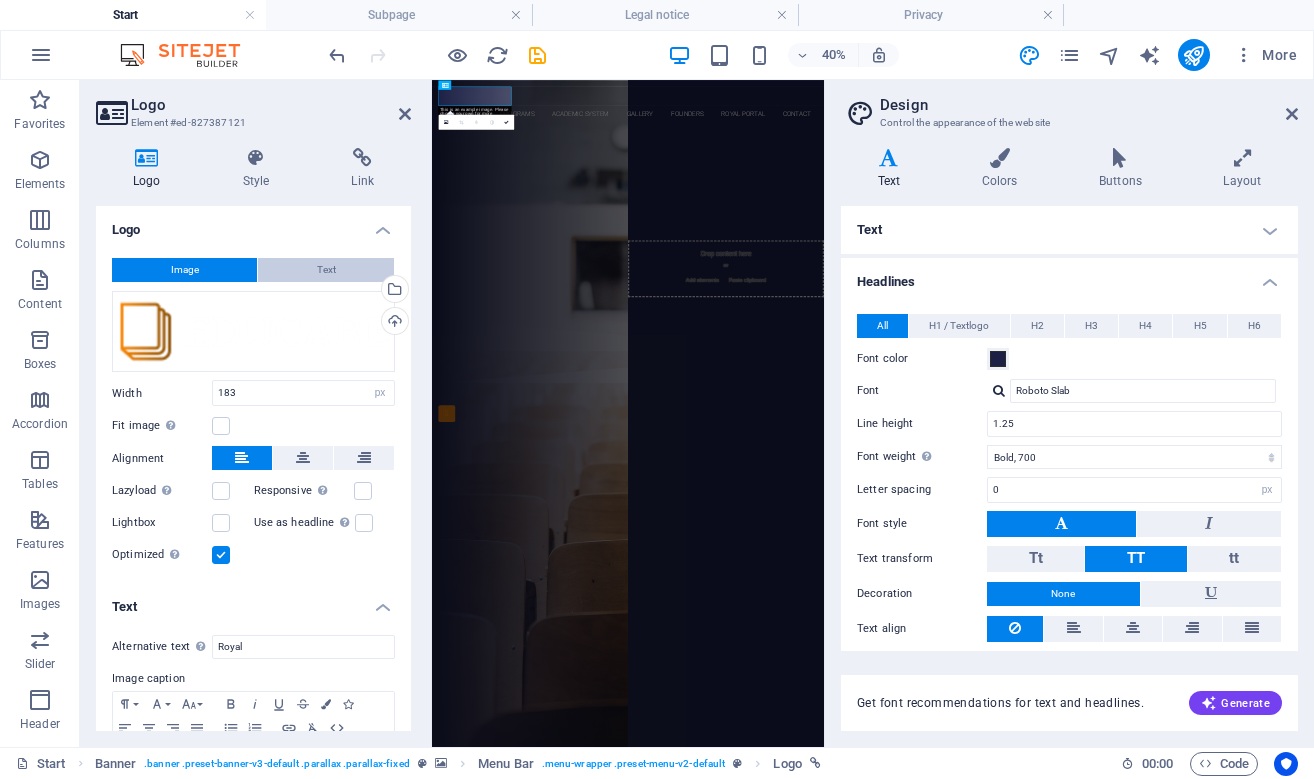 click on "Text" at bounding box center (326, 270) 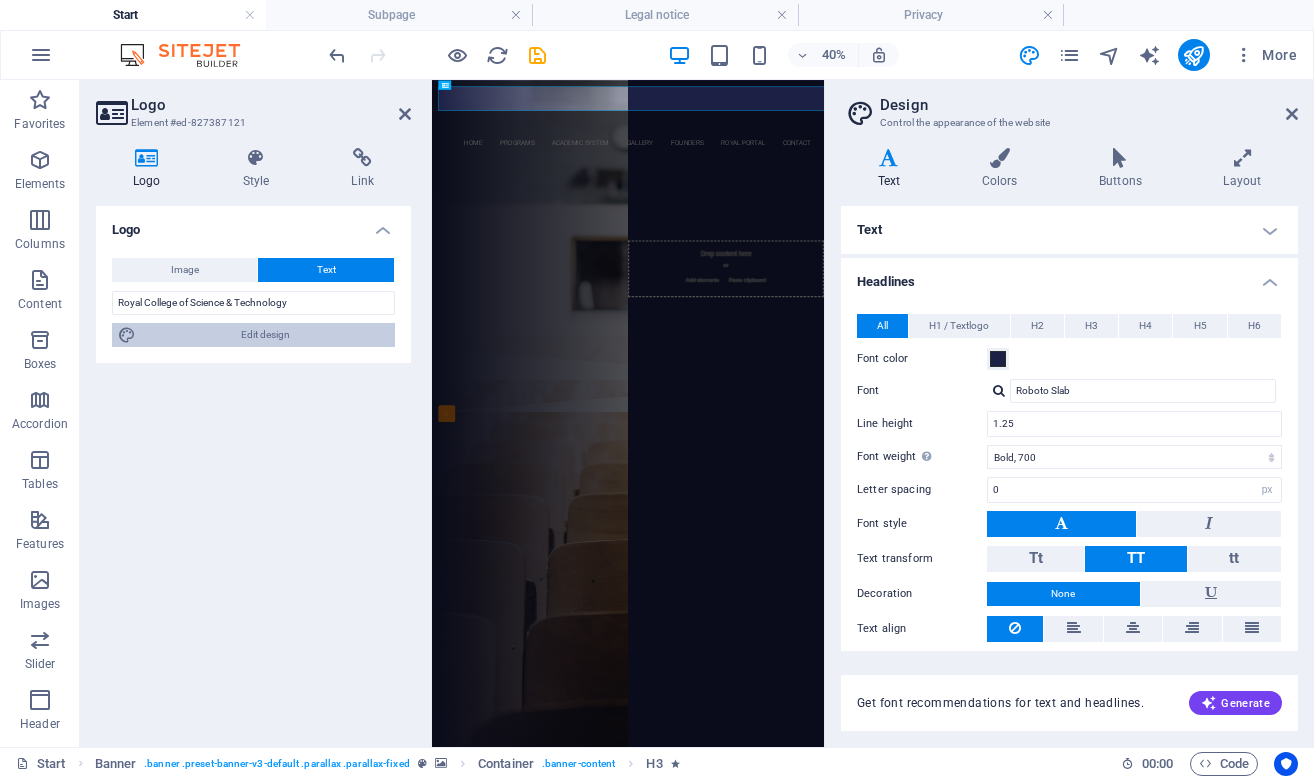 click on "Edit design" at bounding box center (265, 335) 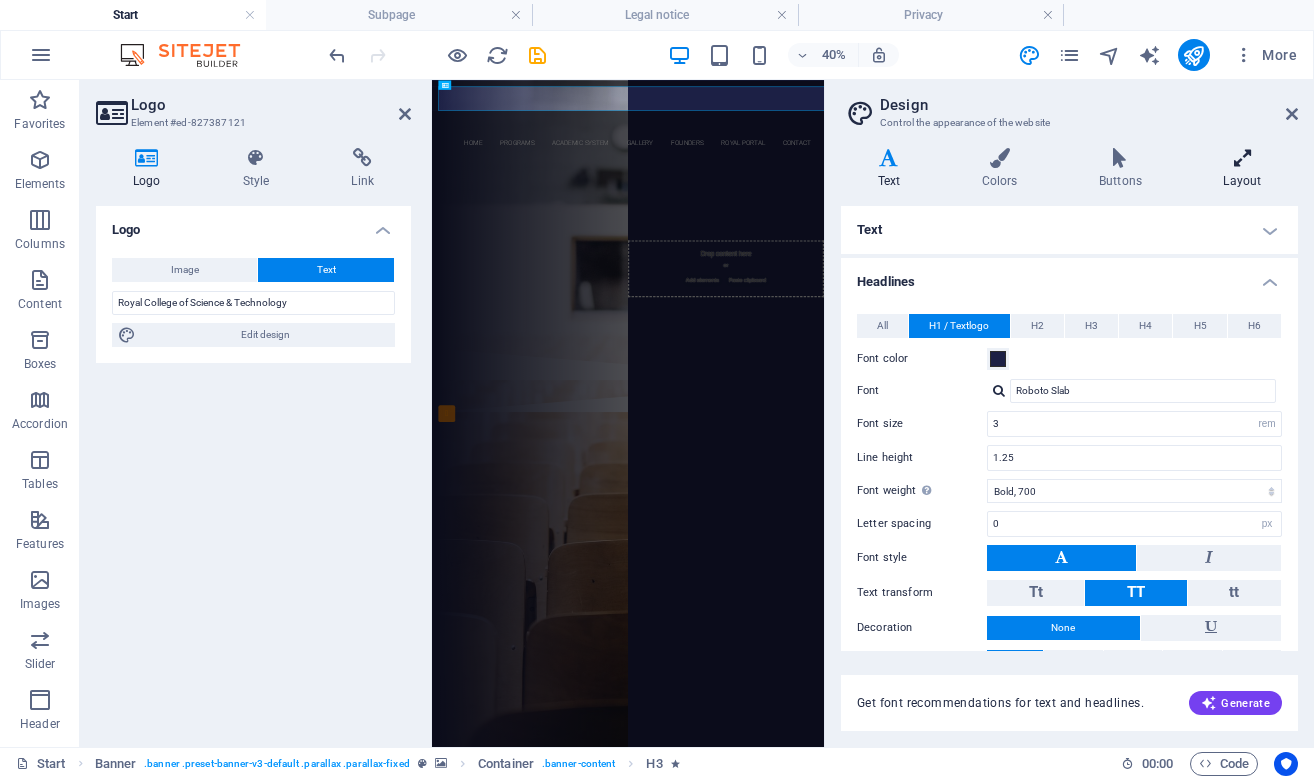 click at bounding box center [1242, 158] 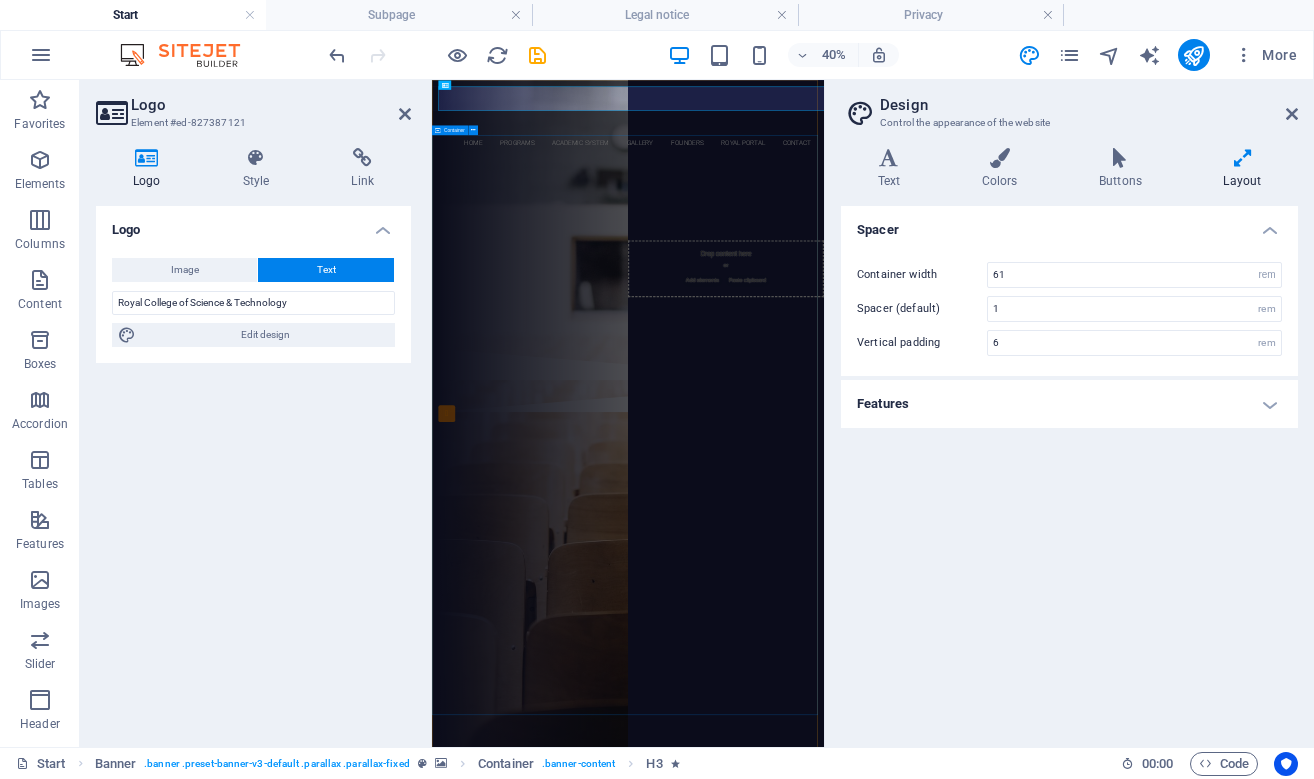 click on "Are you ready to learn ? Royal College  of science & Technology Our Courses Sign up now" at bounding box center [922, 514] 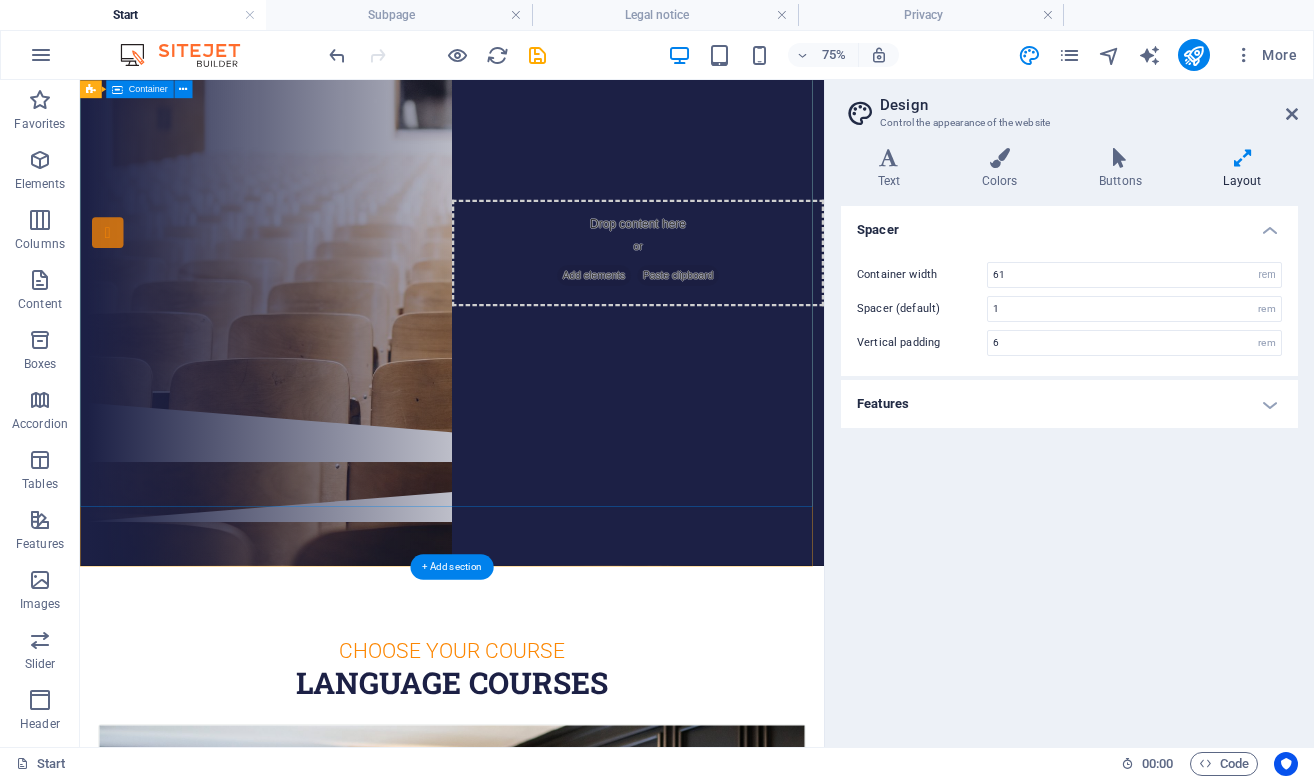 scroll, scrollTop: 0, scrollLeft: 0, axis: both 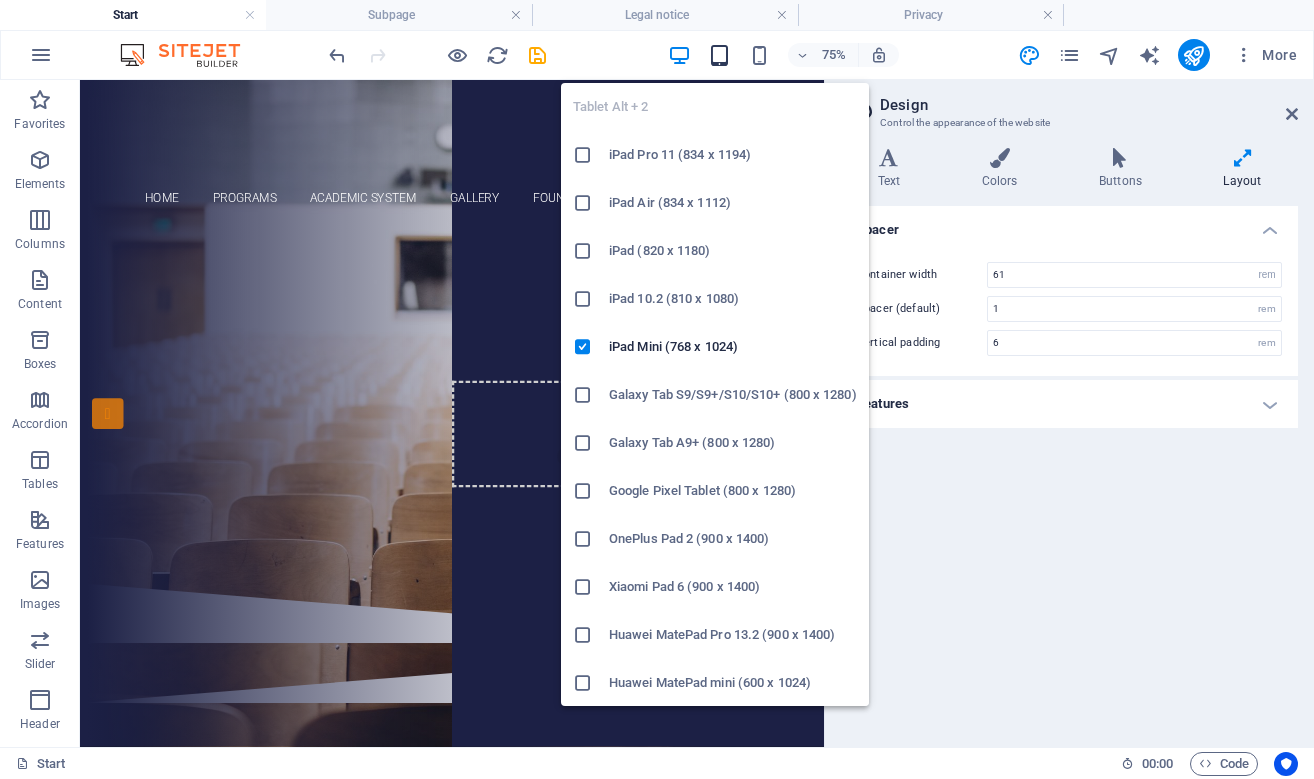 click at bounding box center [719, 55] 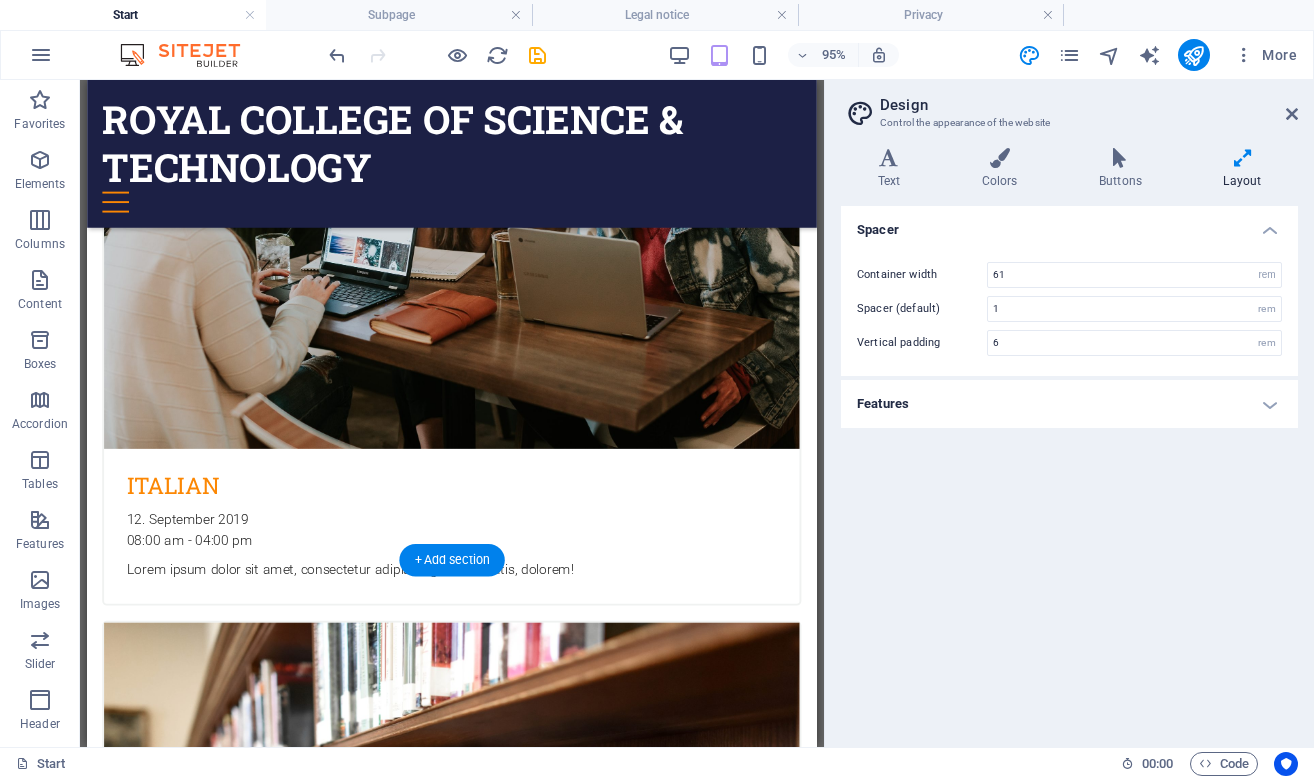 scroll, scrollTop: 3300, scrollLeft: 0, axis: vertical 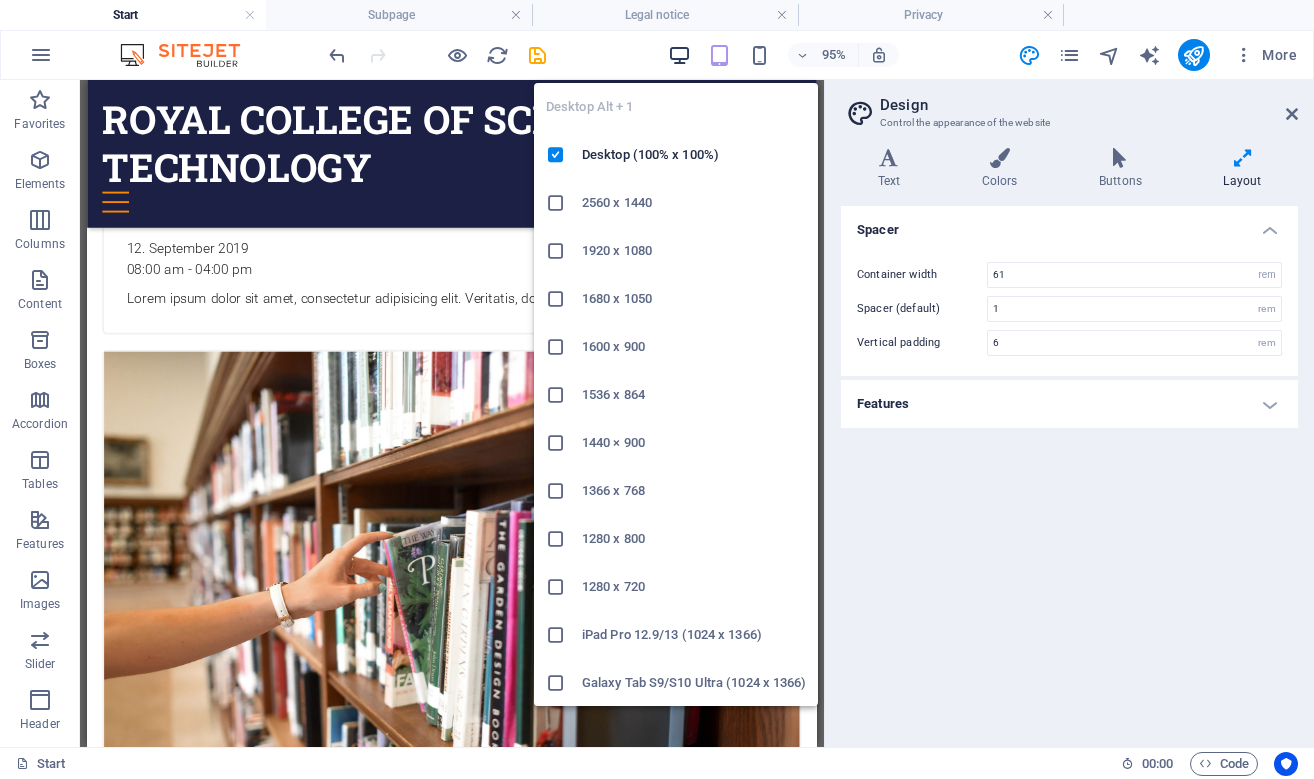 click at bounding box center [679, 55] 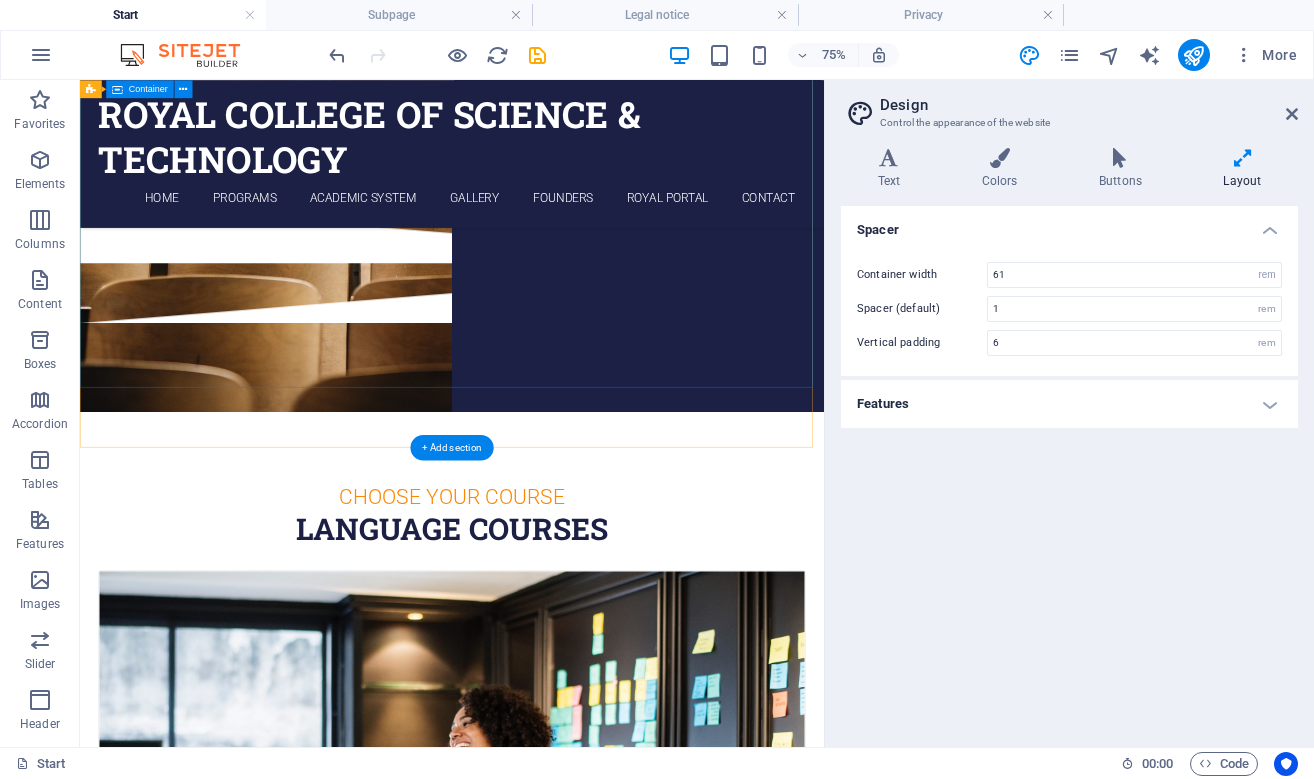 scroll, scrollTop: 500, scrollLeft: 0, axis: vertical 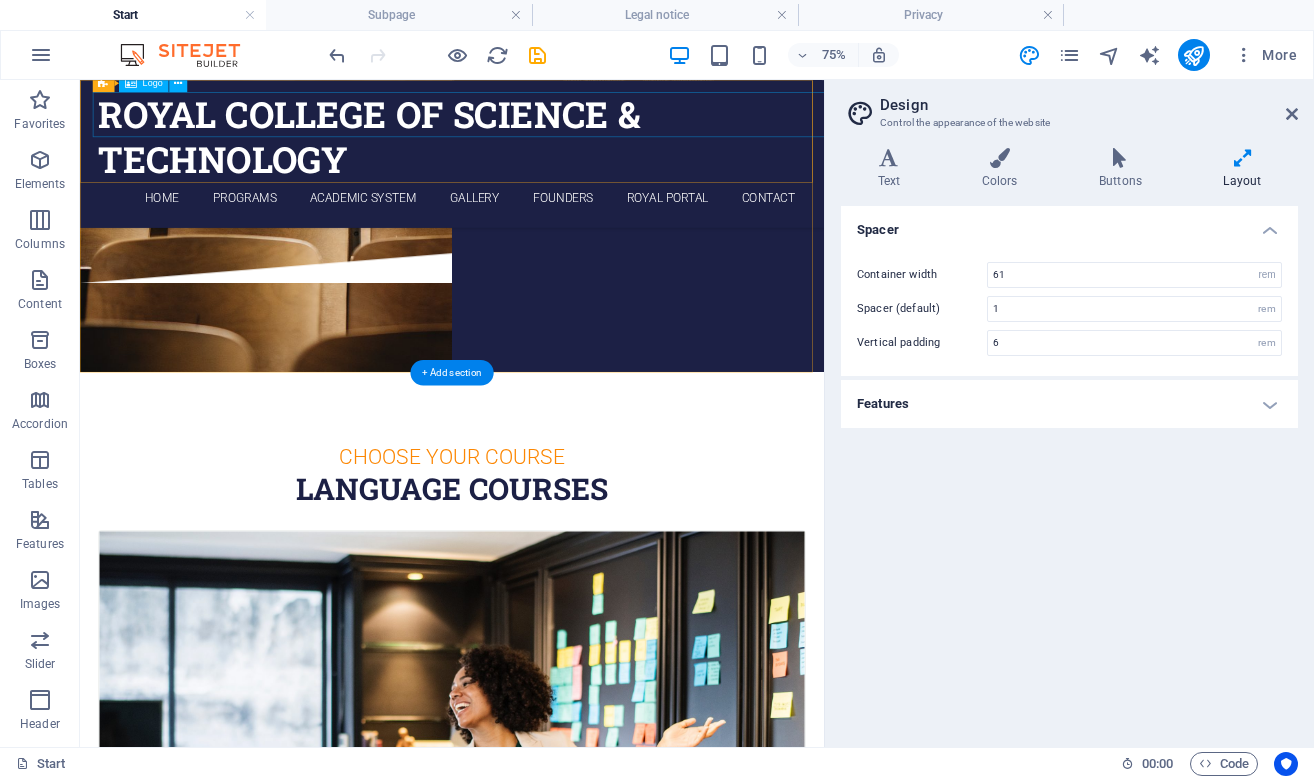 click on "Royal College of Science & Technology" at bounding box center [576, 156] 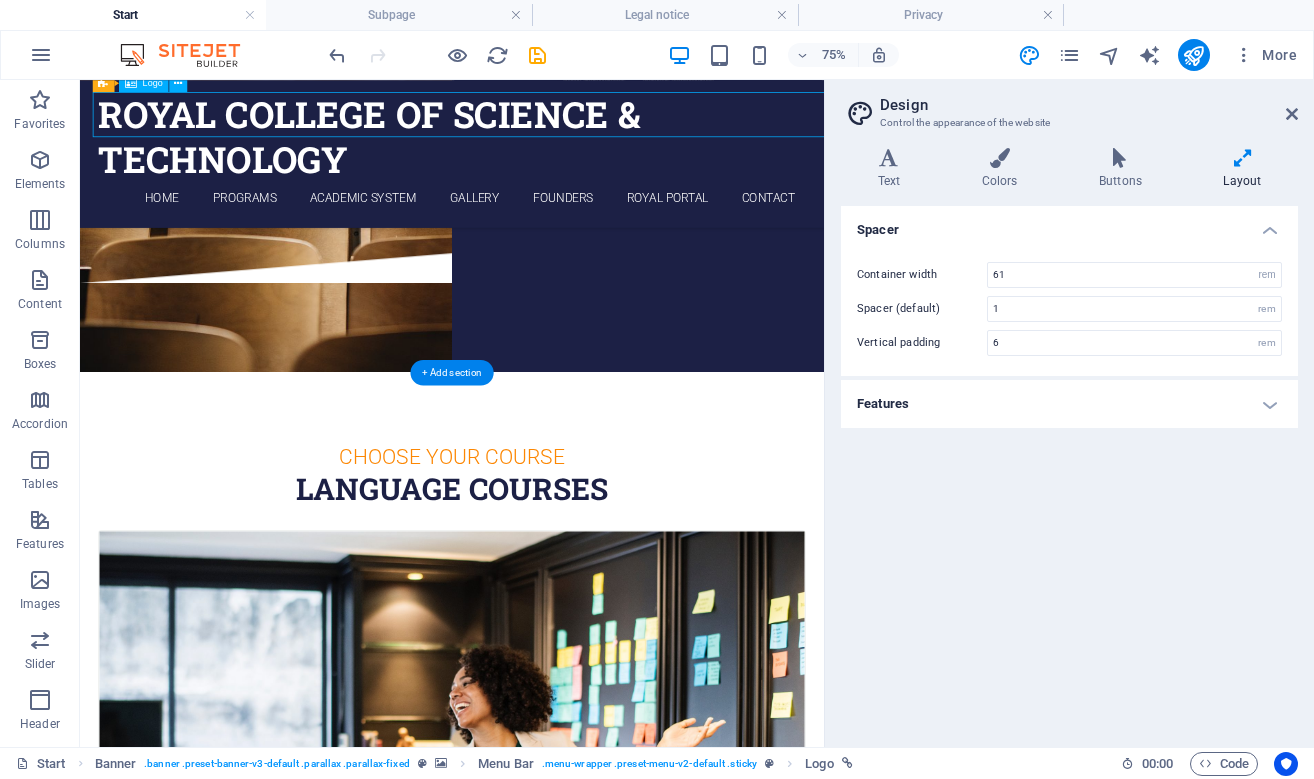 click on "Royal College of Science & Technology" at bounding box center (576, 156) 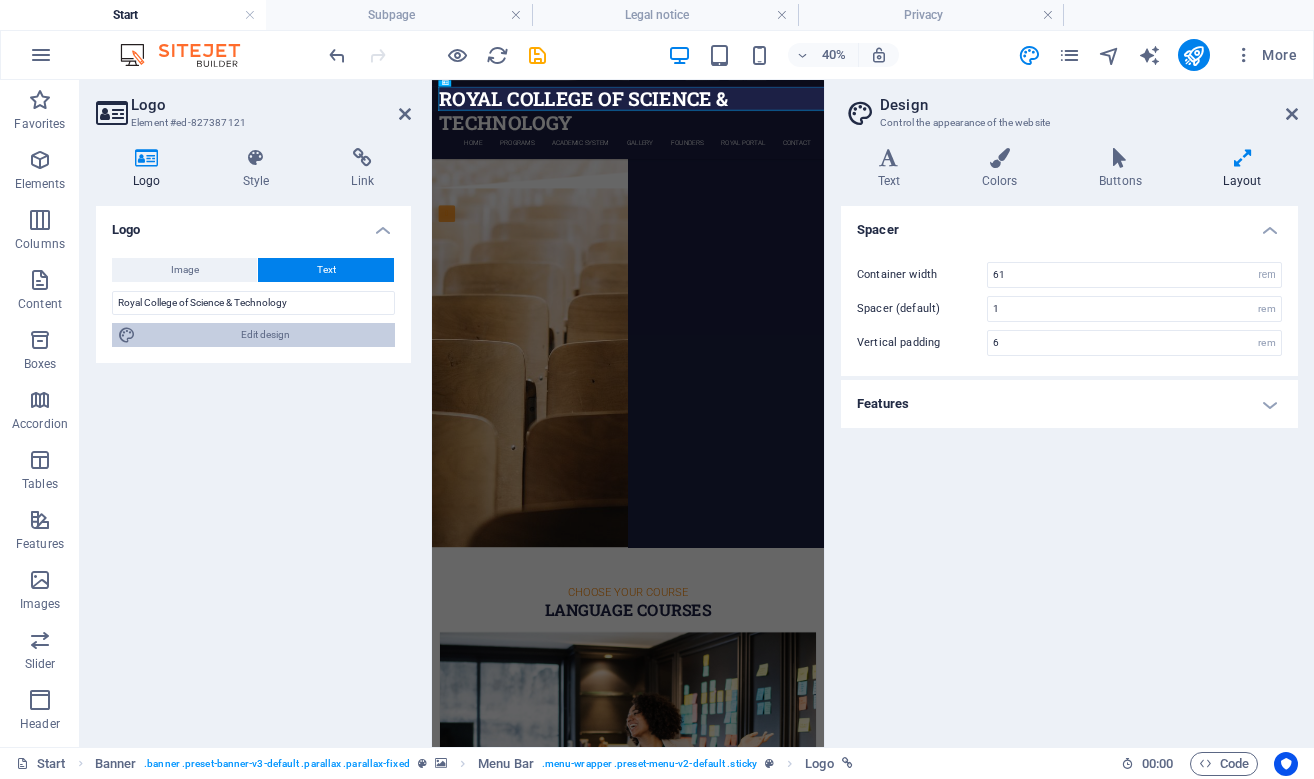 click on "Edit design" at bounding box center (265, 335) 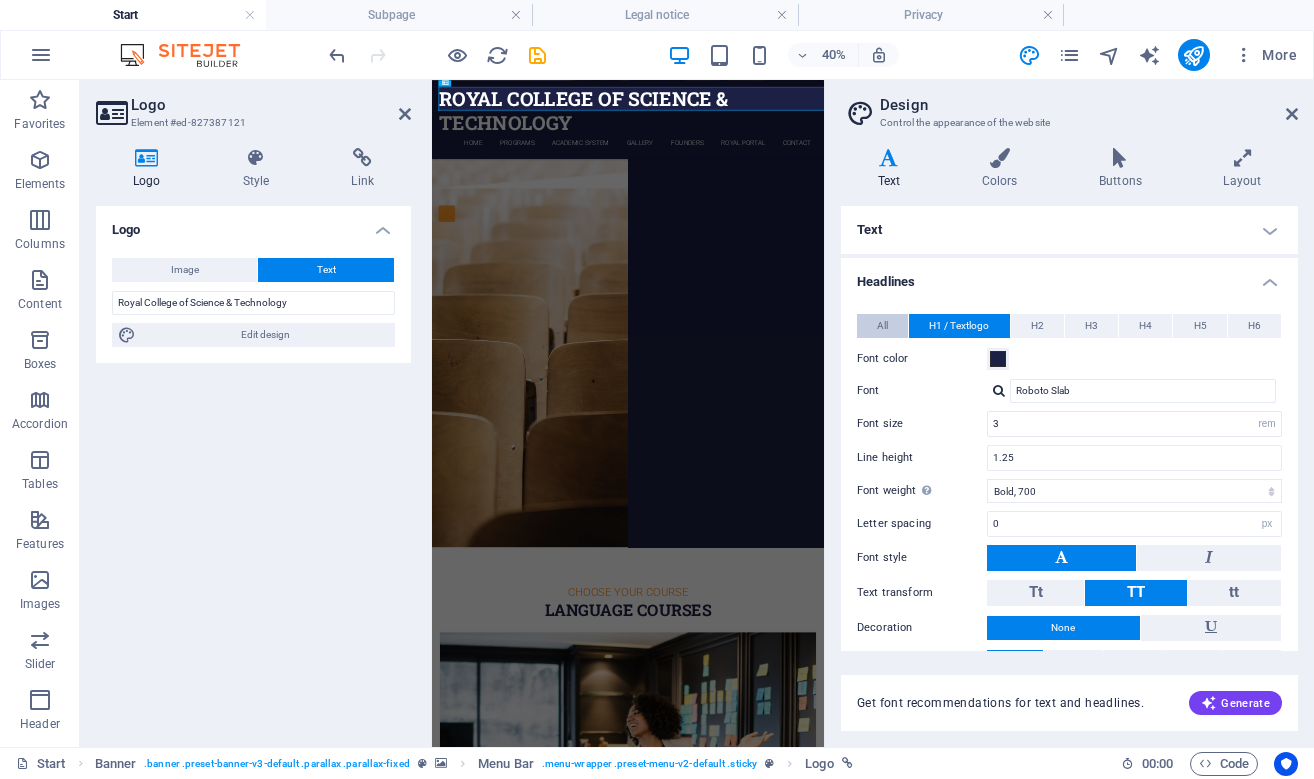 click on "All" at bounding box center [882, 326] 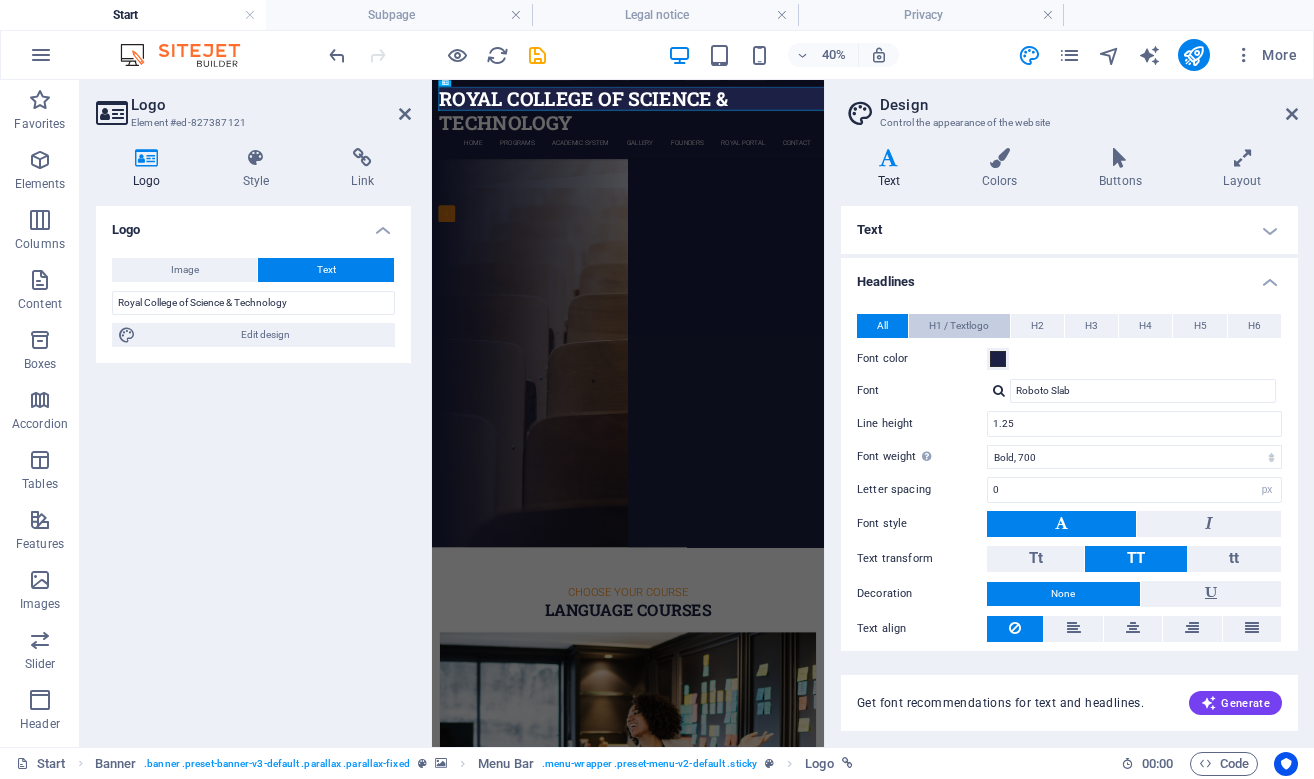 click on "H1 / Textlogo" at bounding box center [959, 326] 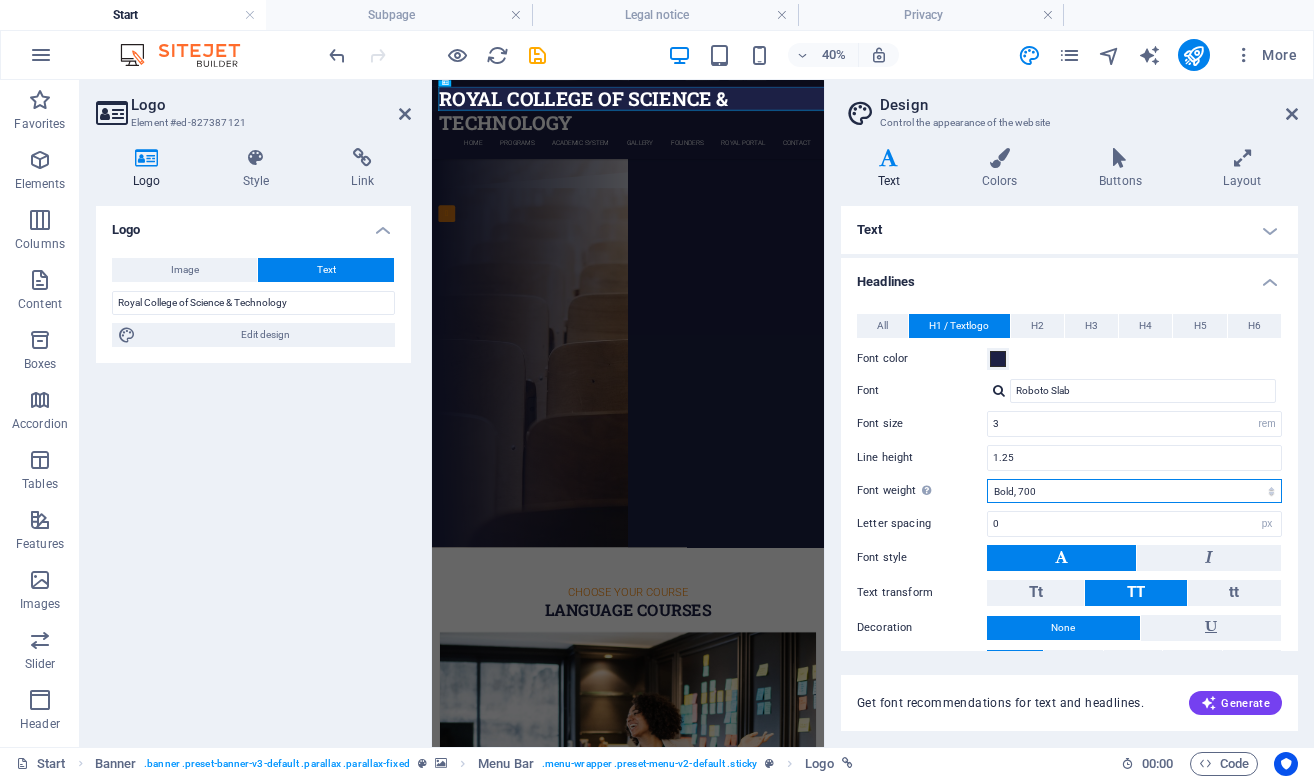 click on "Thin, 100 Extra-light, 200 Light, 300 Regular, 400 Medium, 500 Semi-bold, 600 Bold, 700 Extra-bold, 800 Black, 900" at bounding box center (1134, 491) 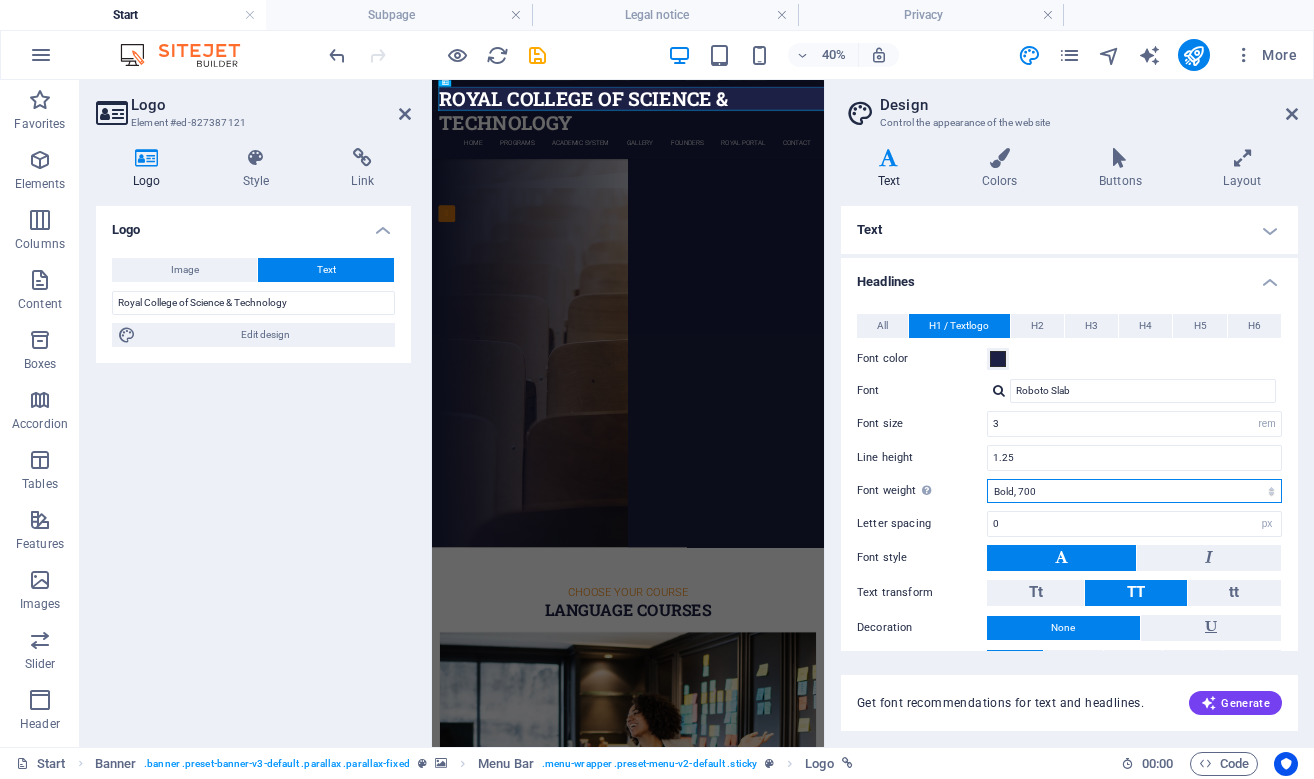 click on "Thin, 100 Extra-light, 200 Light, 300 Regular, 400 Medium, 500 Semi-bold, 600 Bold, 700 Extra-bold, 800 Black, 900" at bounding box center (1134, 491) 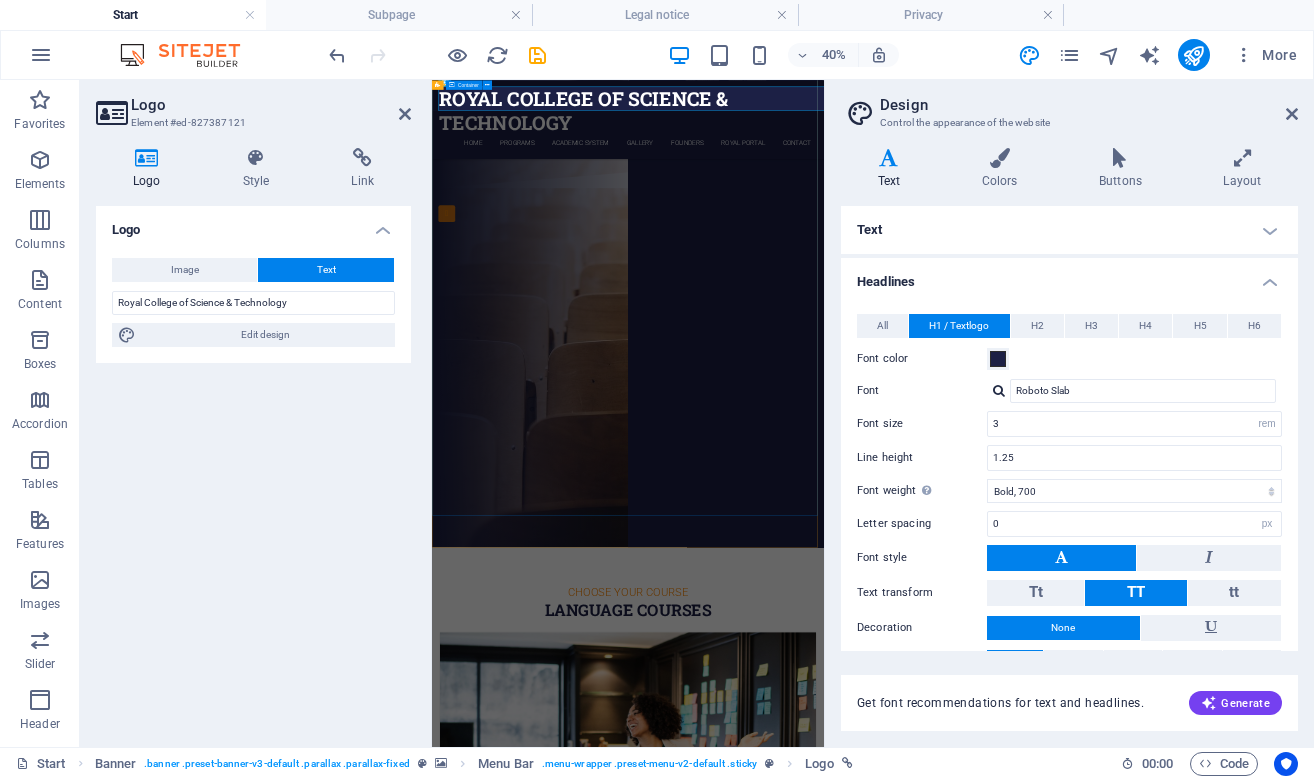 click on "Are you ready to learn ? Royal College  of science & Technology Our Courses Sign up now" at bounding box center (922, -115) 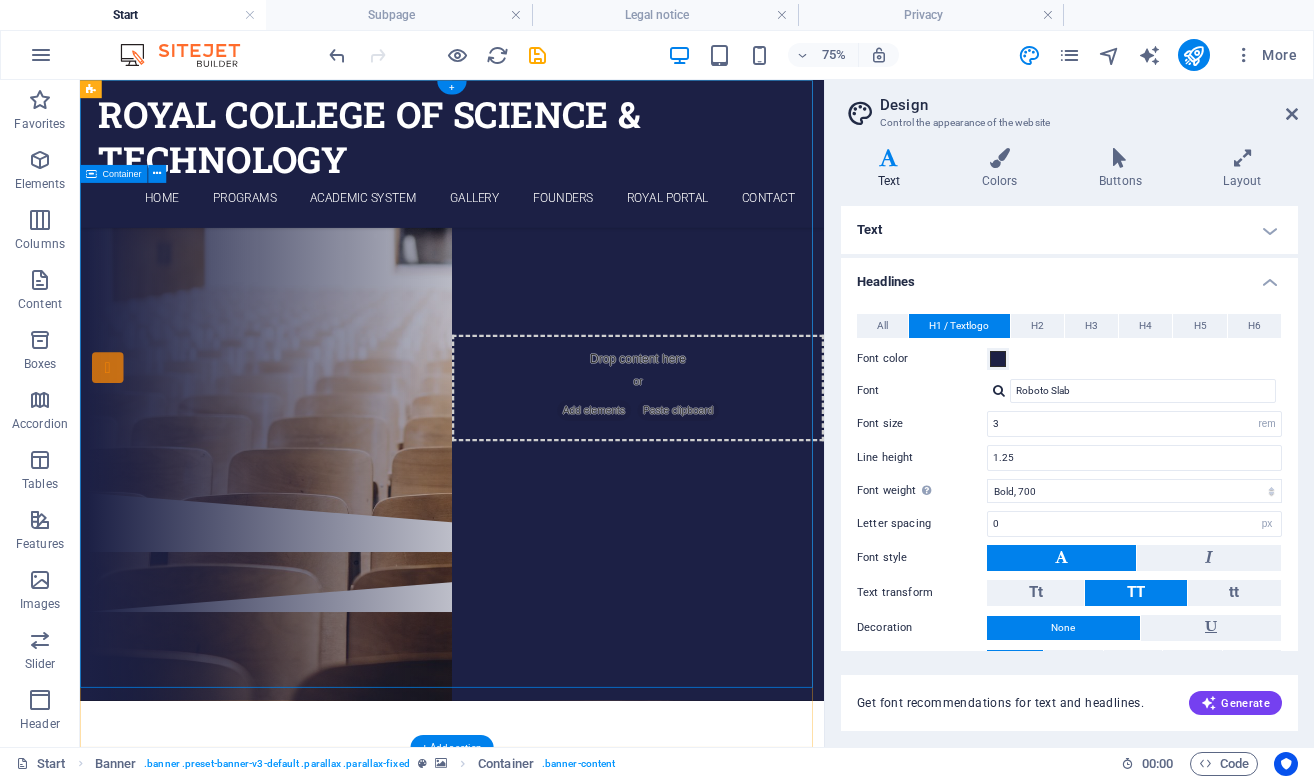 scroll, scrollTop: 0, scrollLeft: 0, axis: both 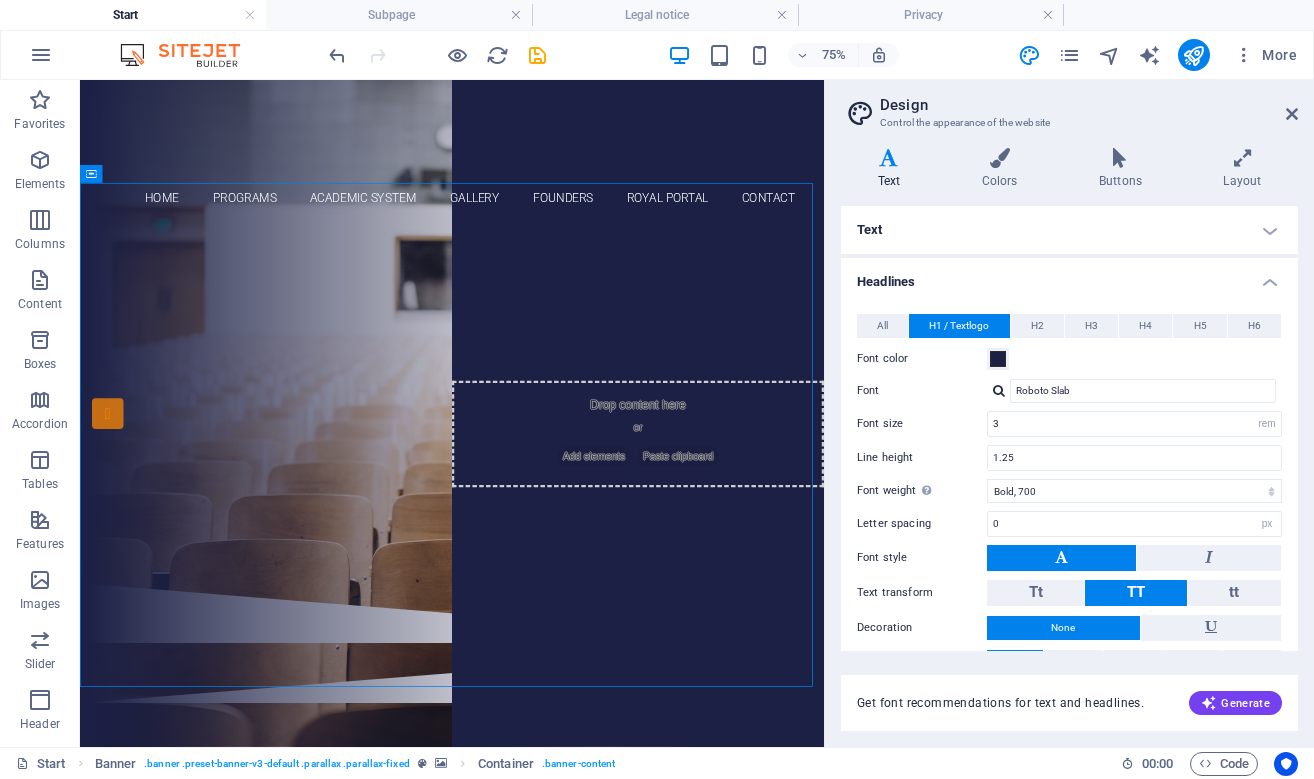 click on "Font color" at bounding box center [1069, 359] 